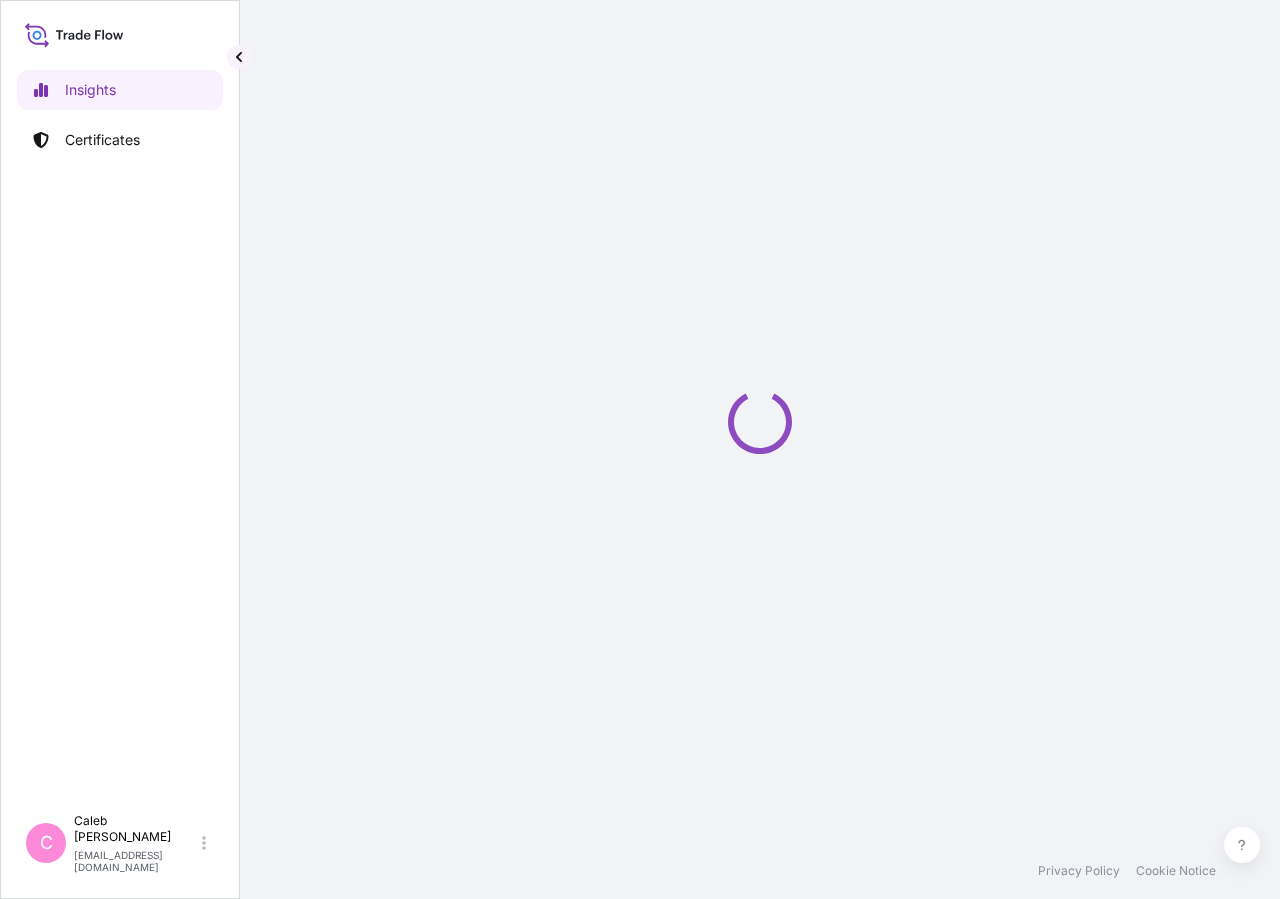 scroll, scrollTop: 0, scrollLeft: 0, axis: both 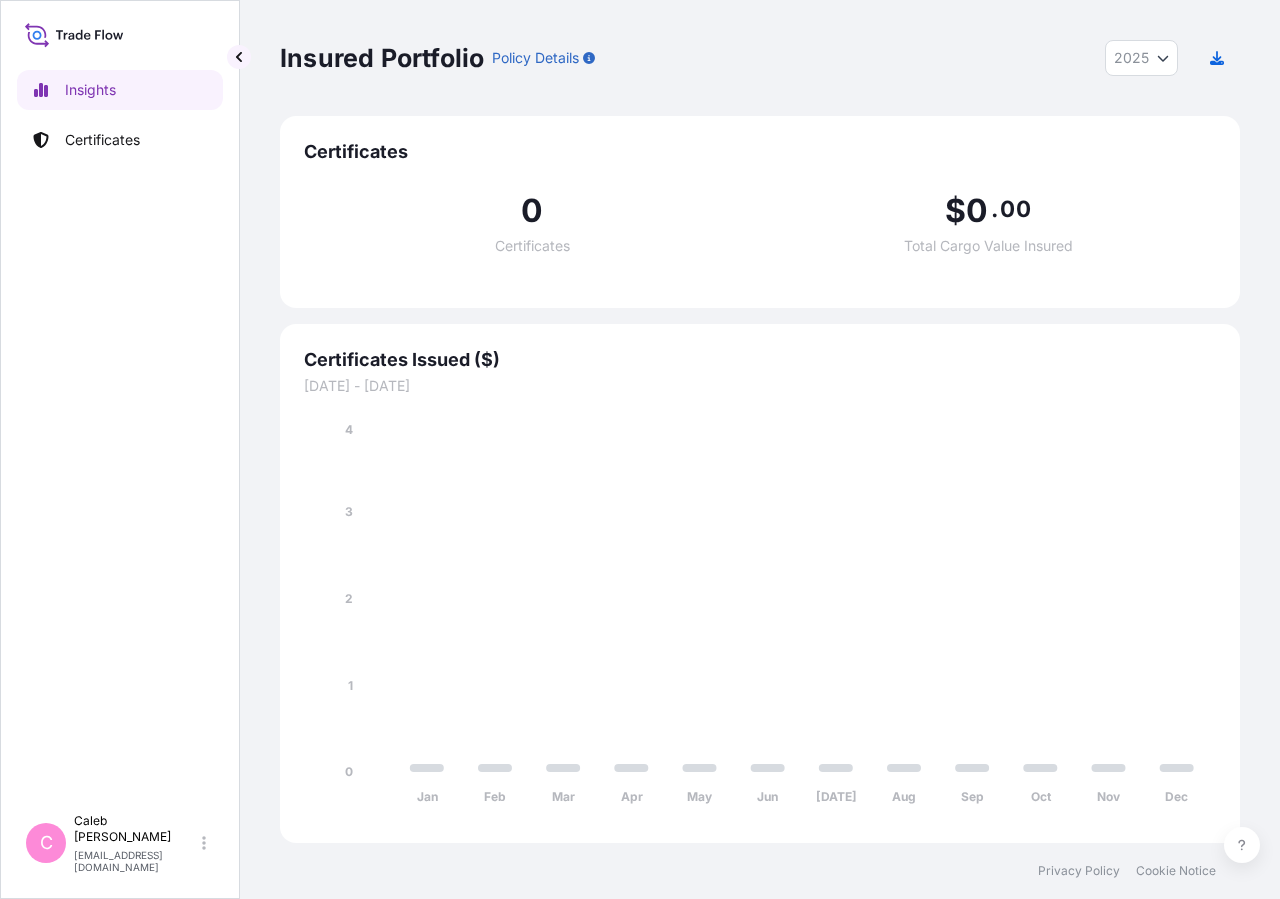 click on "Certificates" at bounding box center (120, 140) 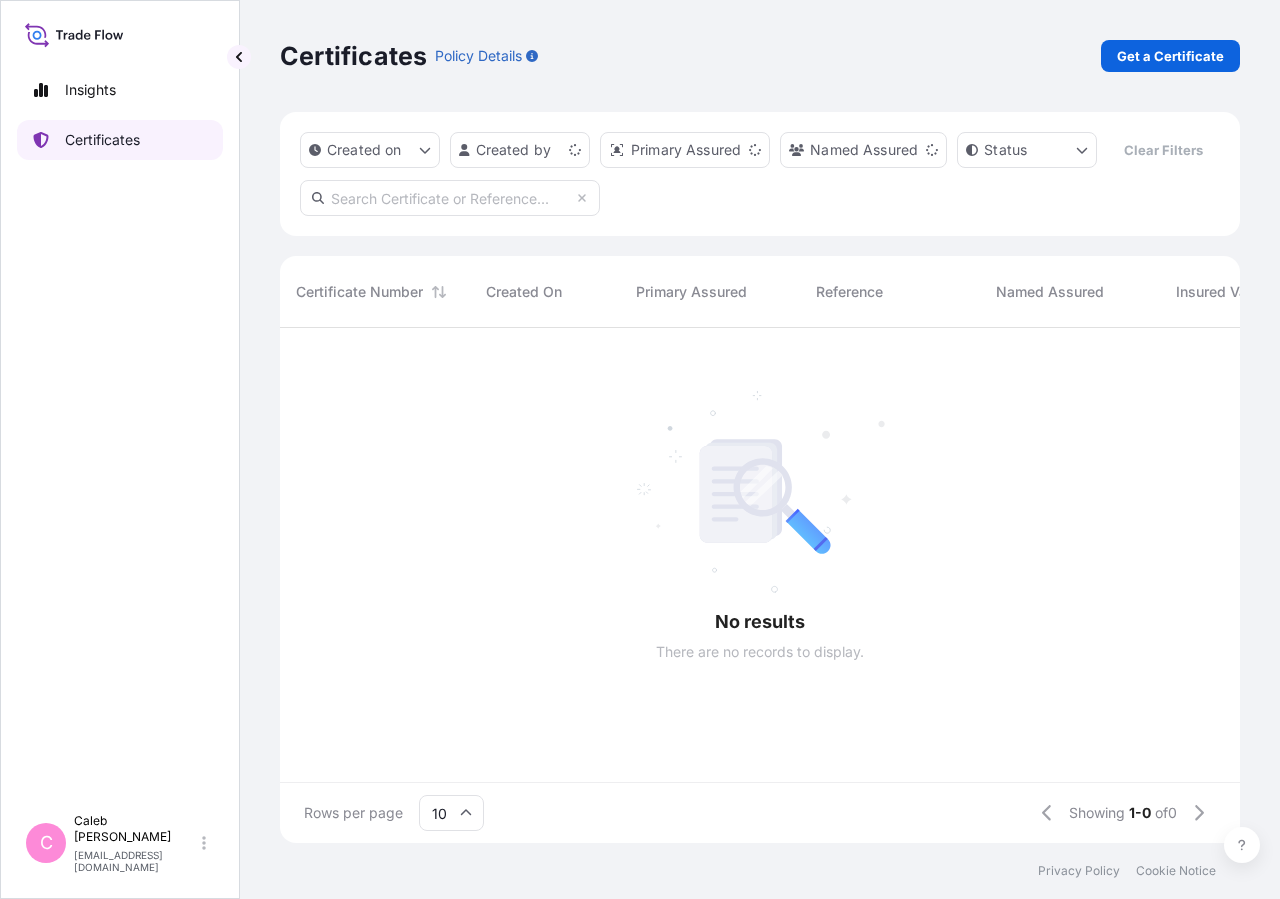 scroll, scrollTop: 18, scrollLeft: 18, axis: both 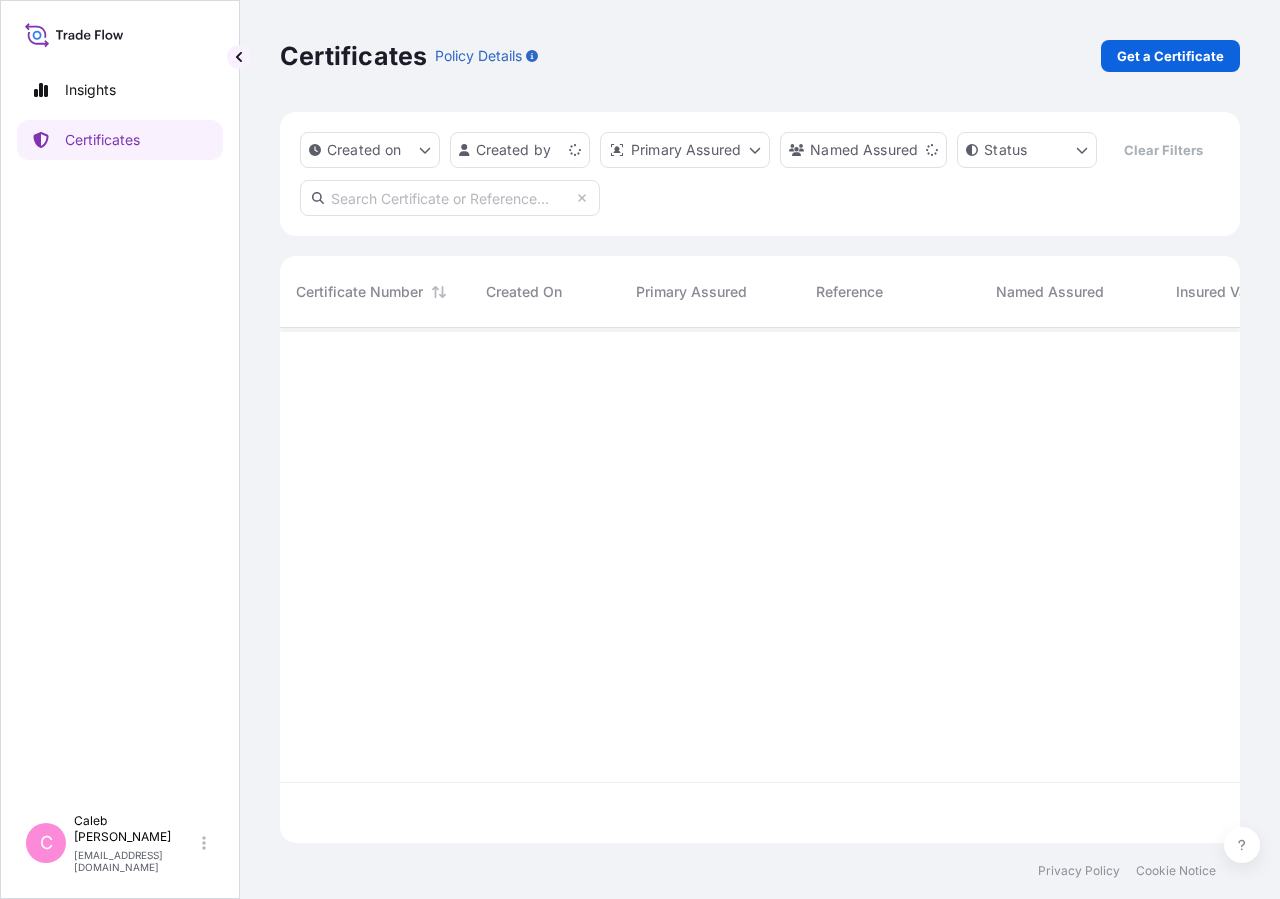 click at bounding box center [450, 198] 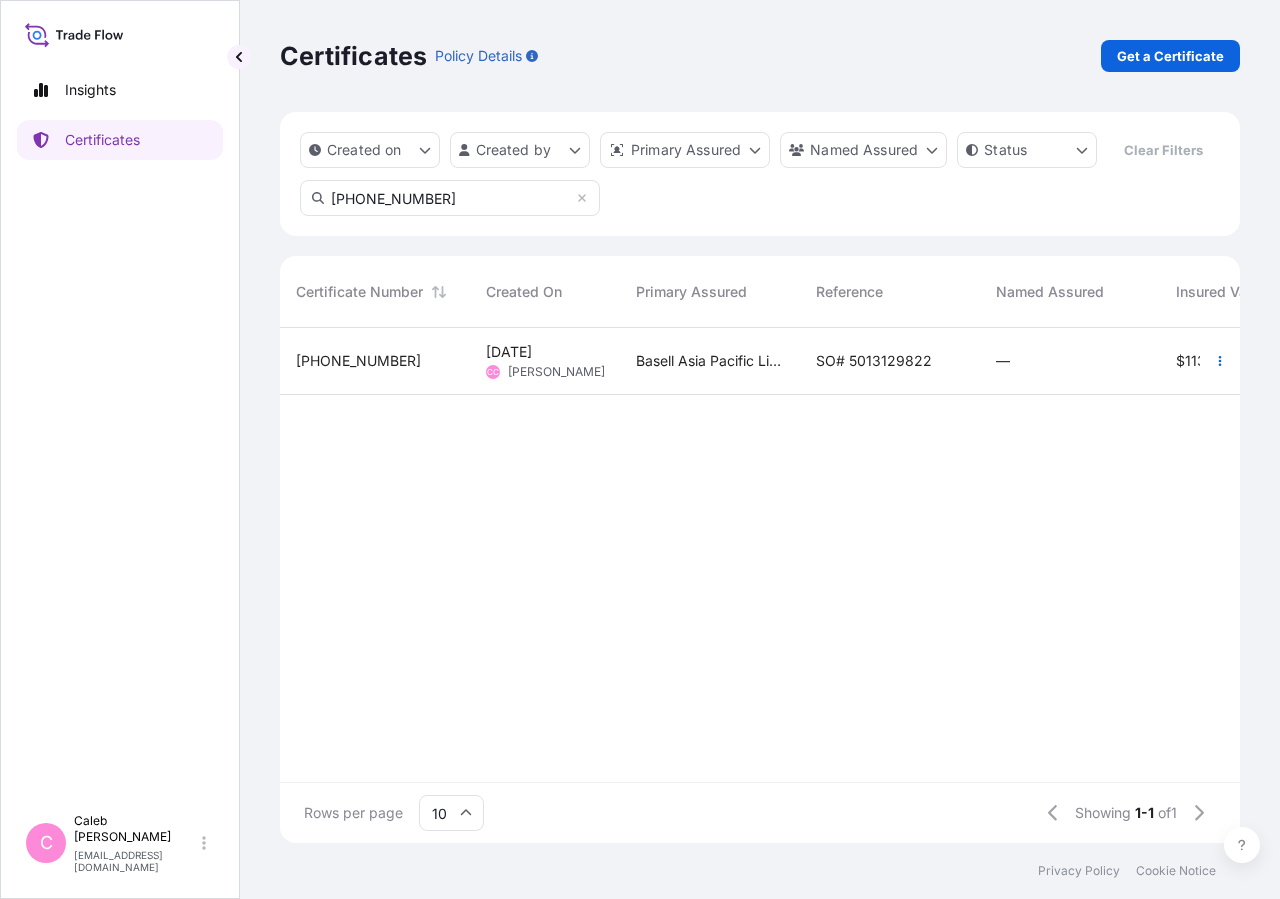 type on "[PHONE_NUMBER]" 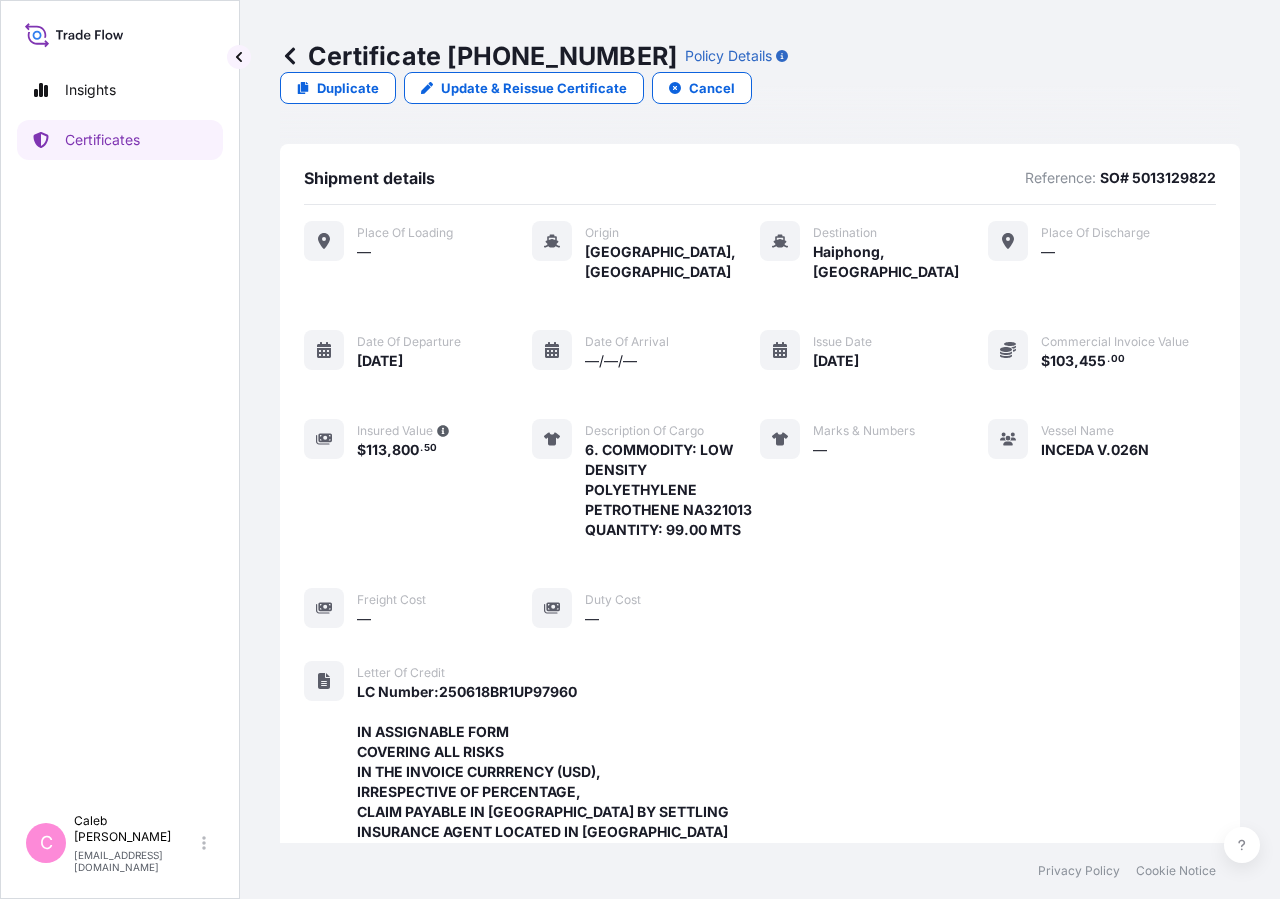 click on "Update & Reissue Certificate" at bounding box center (534, 88) 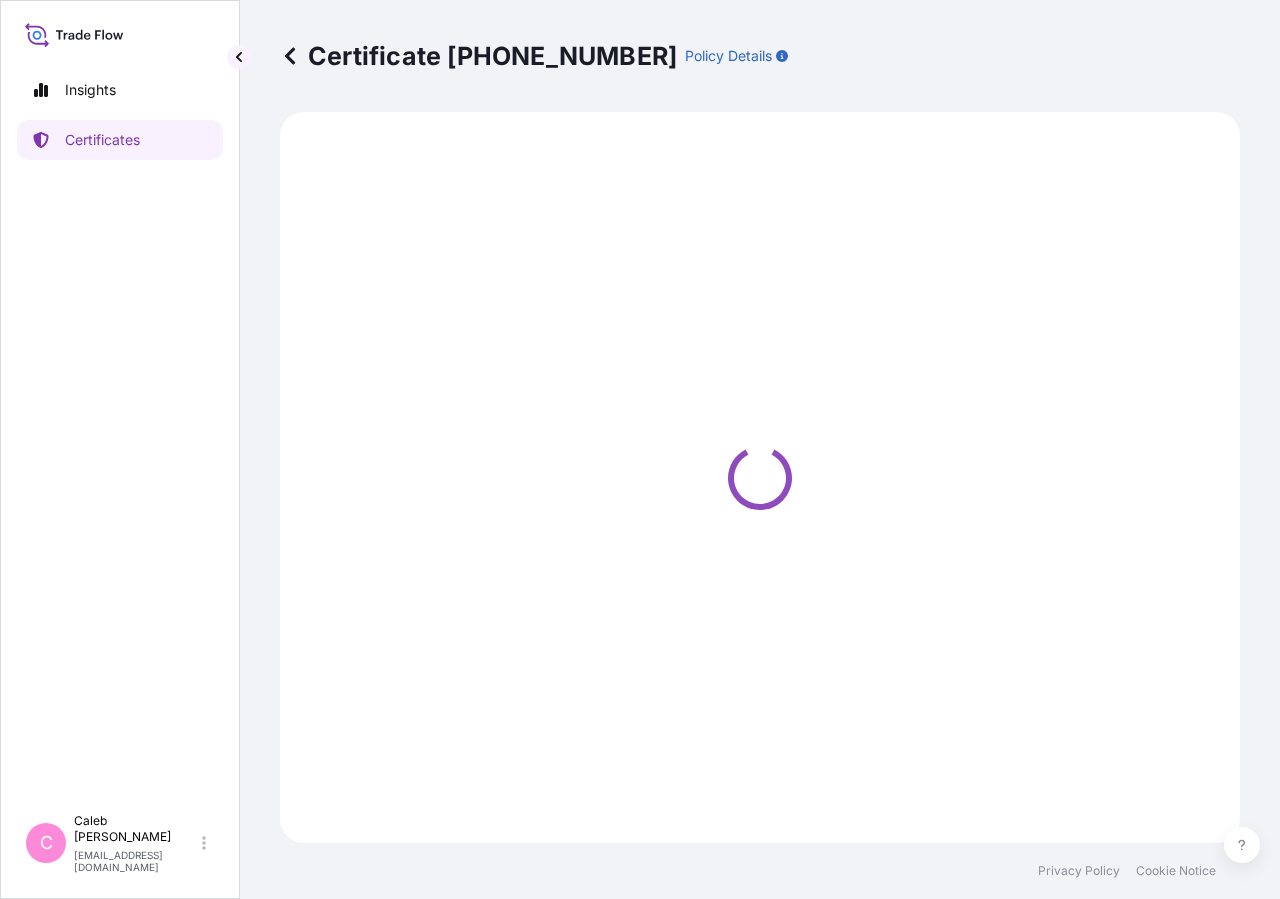 select on "Sea" 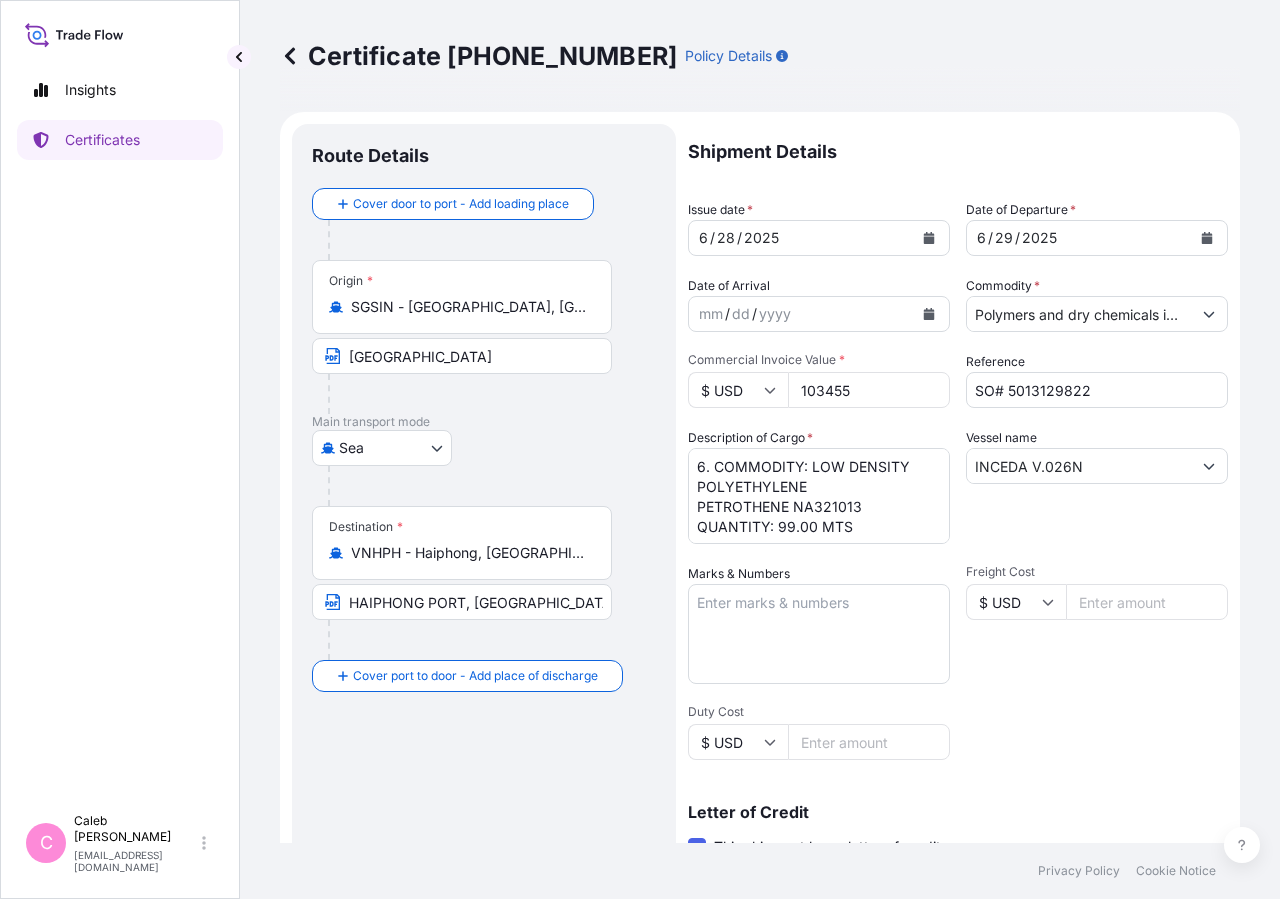 click 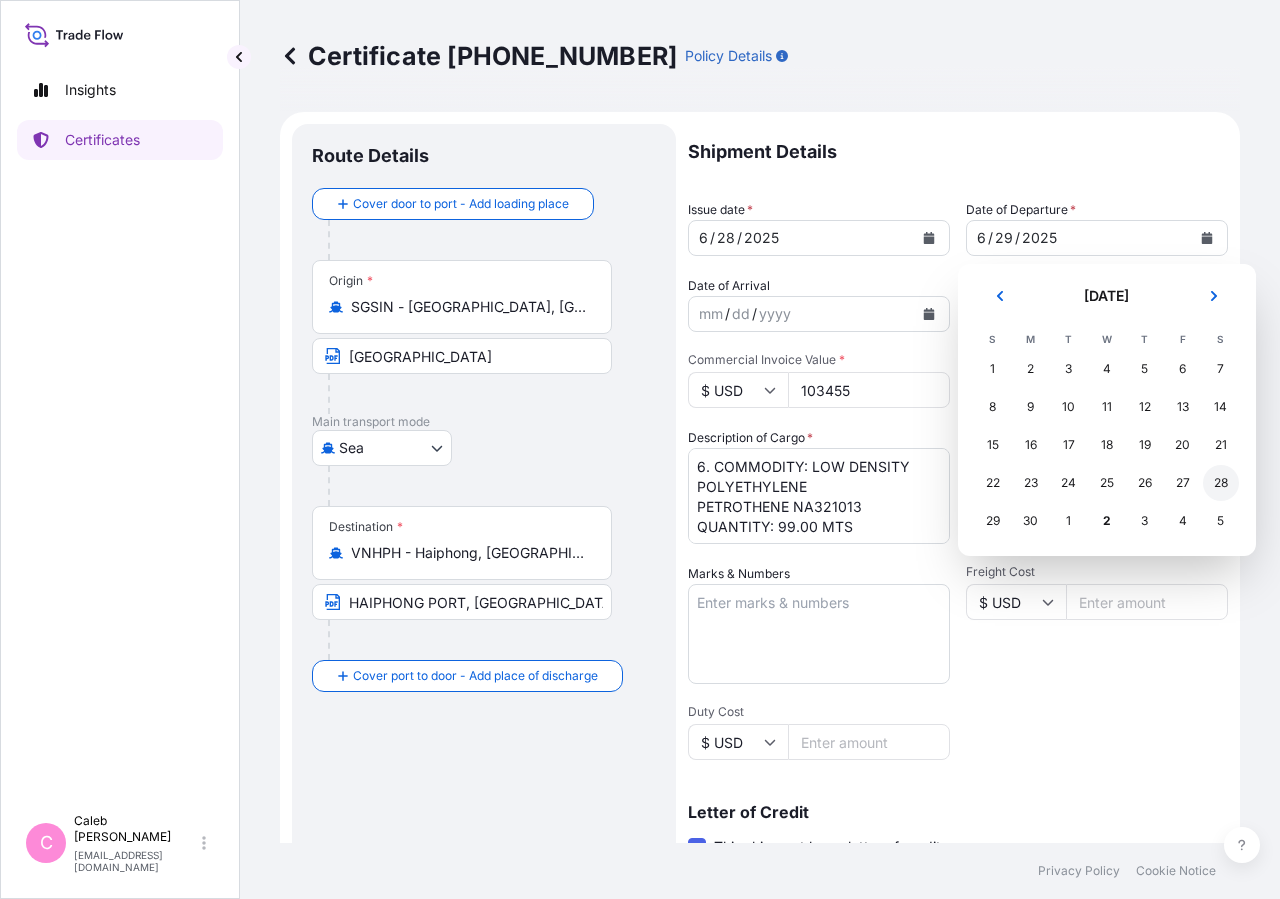 click on "28" at bounding box center (1221, 483) 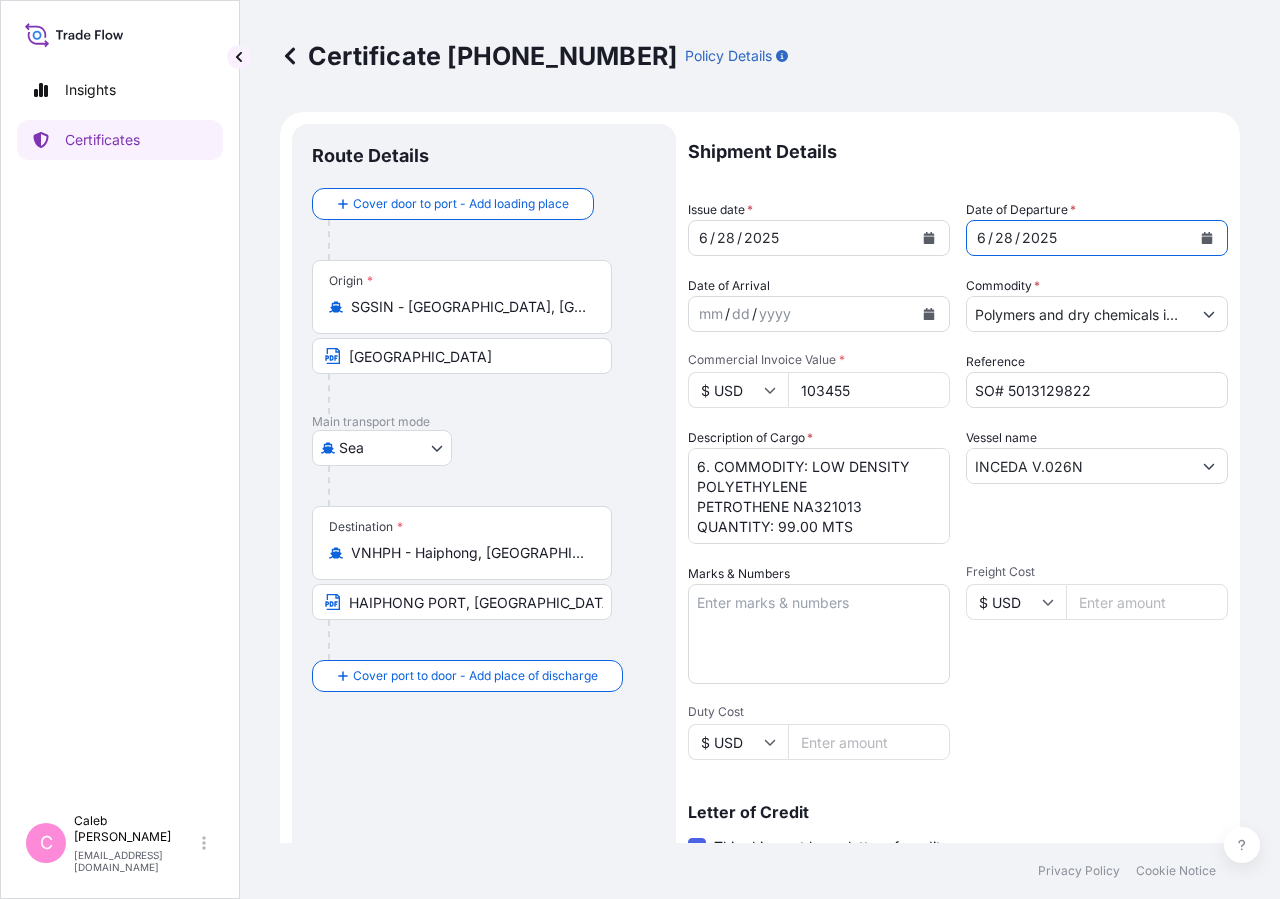 click 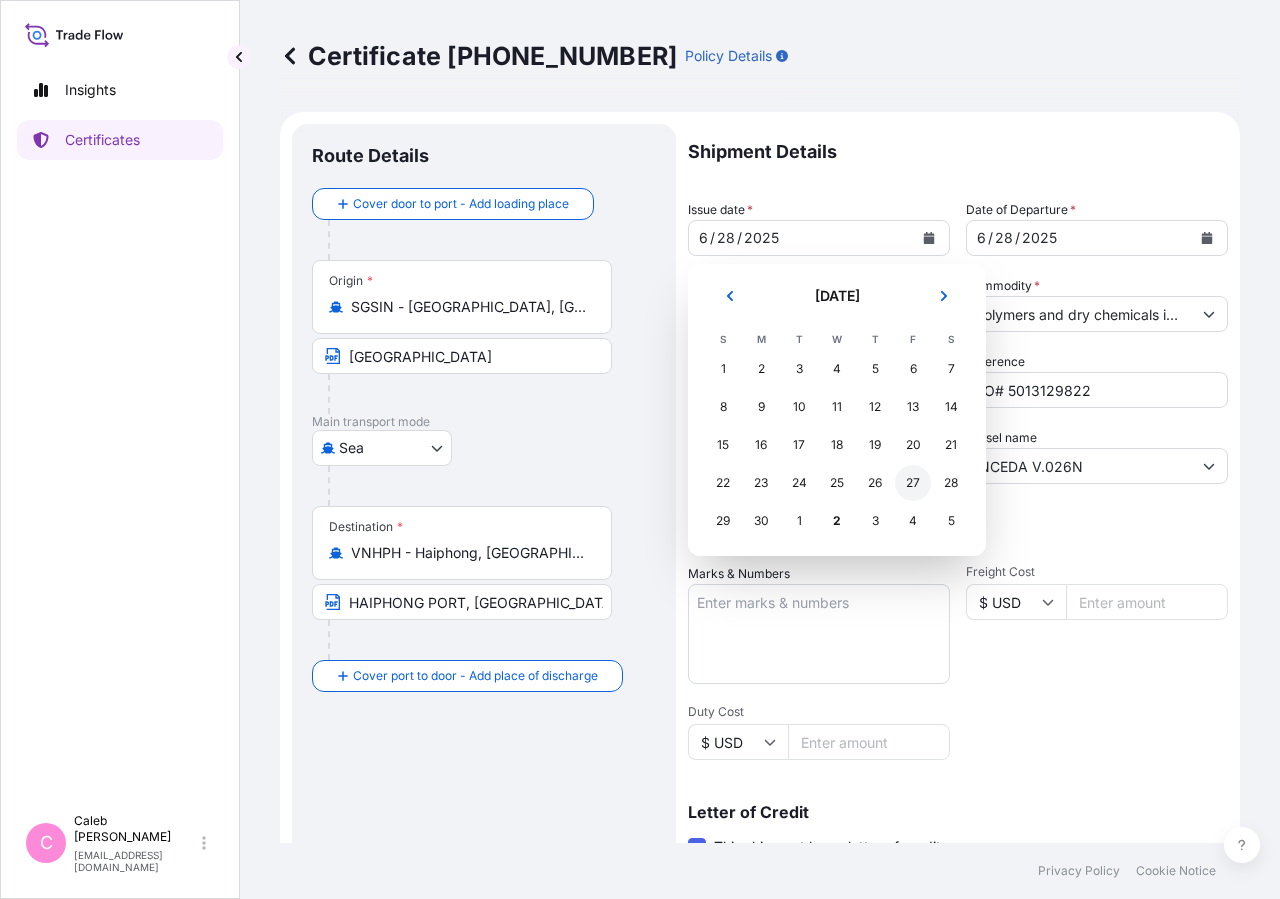 click on "27" at bounding box center (913, 483) 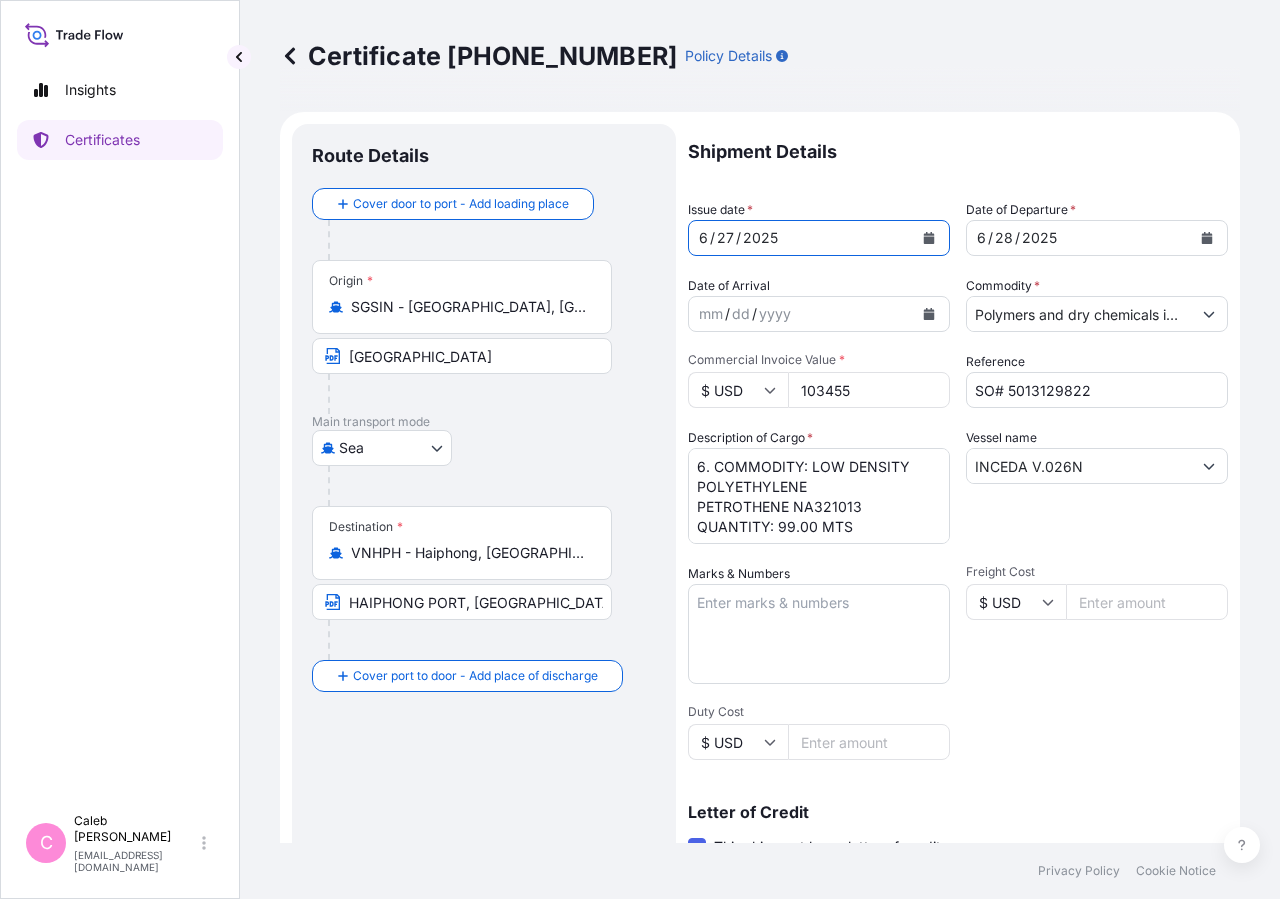 click on "Route Details   Cover door to port - Add loading place Place of loading Road / [GEOGRAPHIC_DATA] / Inland Origin * [GEOGRAPHIC_DATA] - [GEOGRAPHIC_DATA], [GEOGRAPHIC_DATA] [GEOGRAPHIC_DATA] Main transport mode [GEOGRAPHIC_DATA] Destination * VNHPH - [GEOGRAPHIC_DATA], [GEOGRAPHIC_DATA] [GEOGRAPHIC_DATA], [GEOGRAPHIC_DATA] Cover port to door - Add place of discharge Road / [GEOGRAPHIC_DATA] / Inland Place of Discharge" at bounding box center (484, 704) 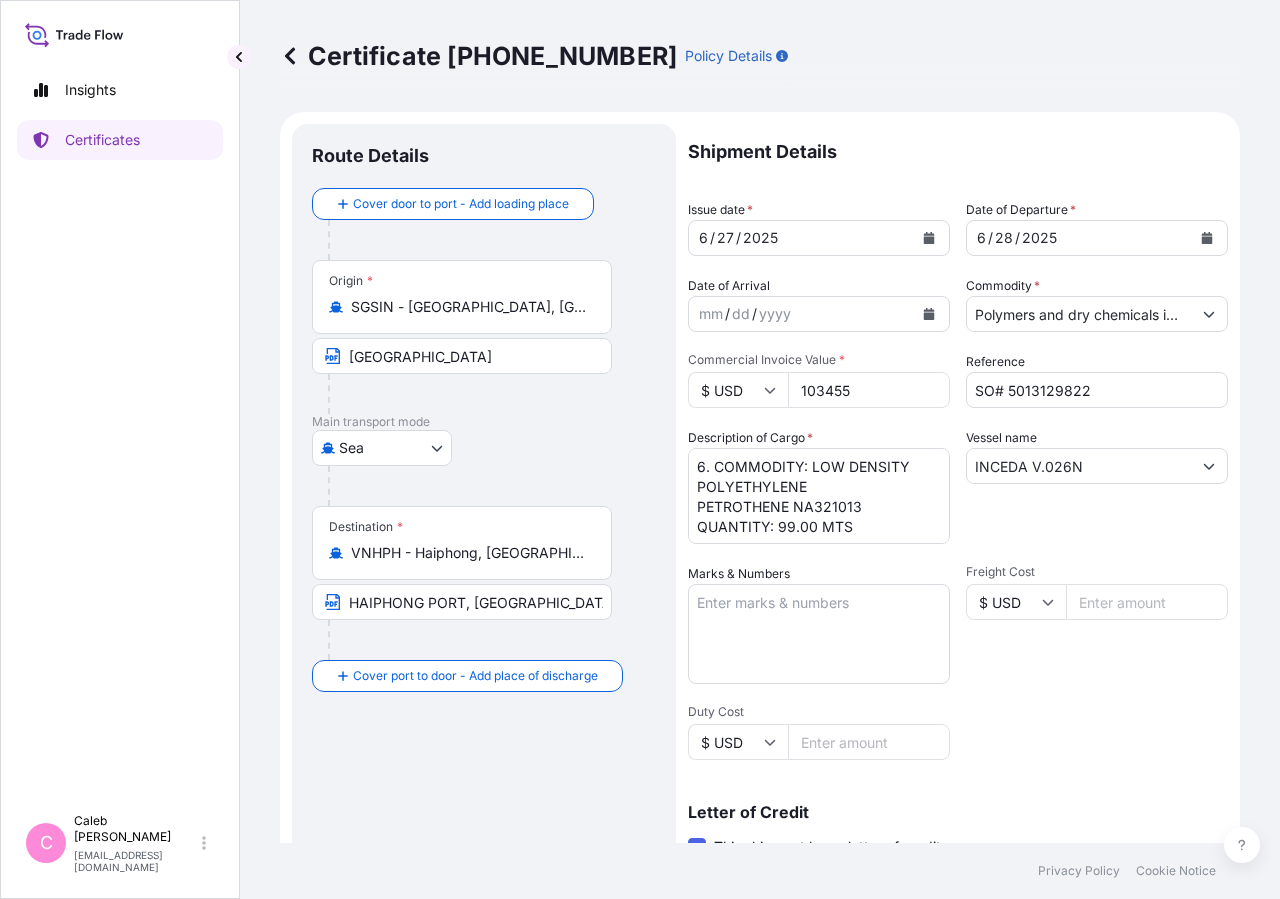 scroll, scrollTop: 442, scrollLeft: 0, axis: vertical 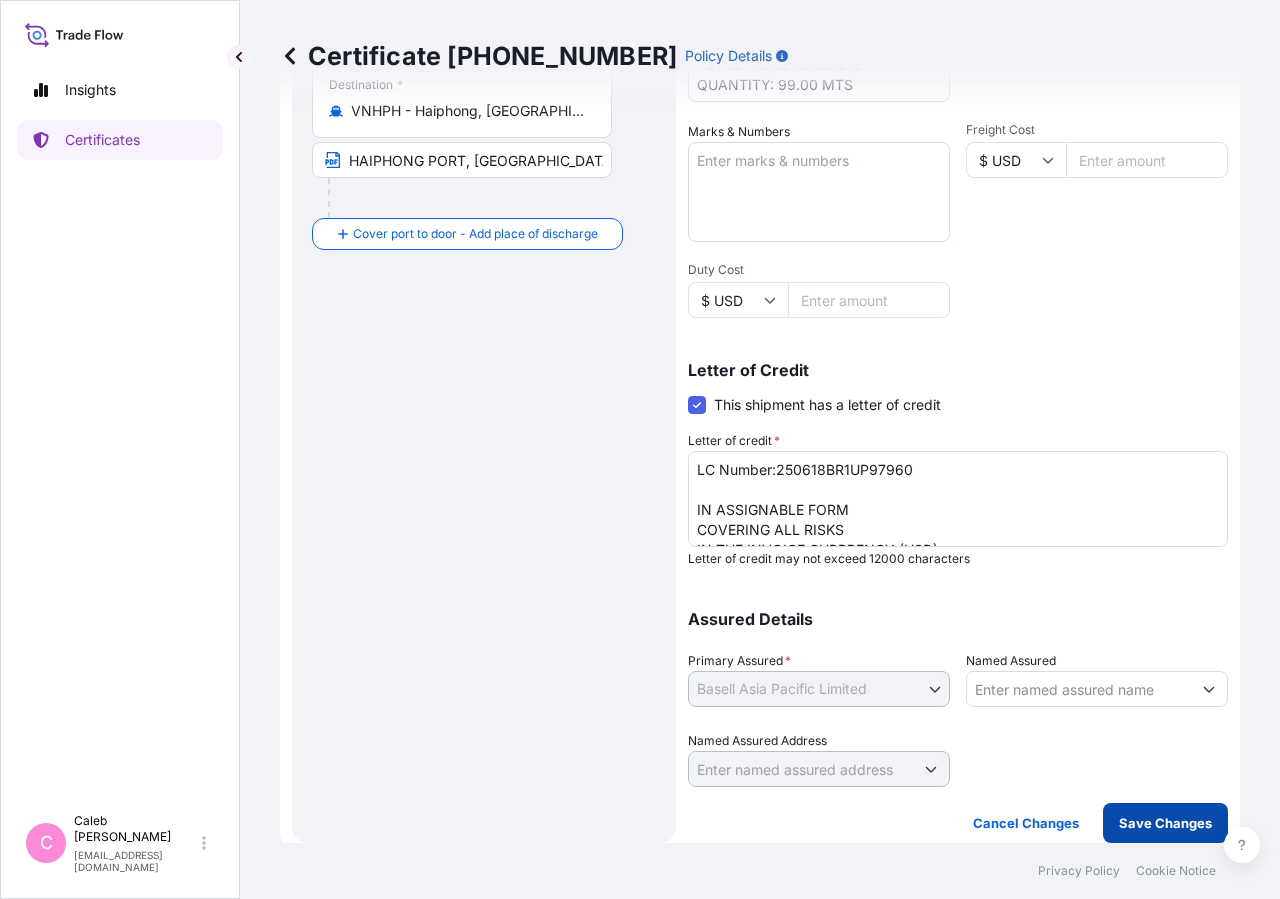 click on "Save Changes" at bounding box center [1165, 823] 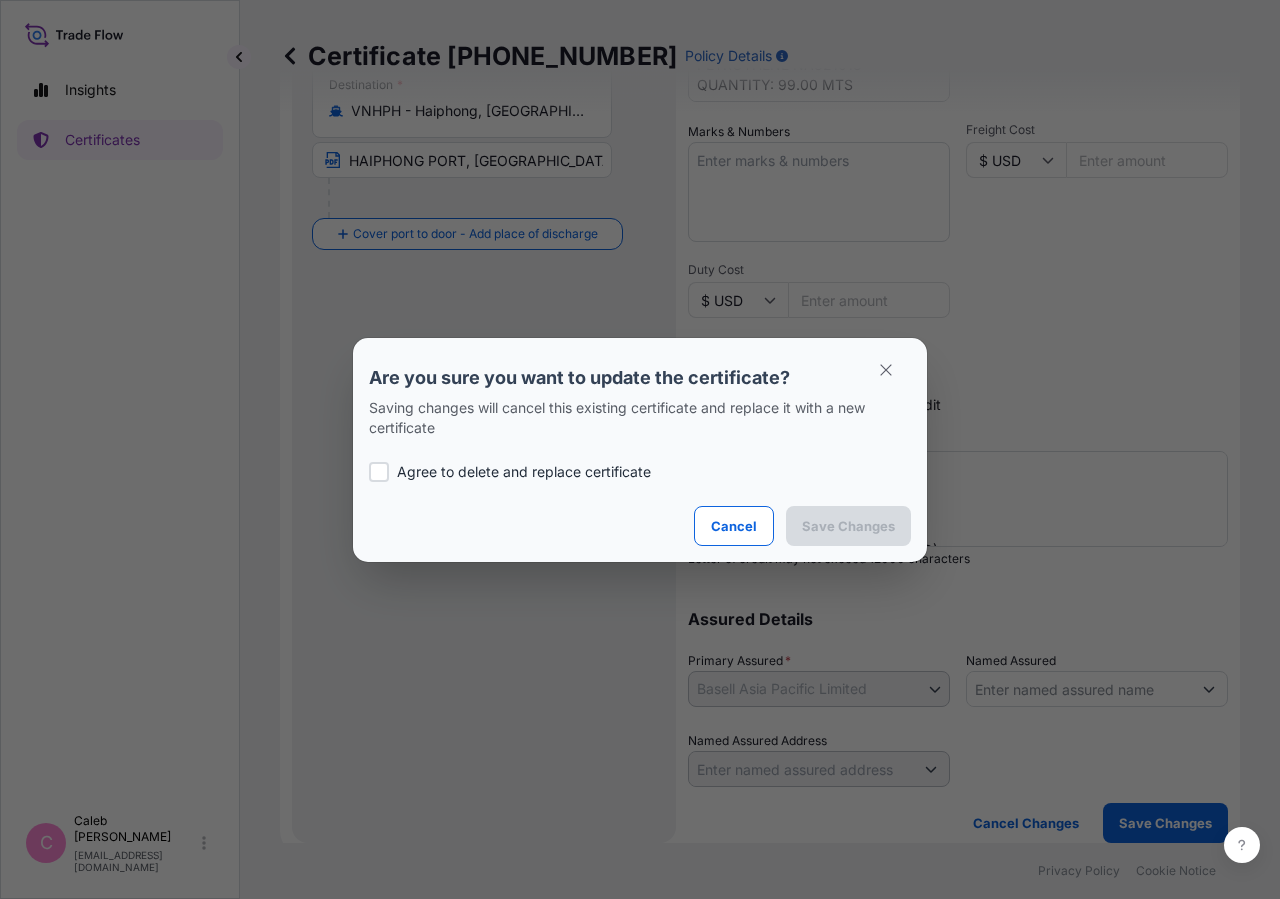 click on "Agree to delete and replace certificate" at bounding box center (524, 472) 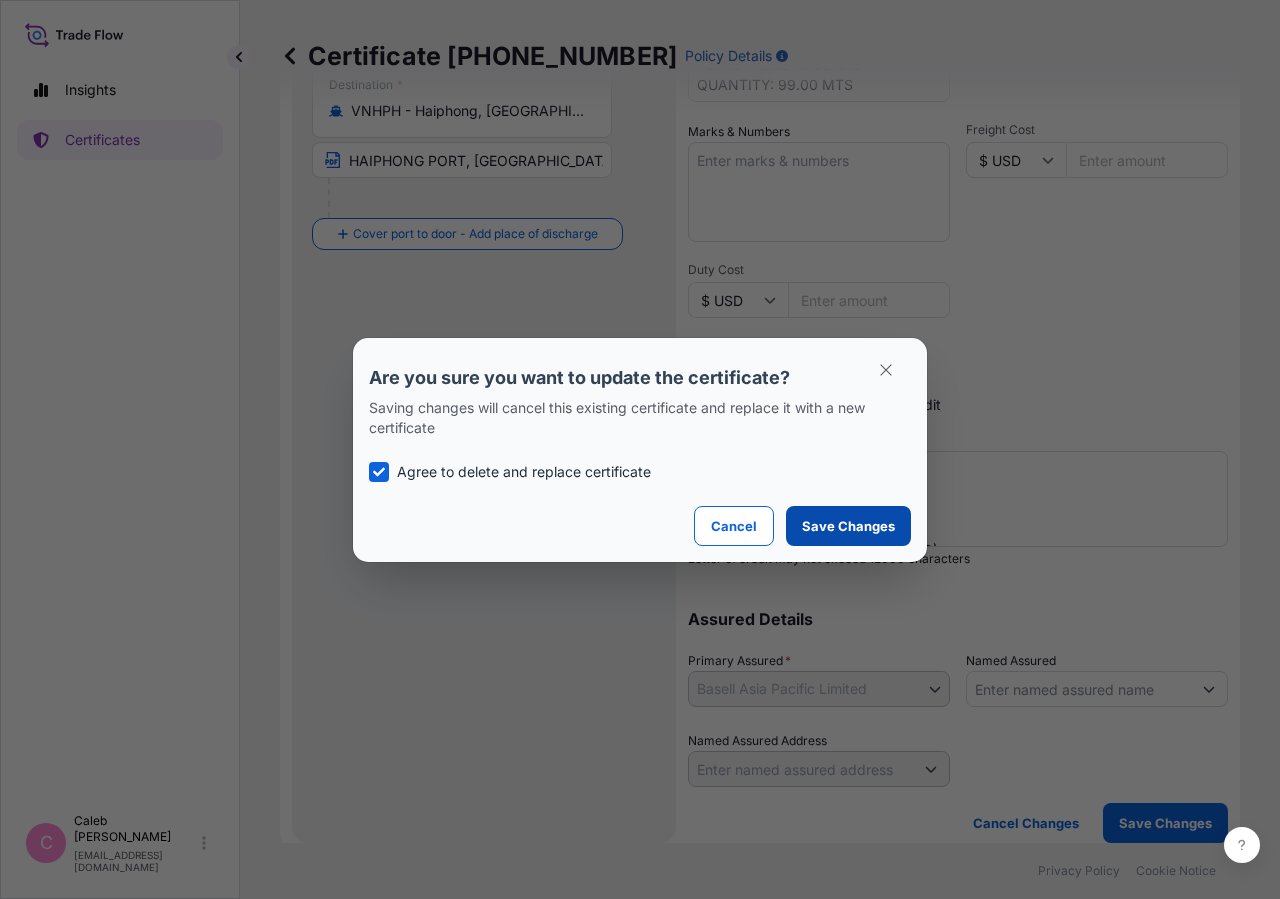 click on "Save Changes" at bounding box center (848, 526) 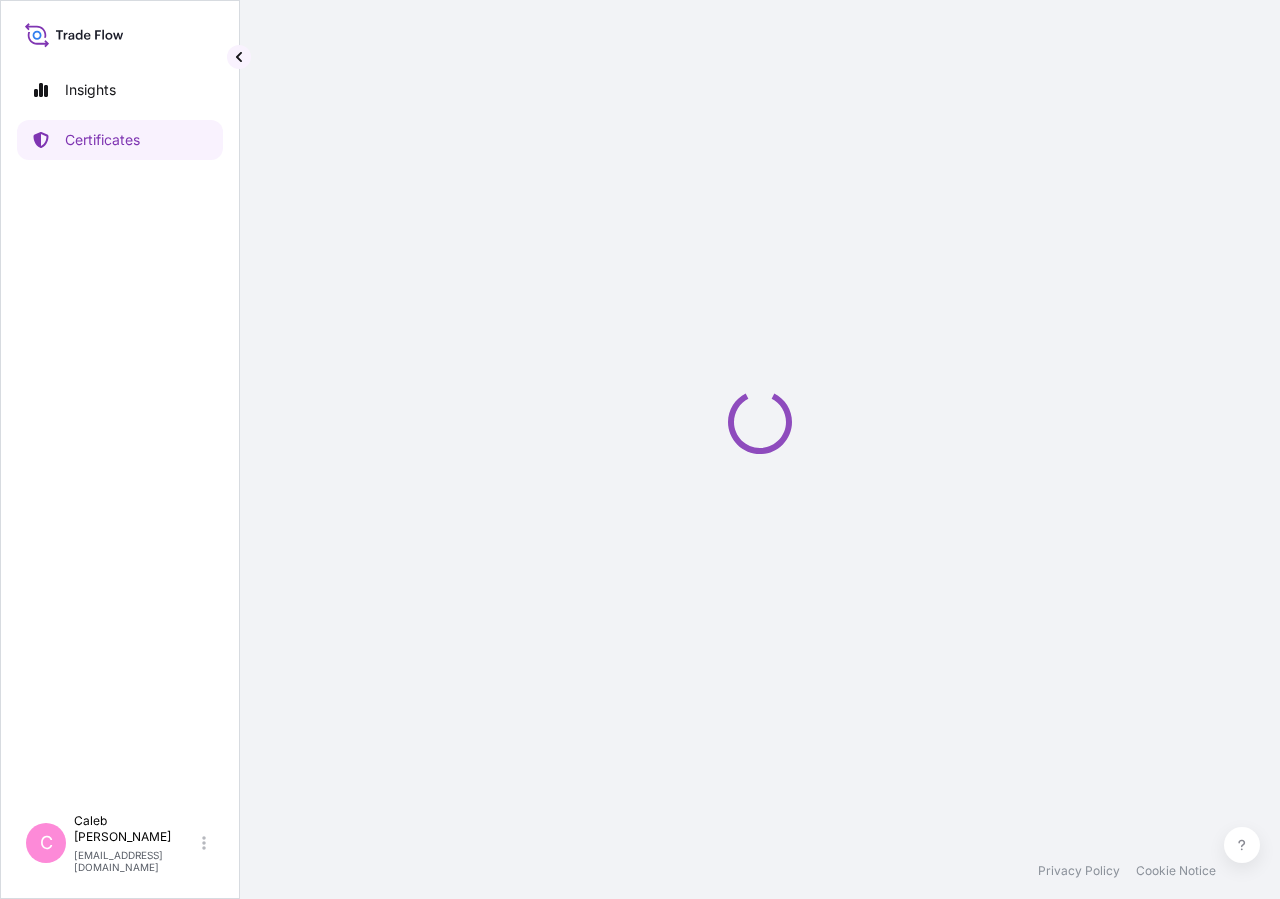 scroll, scrollTop: 0, scrollLeft: 0, axis: both 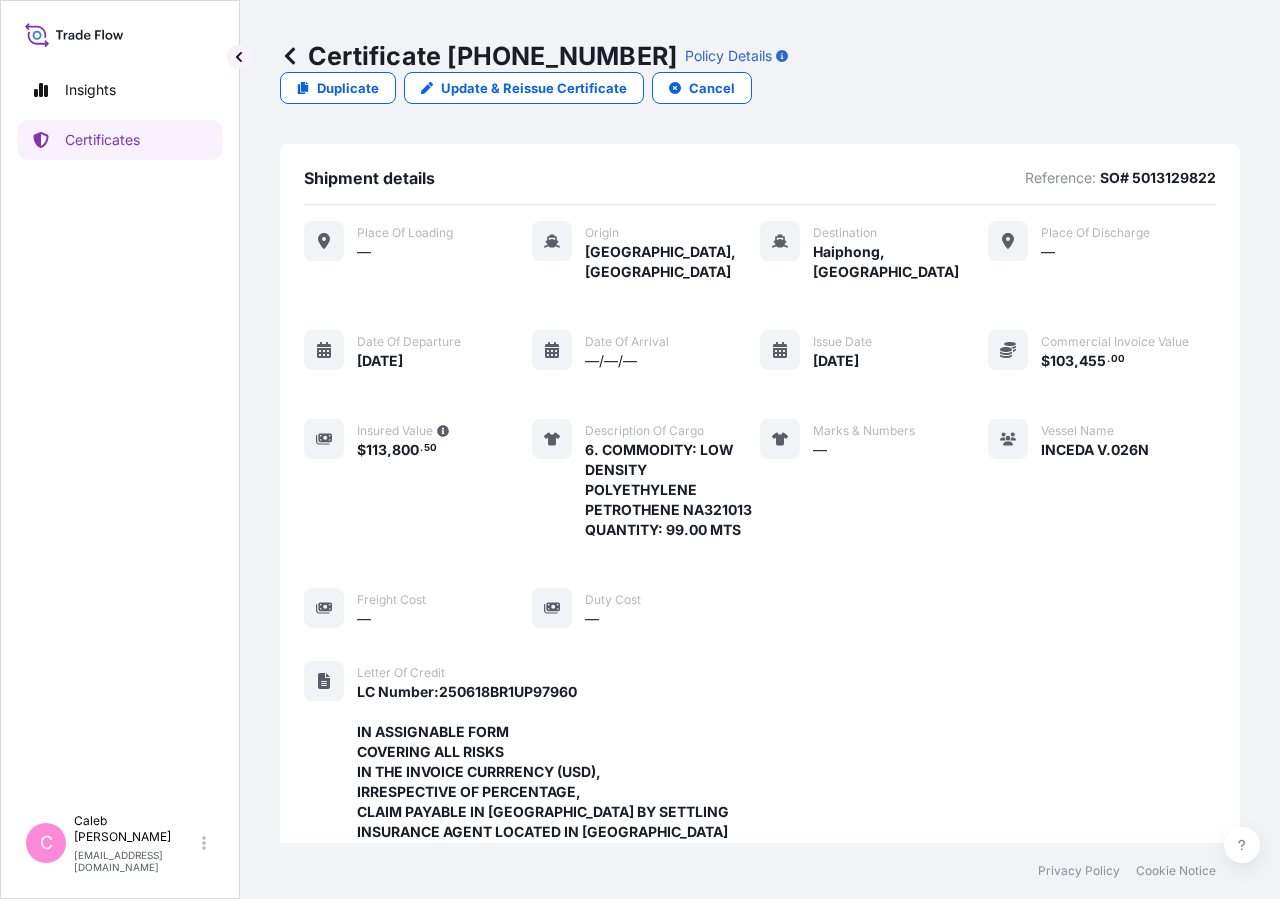 click on "Insights Certificates" at bounding box center (120, 428) 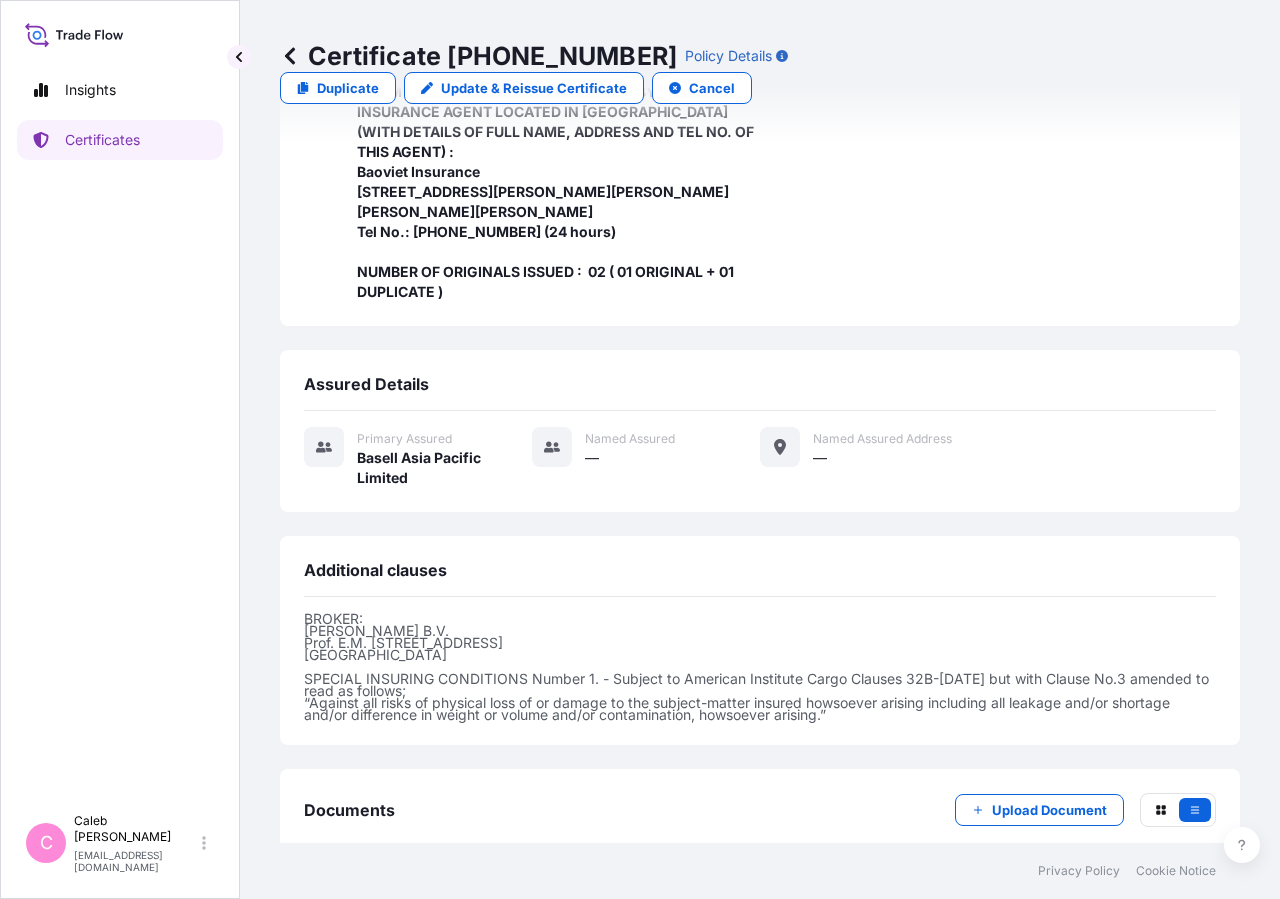 scroll, scrollTop: 778, scrollLeft: 0, axis: vertical 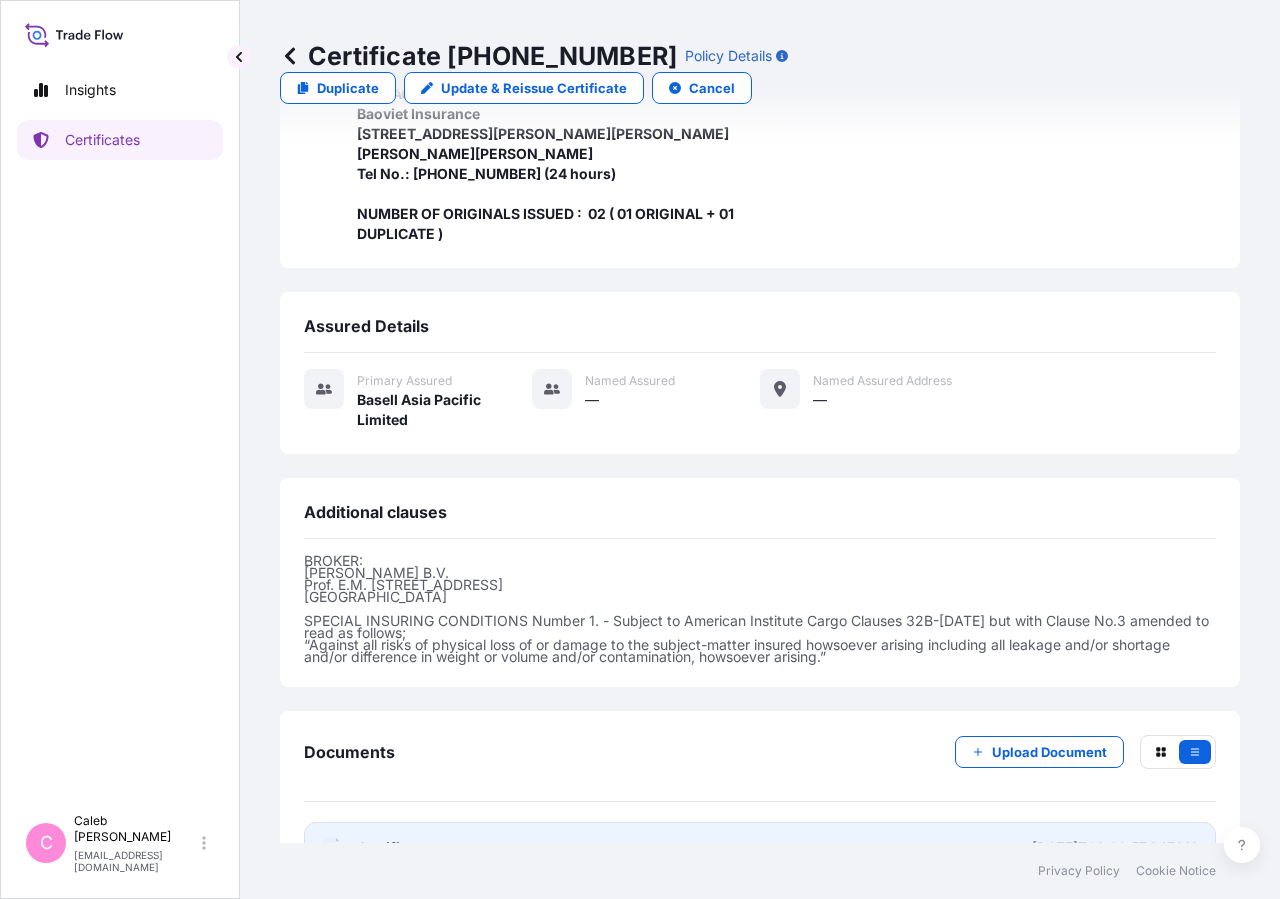 click on "Certificate" at bounding box center [393, 848] 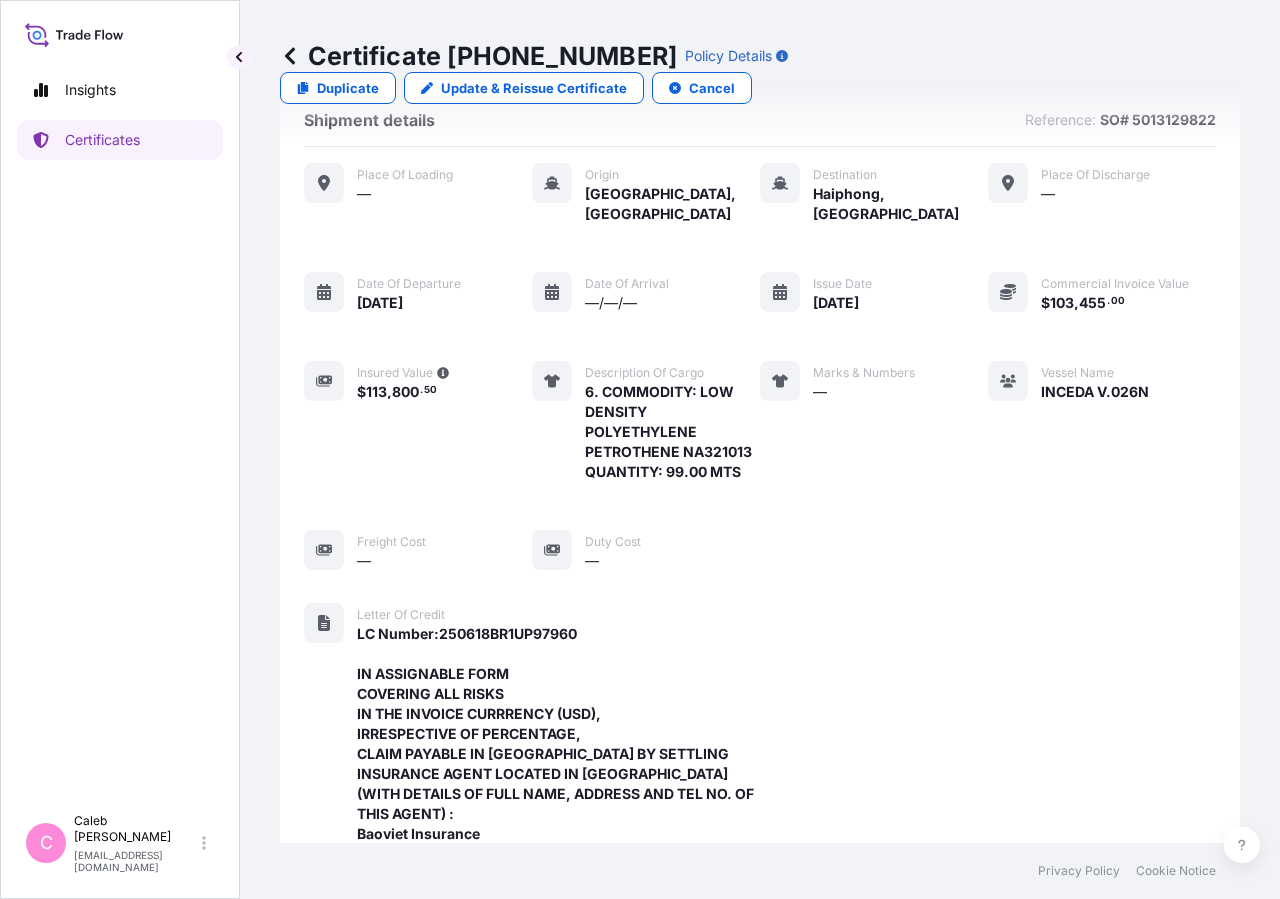 scroll, scrollTop: 0, scrollLeft: 0, axis: both 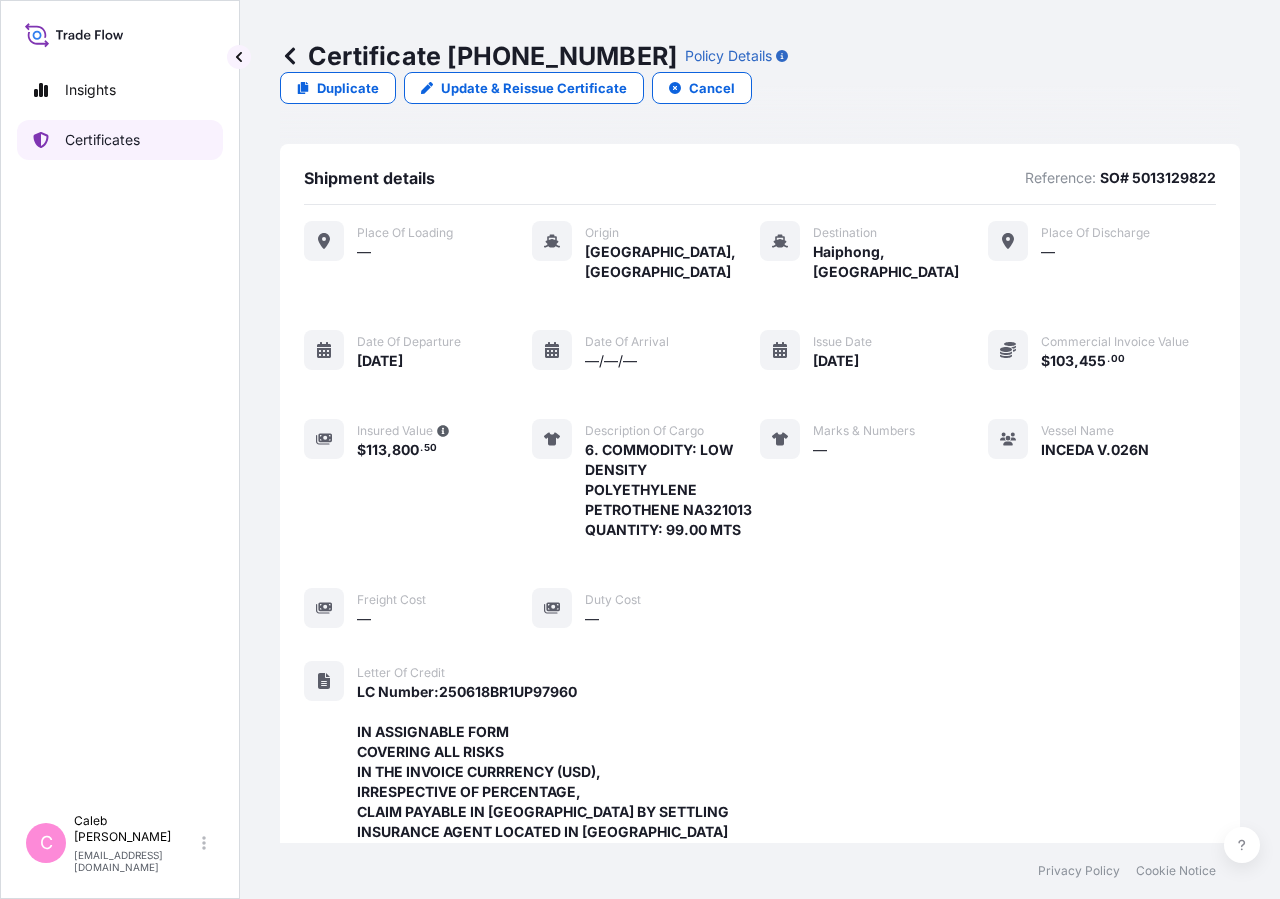 click on "Certificates" at bounding box center (102, 140) 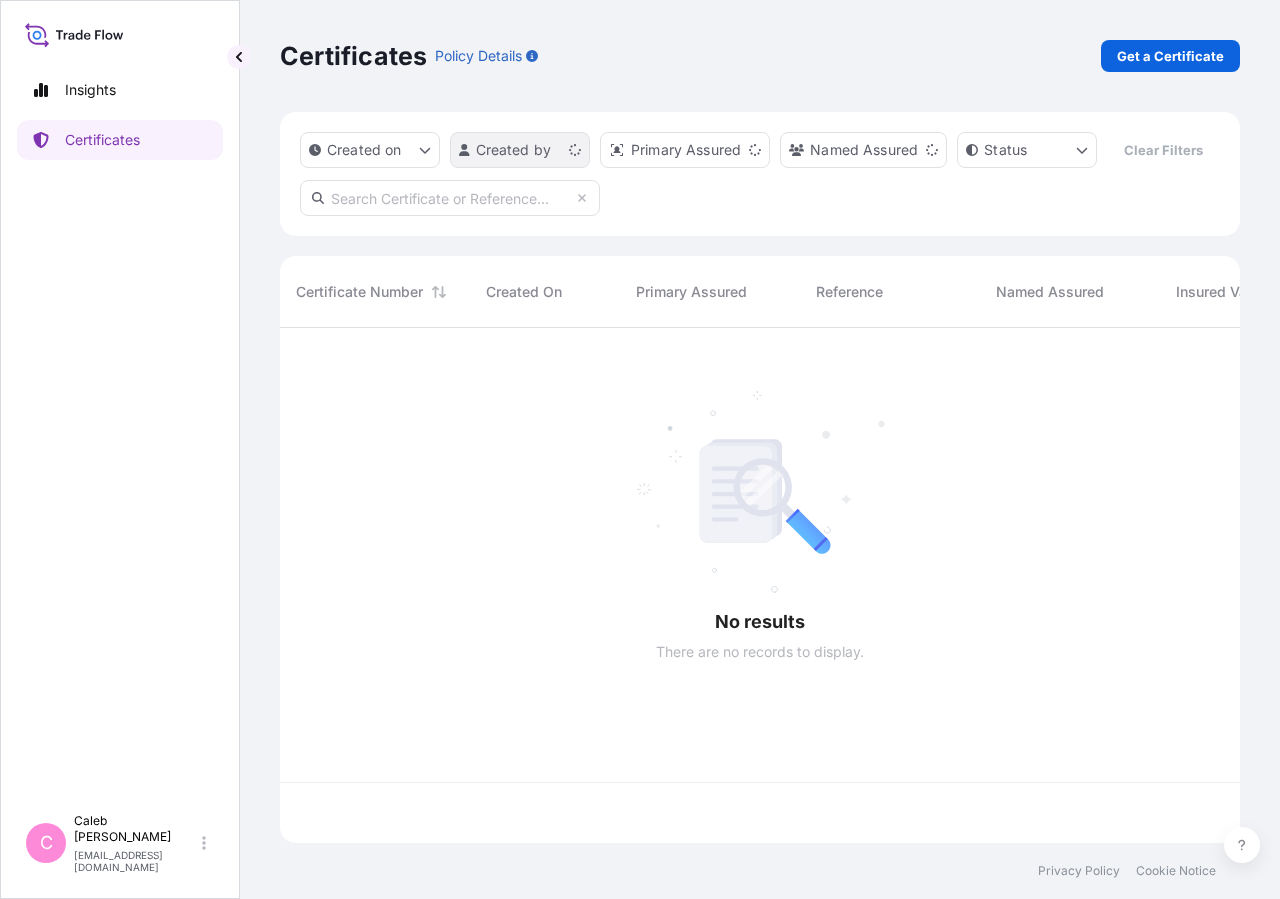 scroll, scrollTop: 18, scrollLeft: 18, axis: both 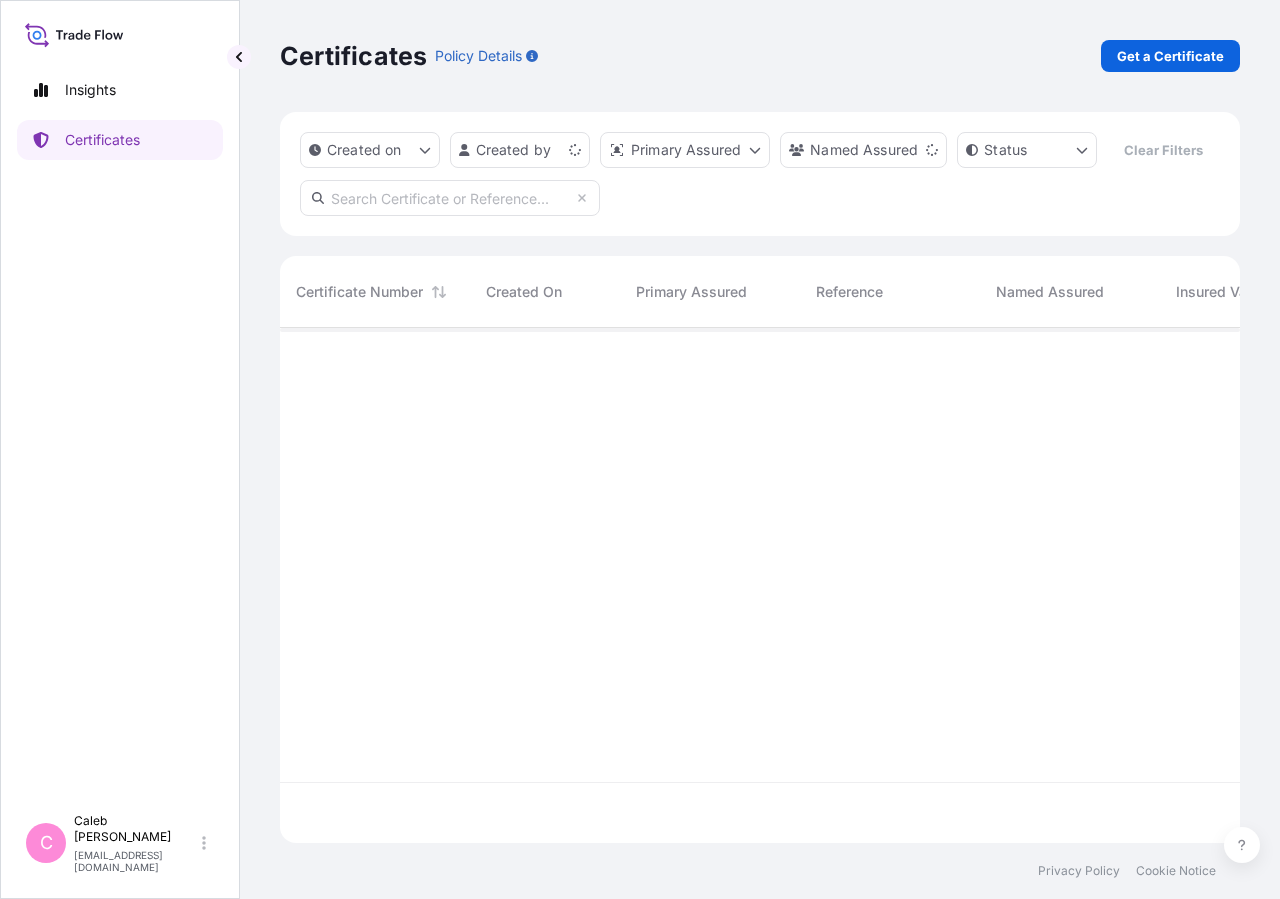 click at bounding box center (450, 198) 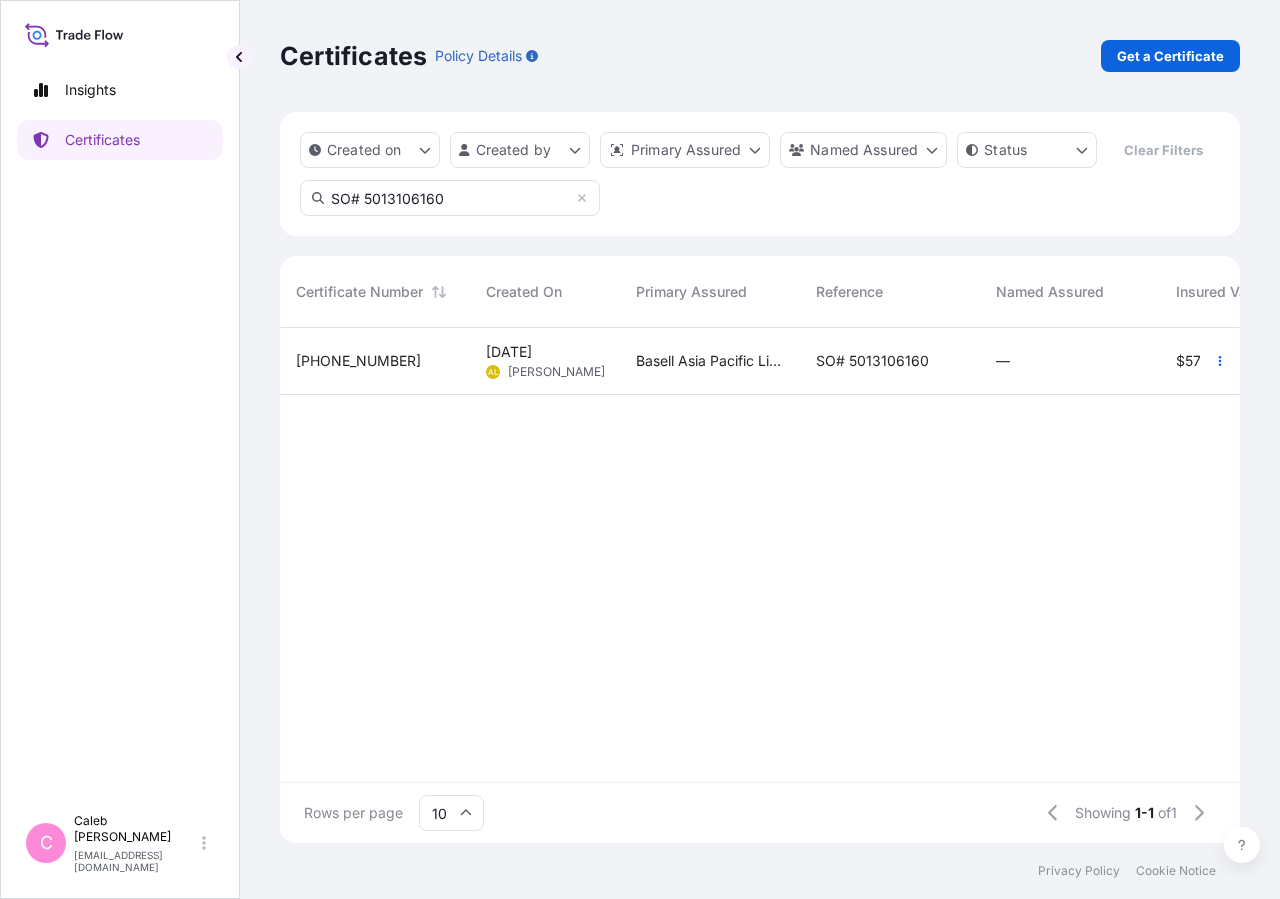 type on "SO# 5013106160" 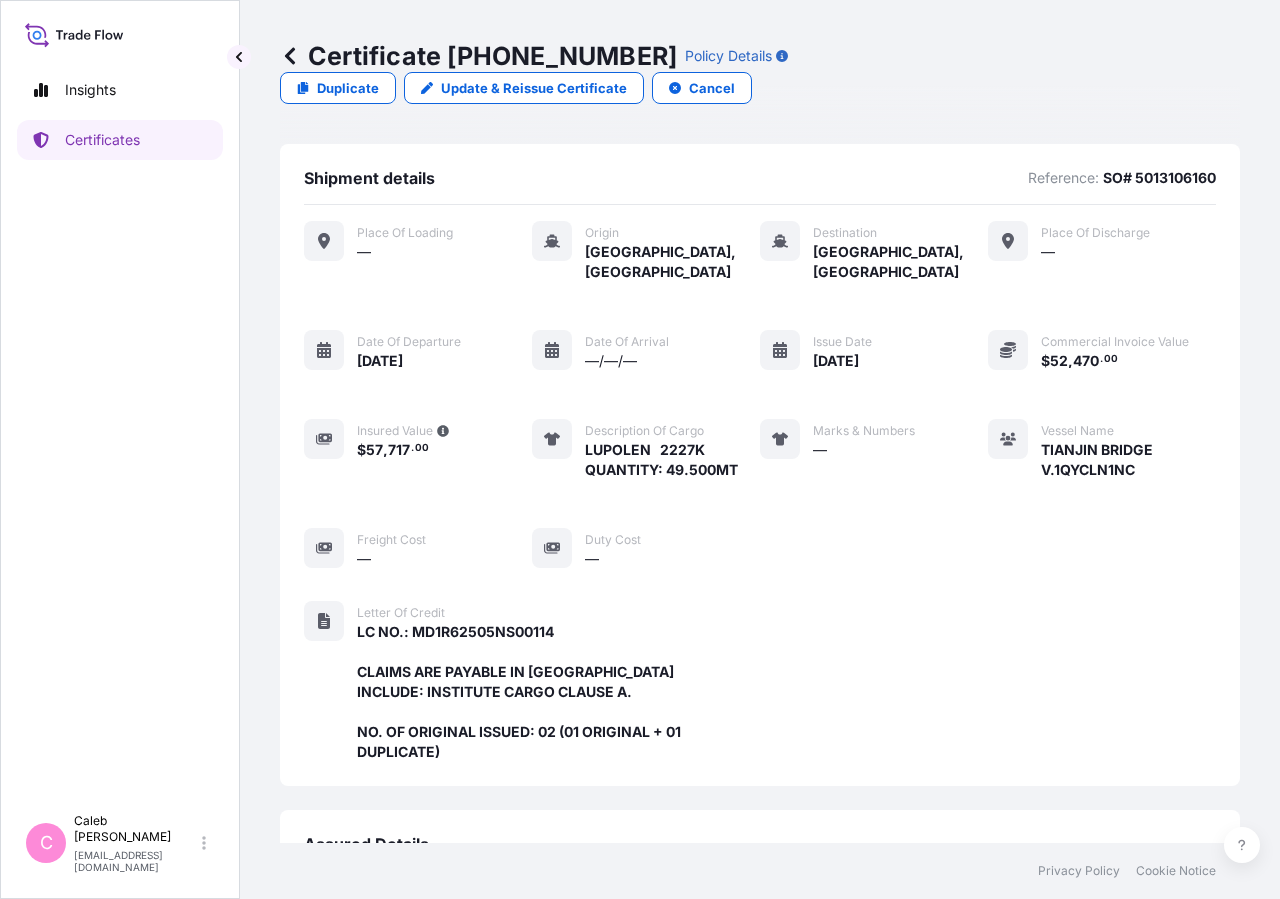click on "Certificate [PHONE_NUMBER] Policy Details Duplicate Update & Reissue Certificate Cancel" at bounding box center (760, 72) 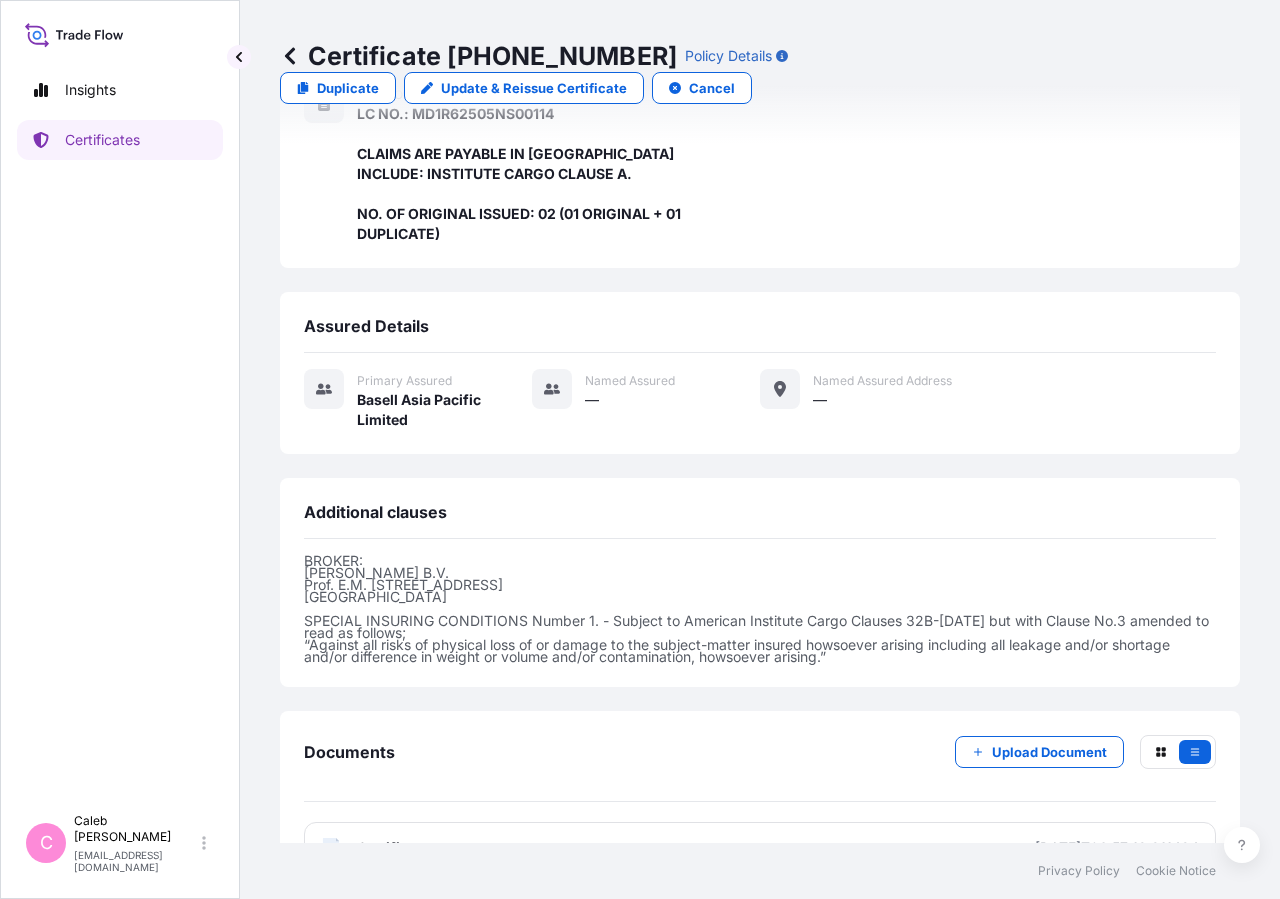 scroll, scrollTop: 0, scrollLeft: 0, axis: both 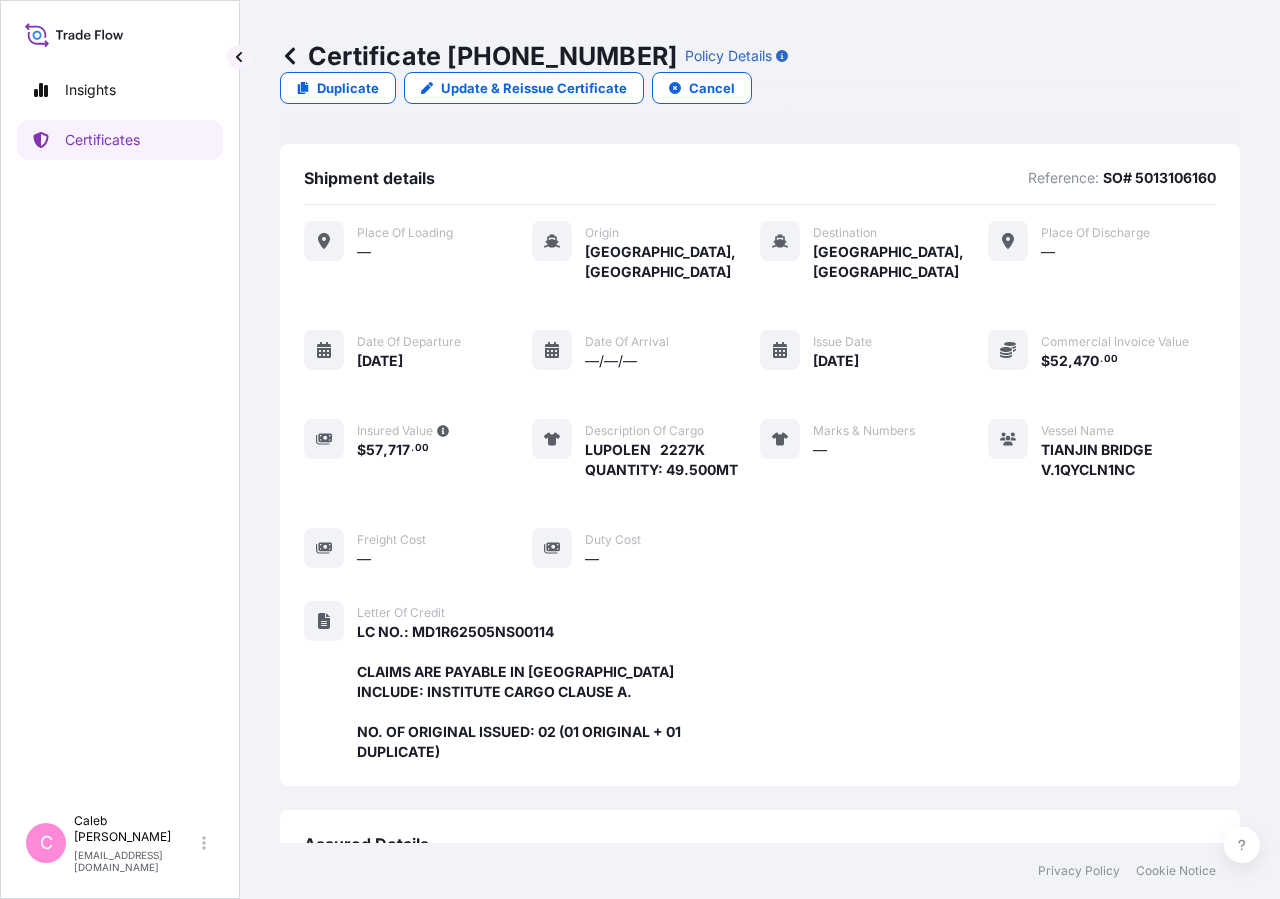 click on "Update & Reissue Certificate" at bounding box center (534, 88) 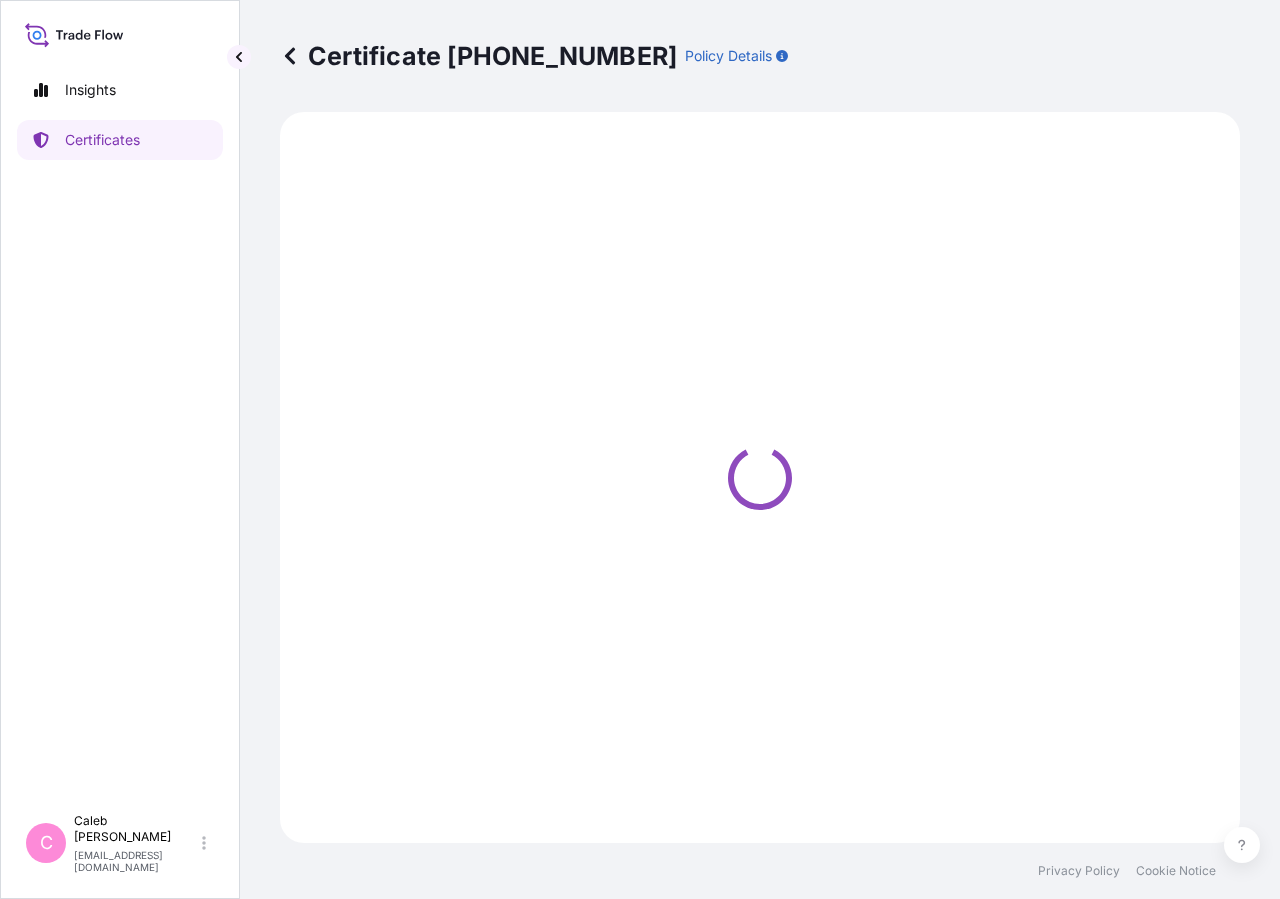 select on "Sea" 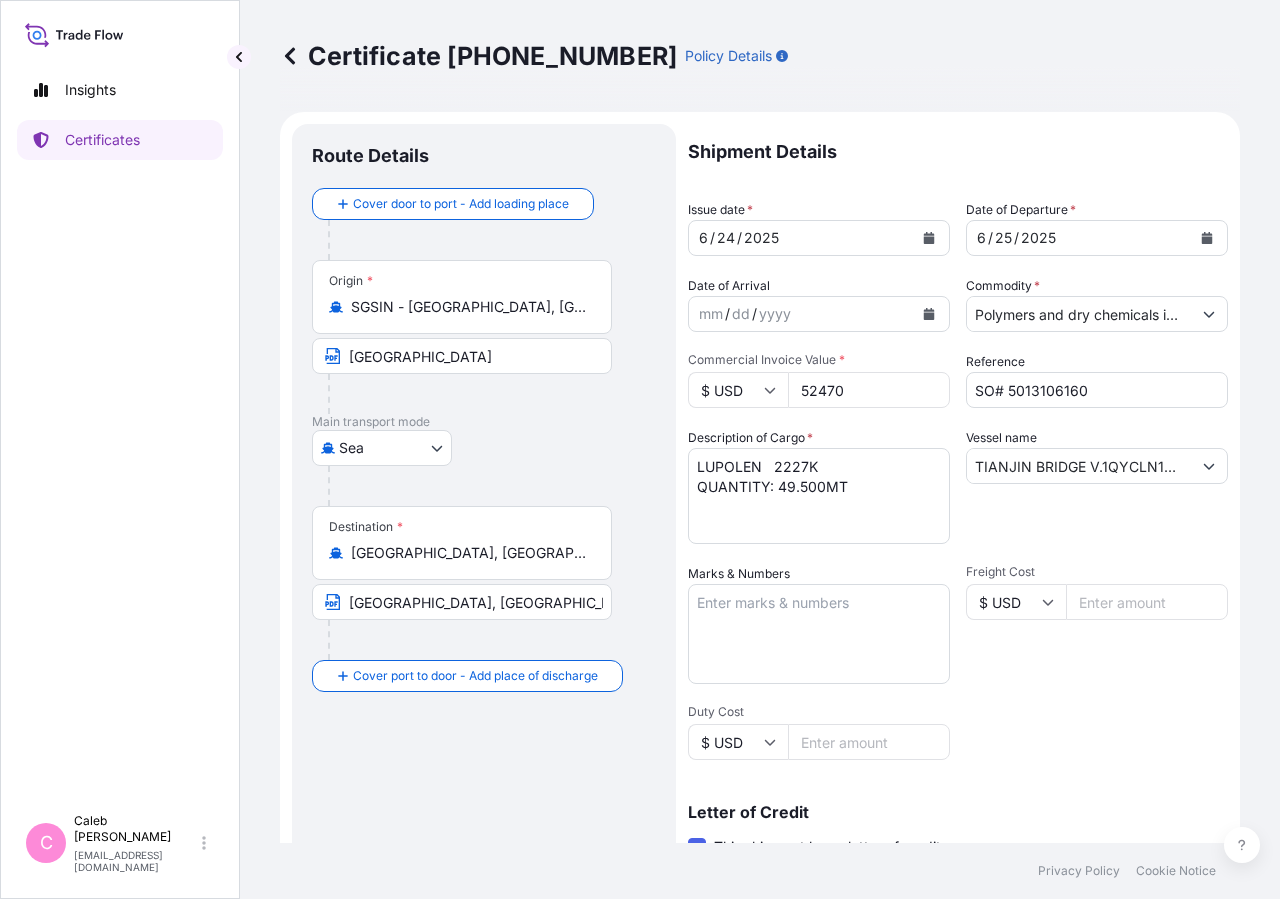 click 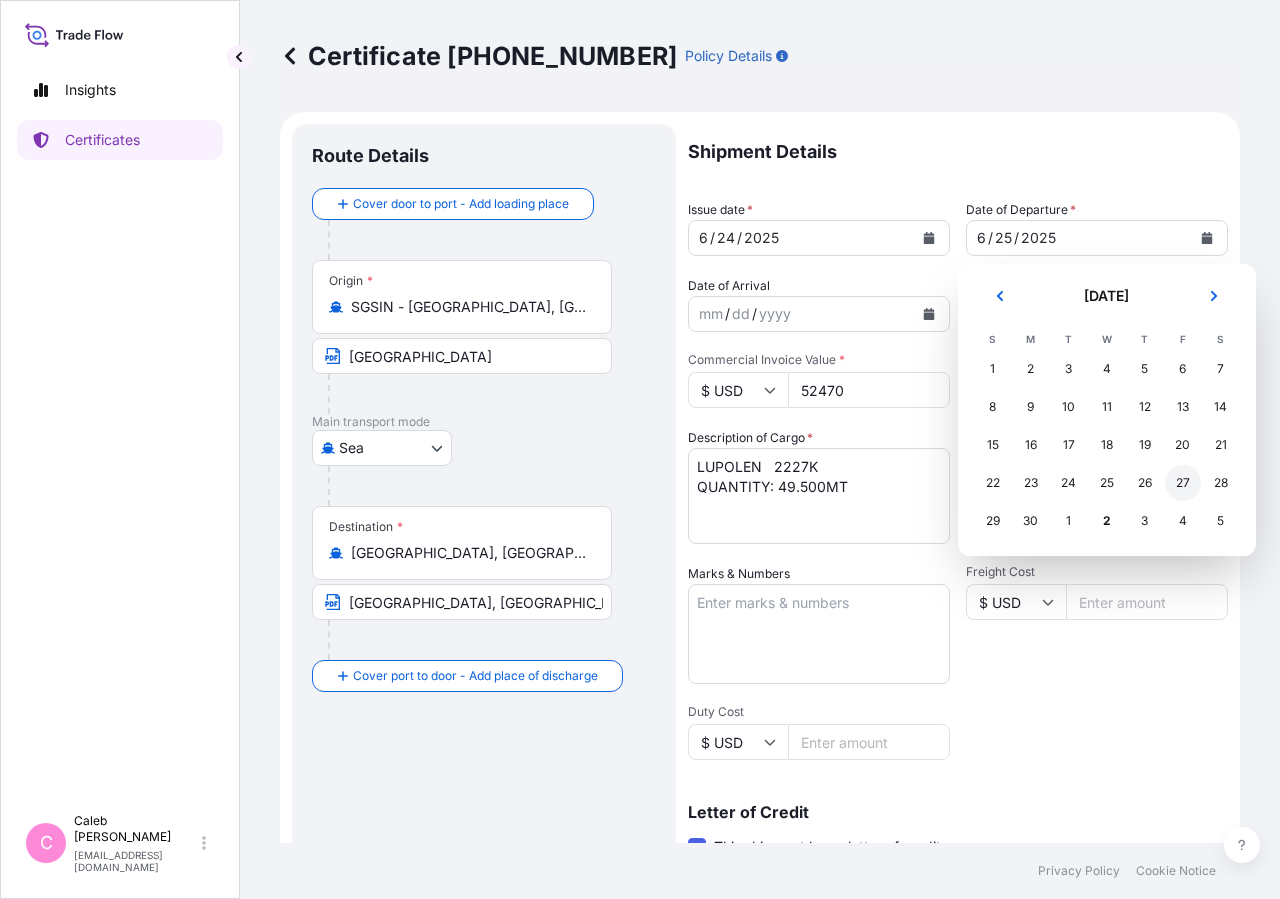 click on "27" at bounding box center [1183, 483] 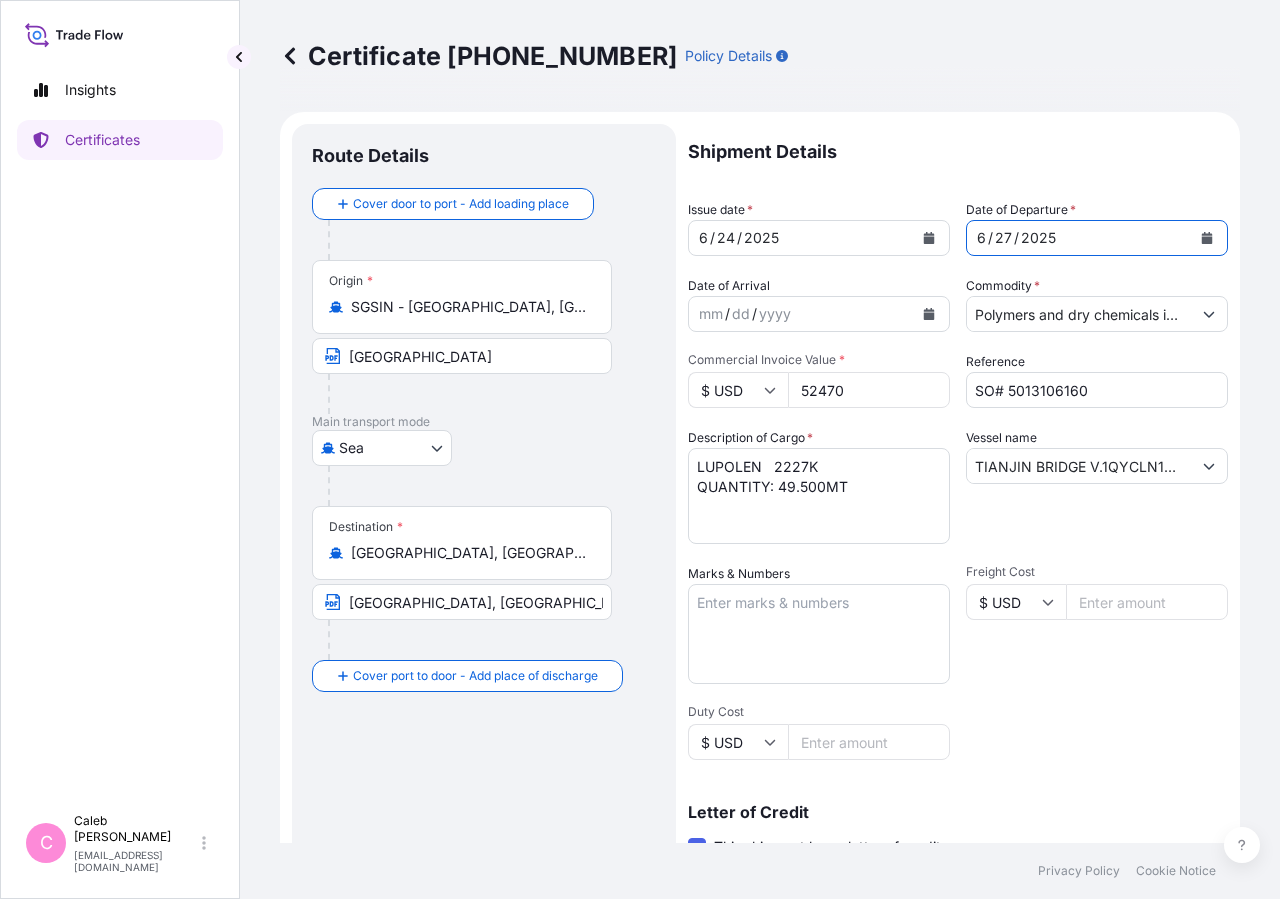 click at bounding box center (929, 238) 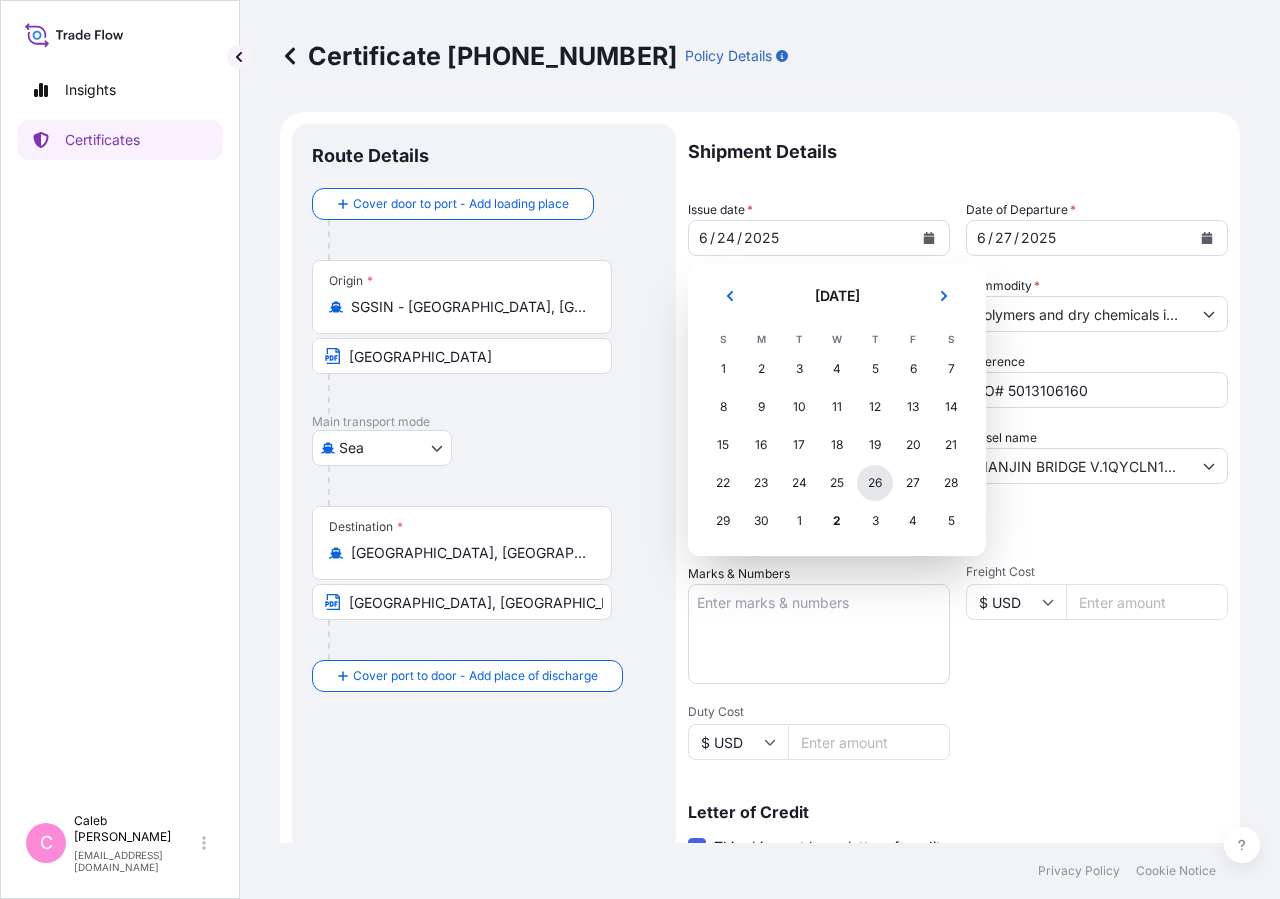 click on "26" at bounding box center [875, 483] 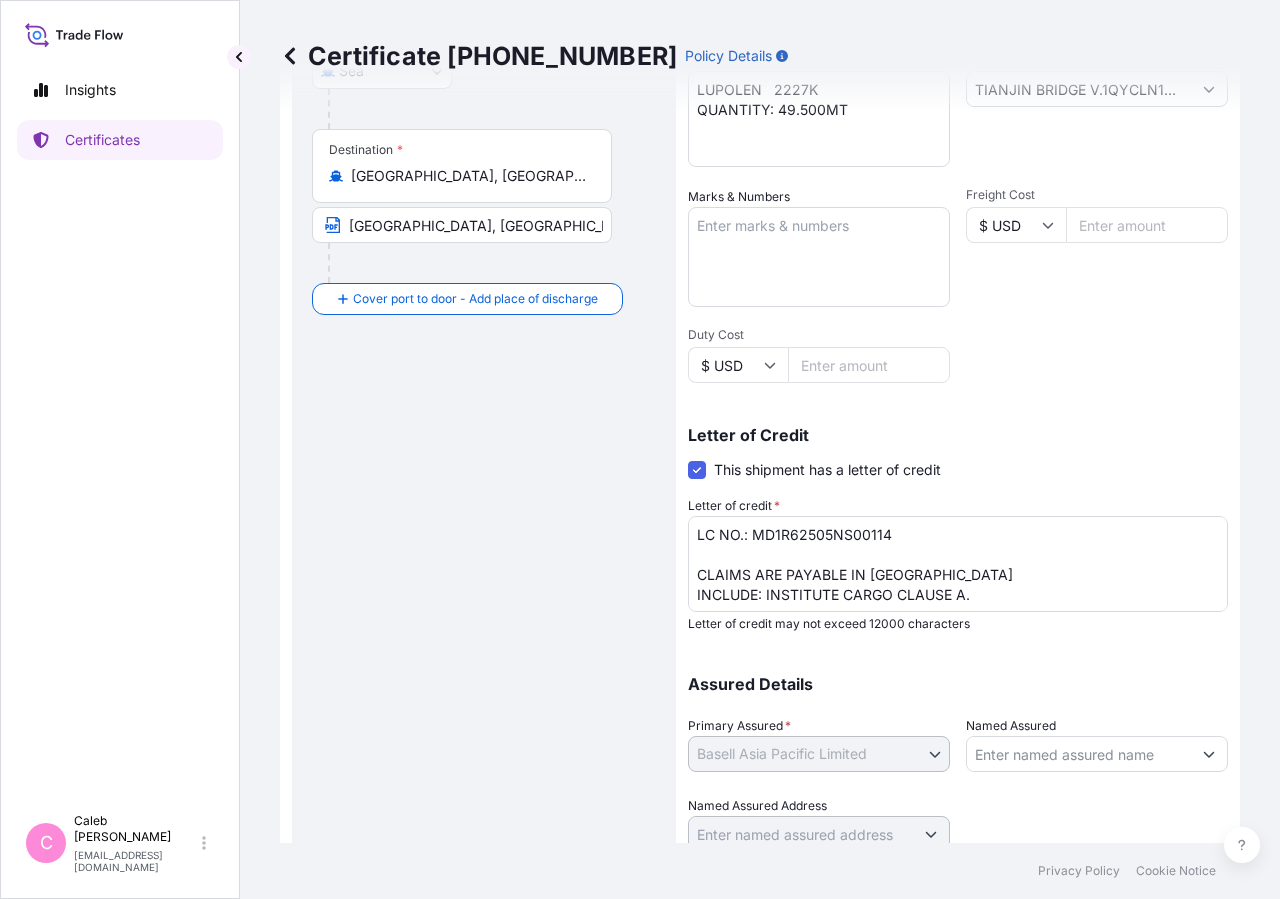 scroll, scrollTop: 442, scrollLeft: 0, axis: vertical 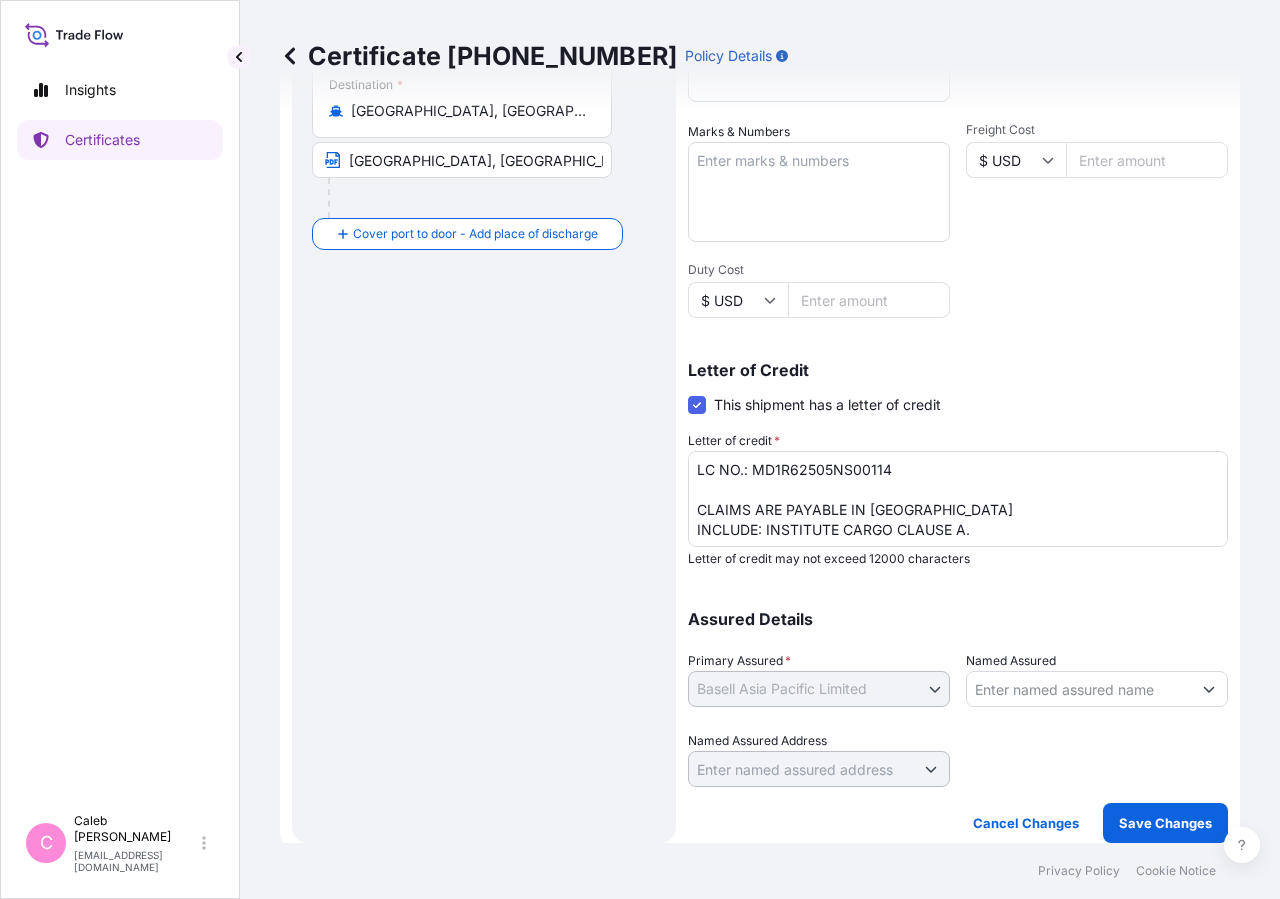 click on "LC NO.: MD1R62505NS00114
CLAIMS ARE PAYABLE IN [GEOGRAPHIC_DATA]
INCLUDE: INSTITUTE CARGO CLAUSE A.
NO. OF ORIGINAL ISSUED: 02 (01 ORIGINAL + 01 DUPLICATE)" at bounding box center (958, 499) 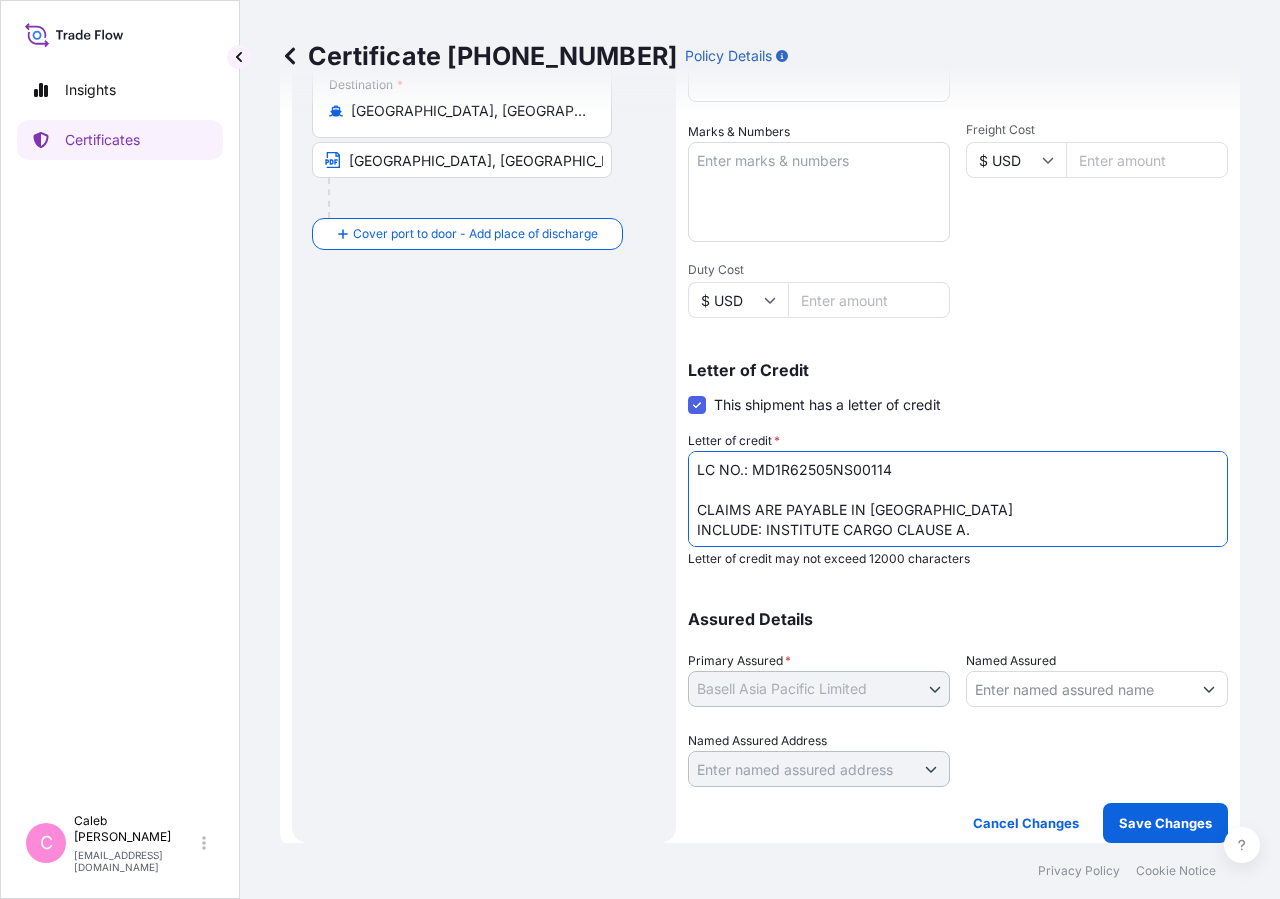 click on "LC NO.: MD1R62505NS00114
CLAIMS ARE PAYABLE IN [GEOGRAPHIC_DATA]
INCLUDE: INSTITUTE CARGO CLAUSE A.
NO. OF ORIGINAL ISSUED: 02 (01 ORIGINAL + 01 DUPLICATE)" at bounding box center [958, 499] 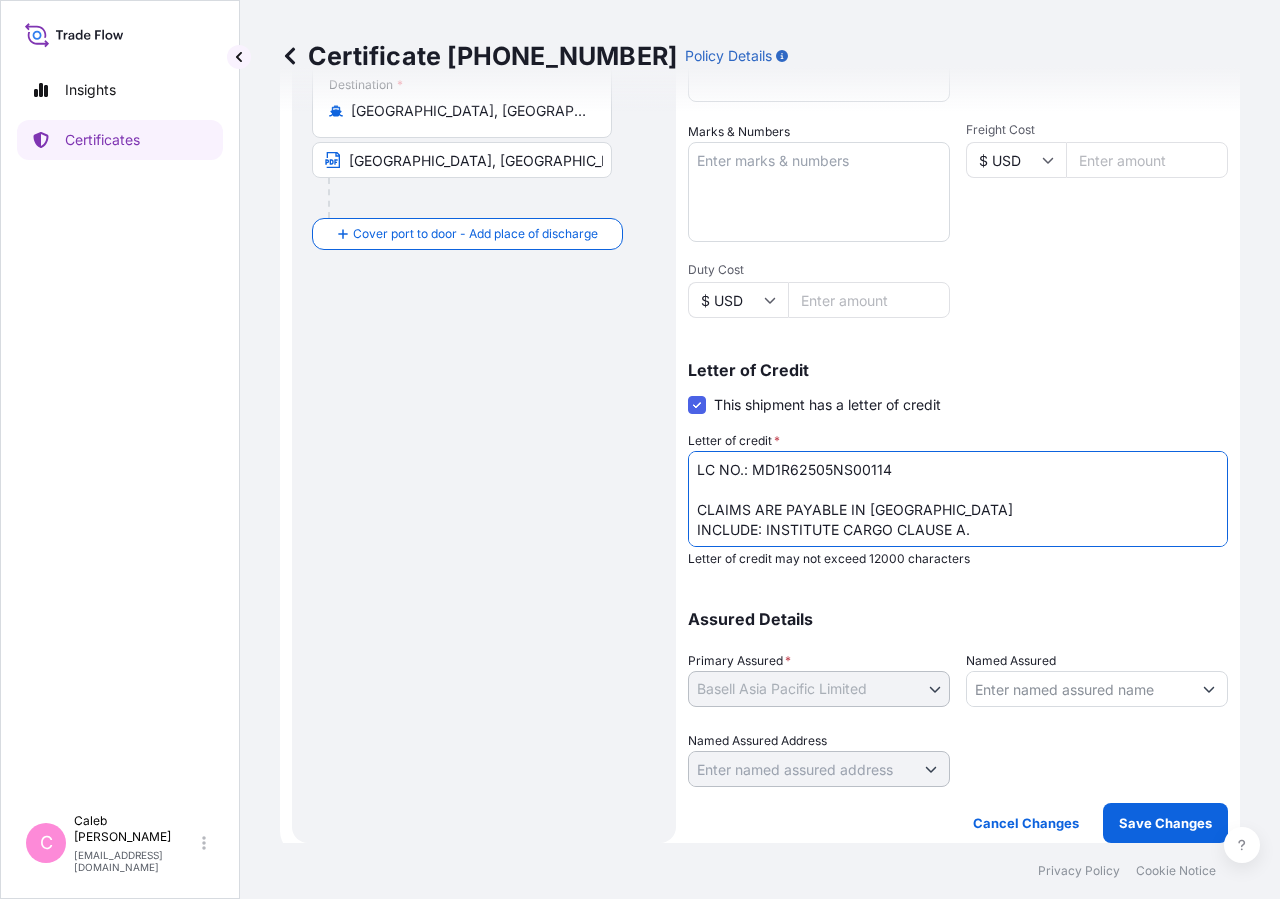 click on "LC NO.: MD1R62505NS00114
CLAIMS ARE PAYABLE IN [GEOGRAPHIC_DATA]
INCLUDE: INSTITUTE CARGO CLAUSE A.
NO. OF ORIGINAL ISSUED: 02 (01 ORIGINAL + 01 DUPLICATE)" at bounding box center [958, 499] 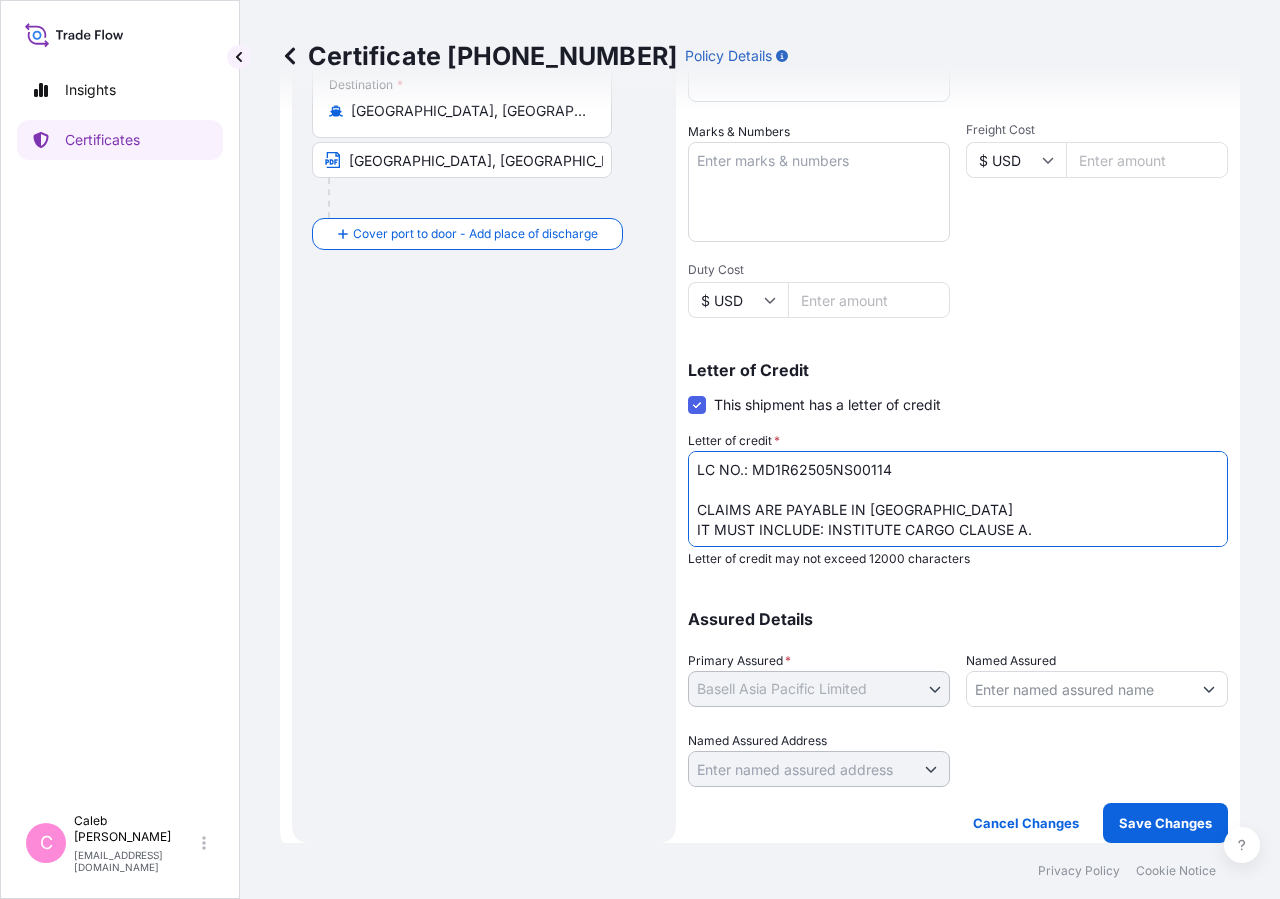 type on "LC NO.: MD1R62505NS00114
CLAIMS ARE PAYABLE IN [GEOGRAPHIC_DATA]
IT MUST INCLUDE: INSTITUTE CARGO CLAUSE A.
NO. OF ORIGINAL ISSUED: 02 (01 ORIGINAL + 01 DUPLICATE)" 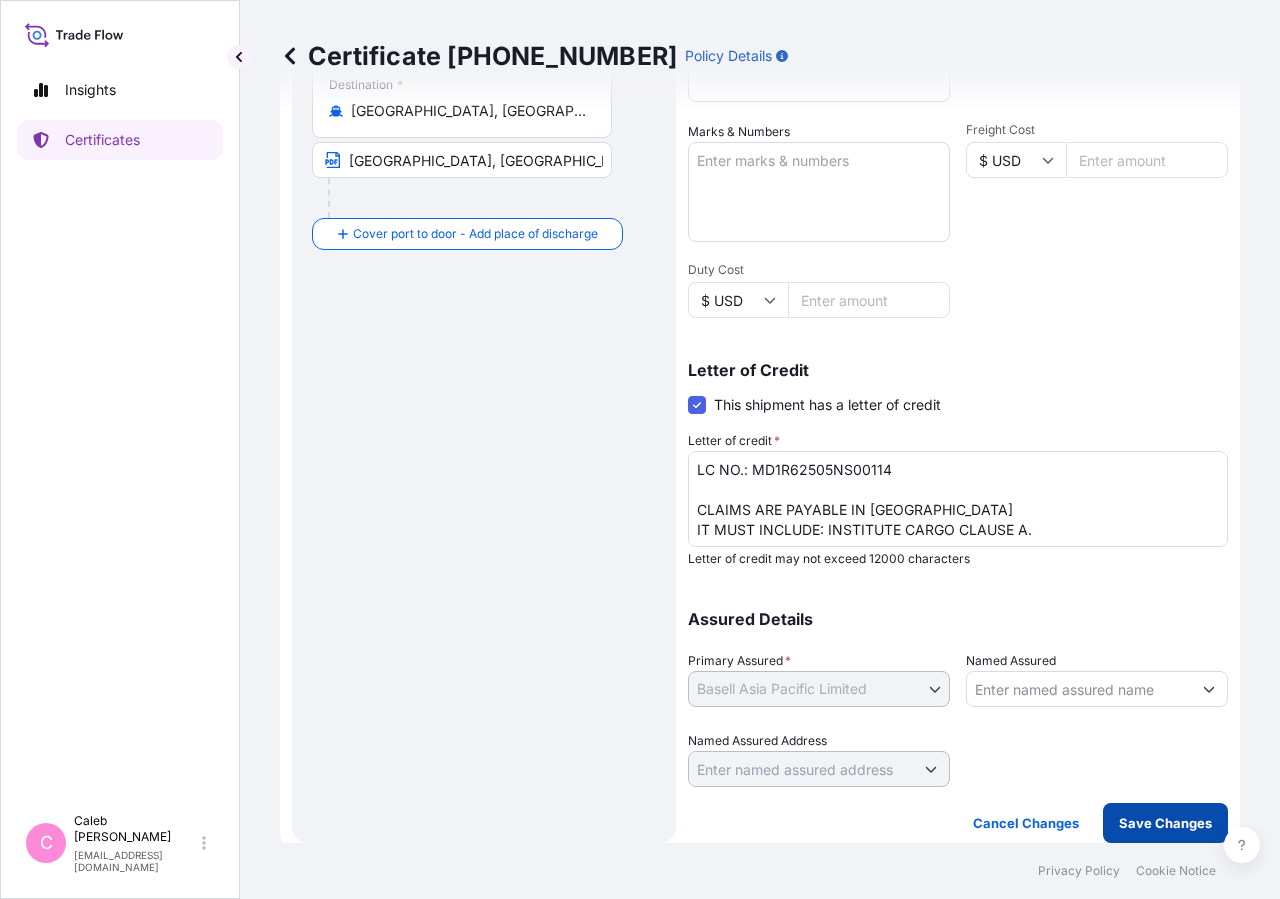 click on "Save Changes" at bounding box center (1165, 823) 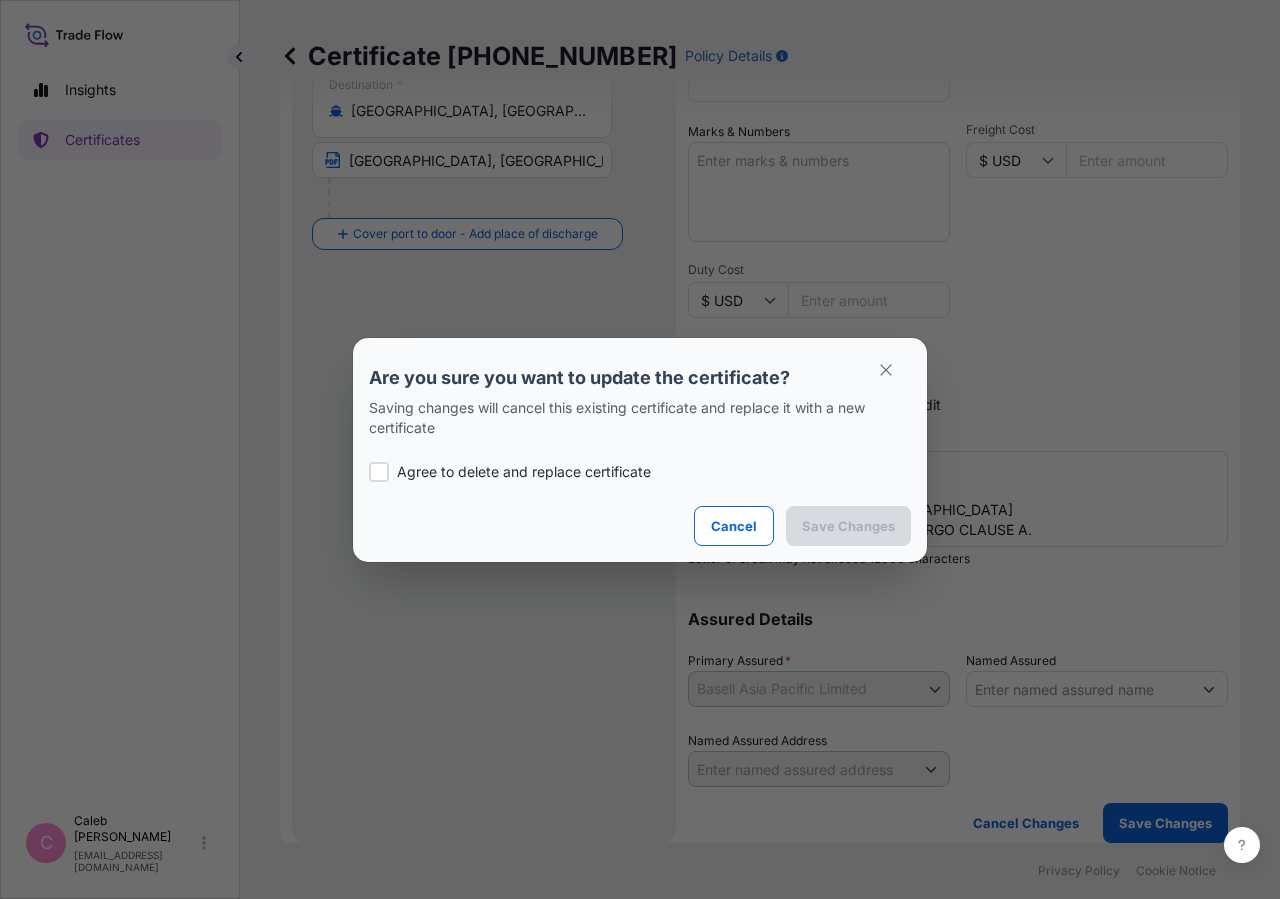 click on "Agree to delete and replace certificate" at bounding box center [640, 472] 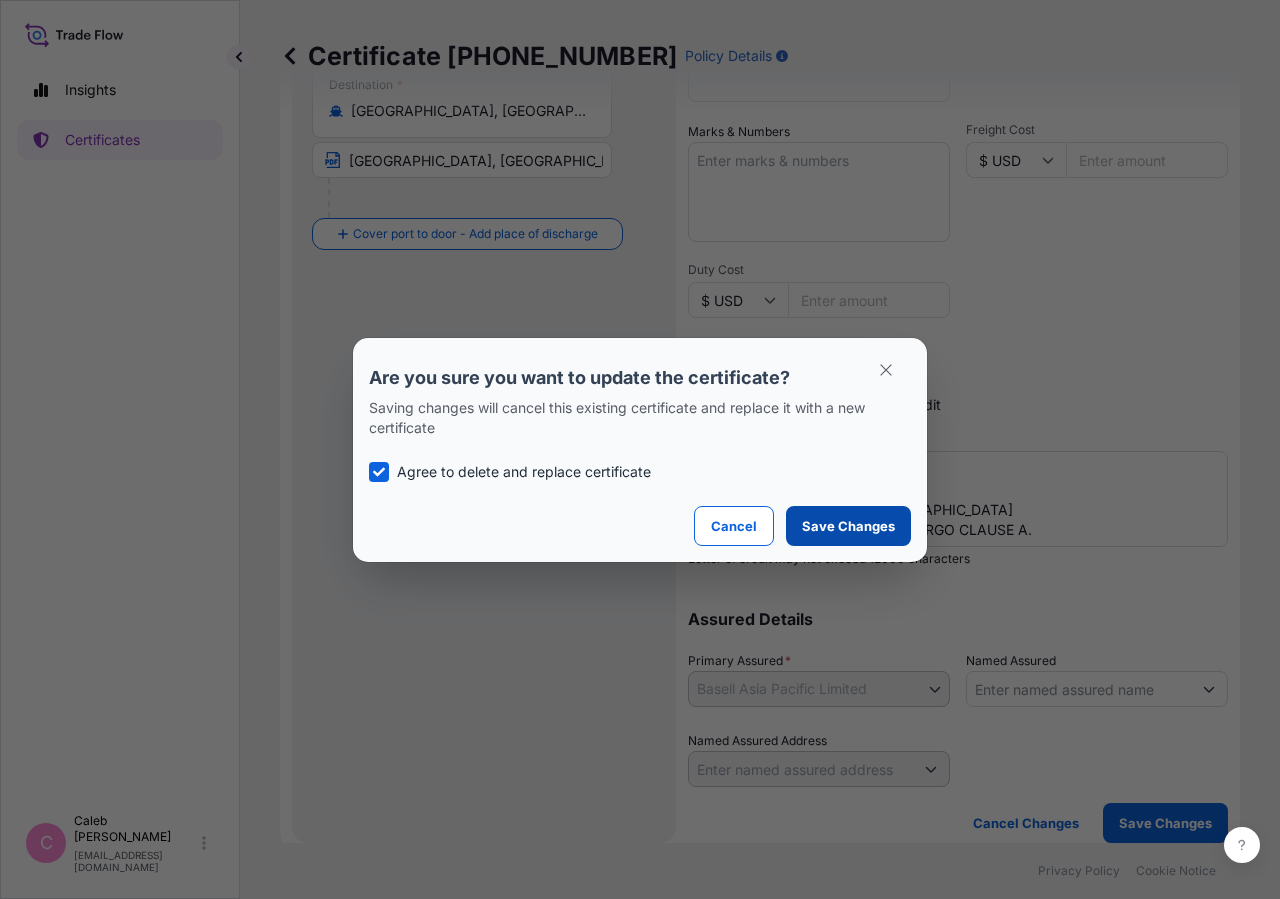 click on "Save Changes" at bounding box center (848, 526) 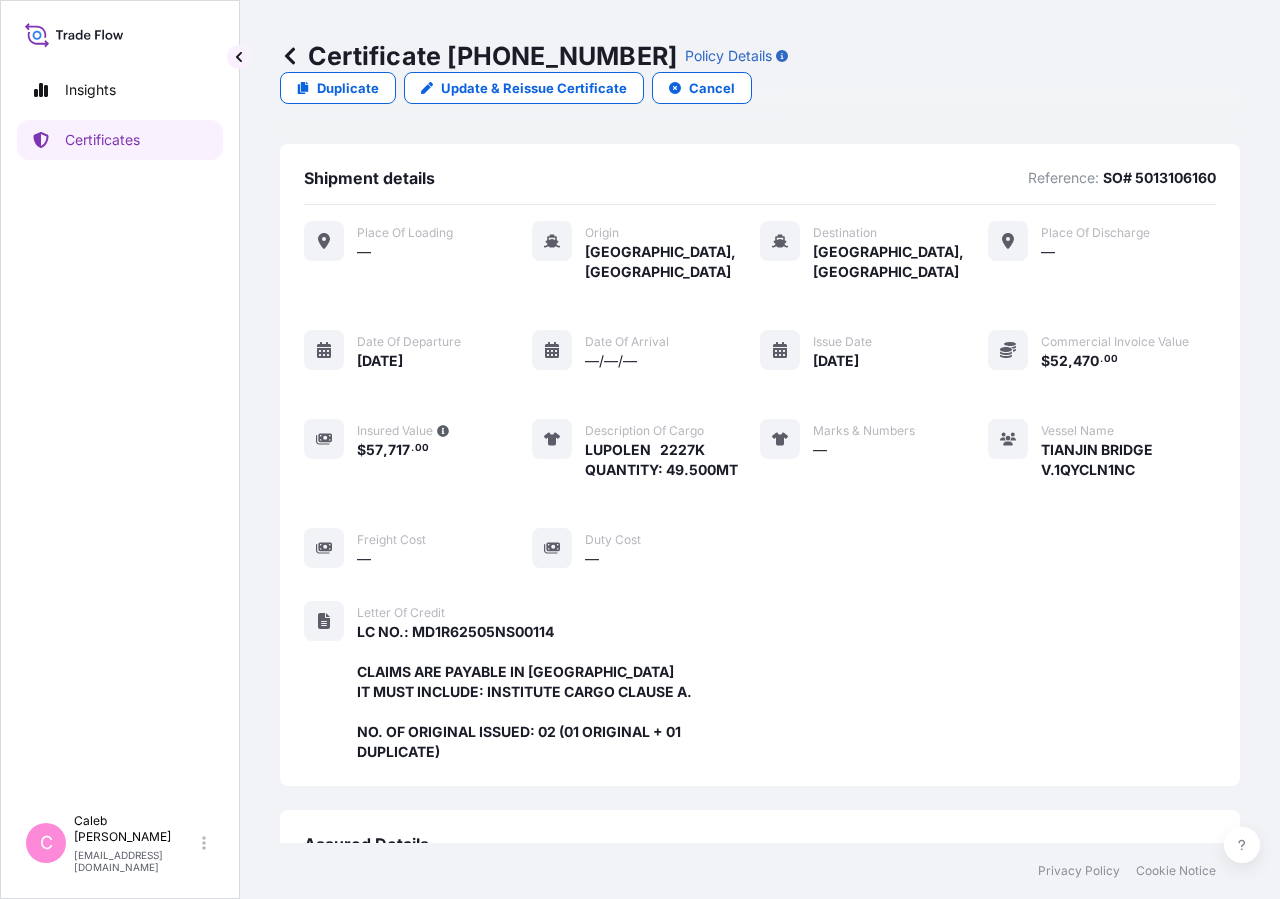 scroll, scrollTop: 518, scrollLeft: 0, axis: vertical 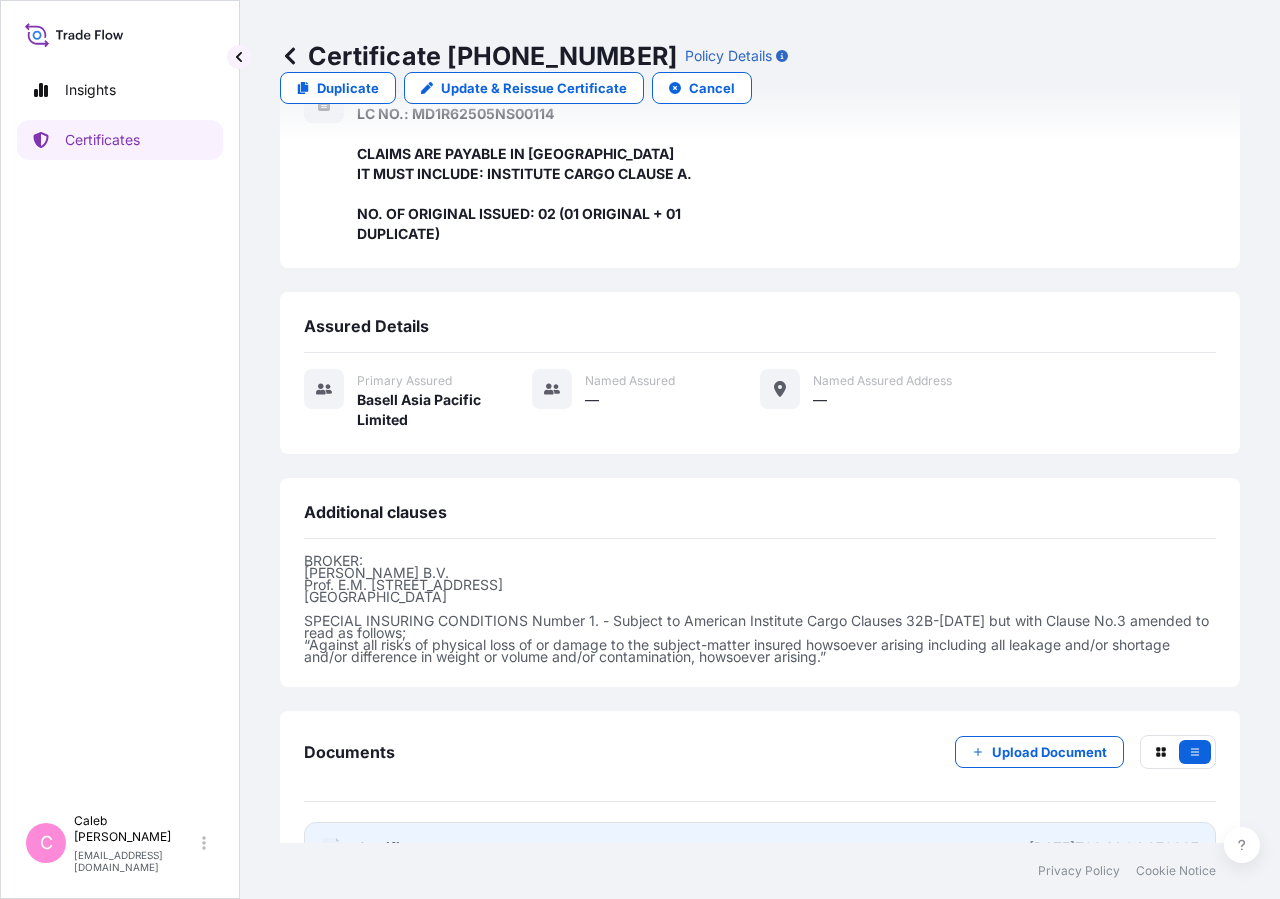 click on "PDF Certificate [DATE]T06:14:04.879637" at bounding box center (760, 848) 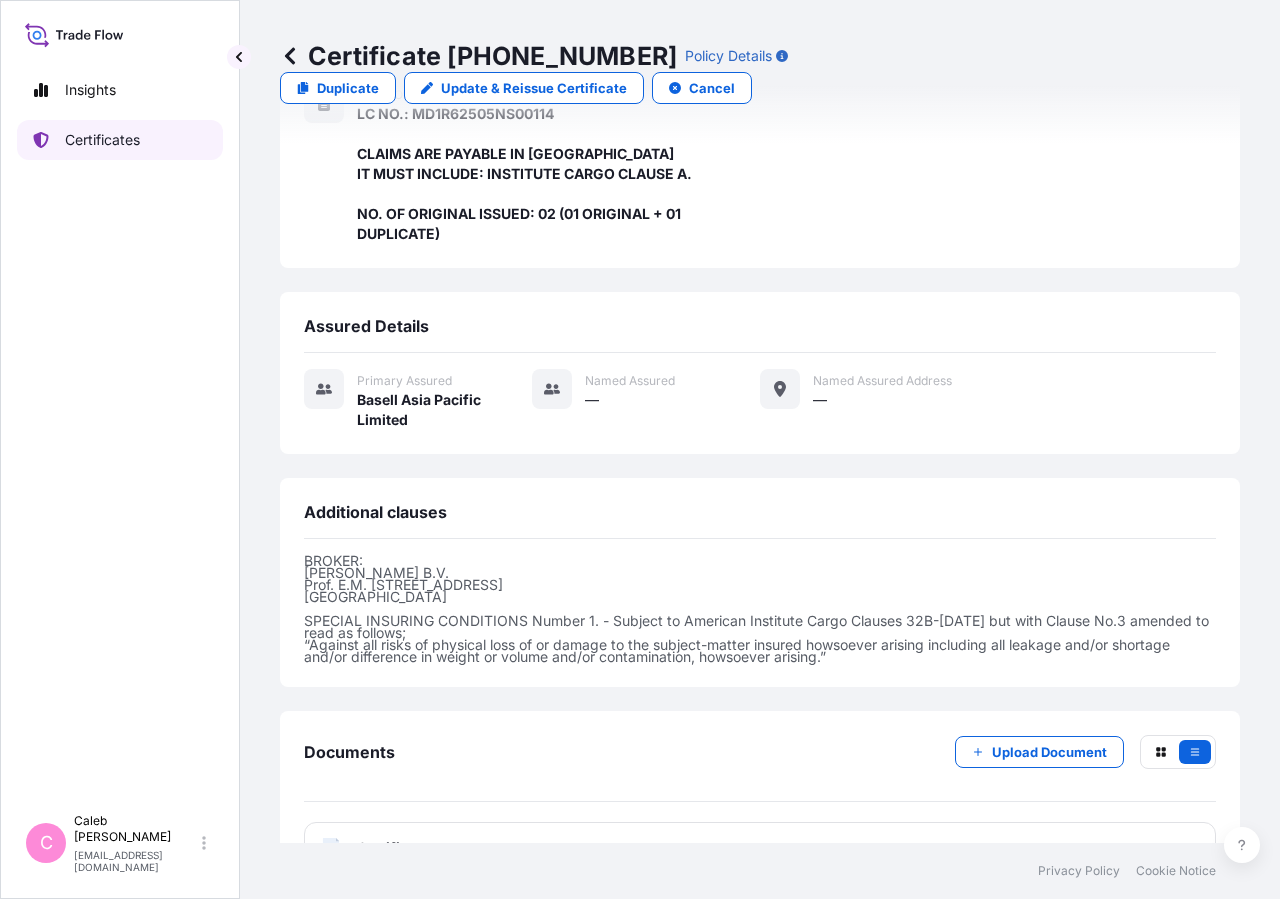 click on "Certificates" at bounding box center [120, 140] 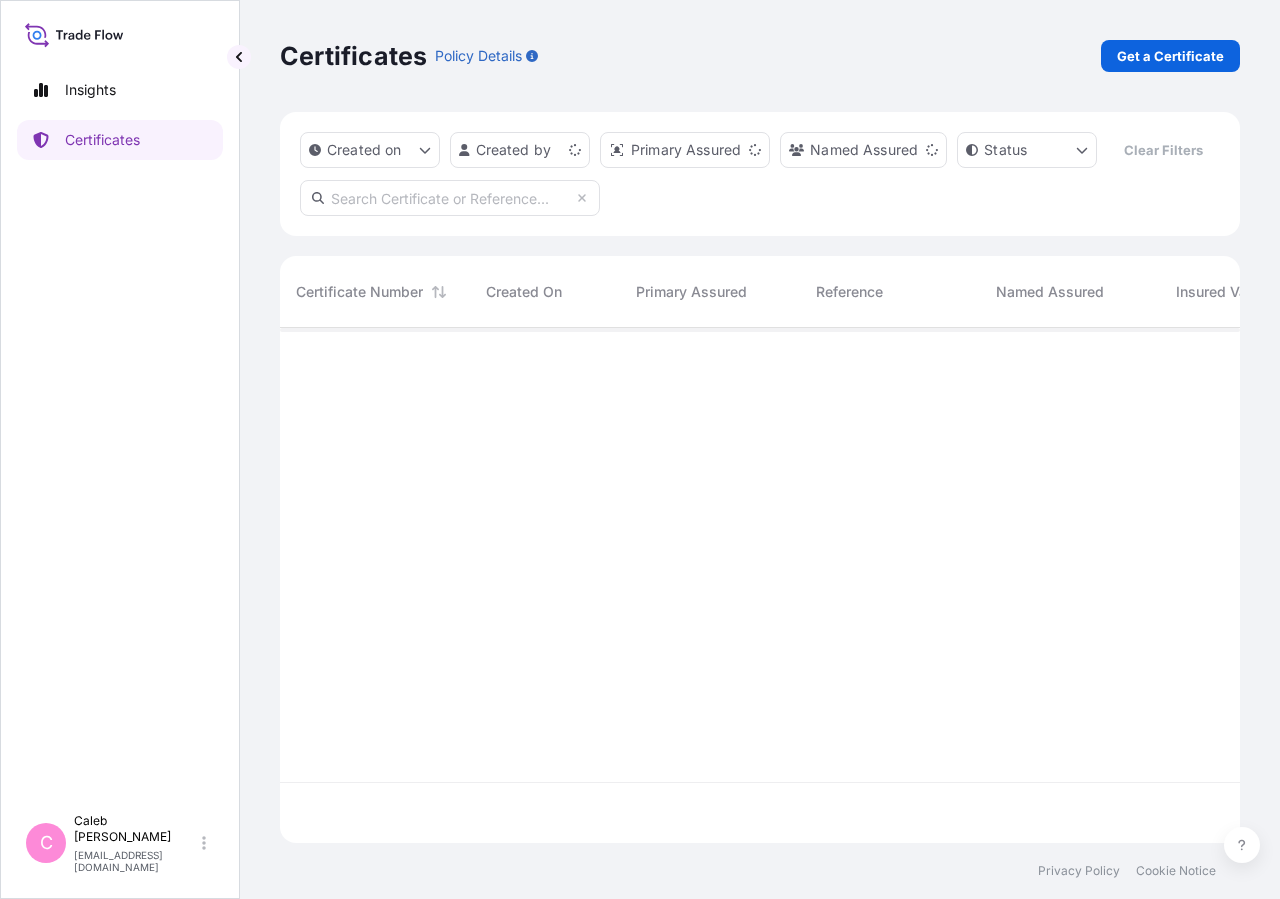 scroll, scrollTop: 18, scrollLeft: 18, axis: both 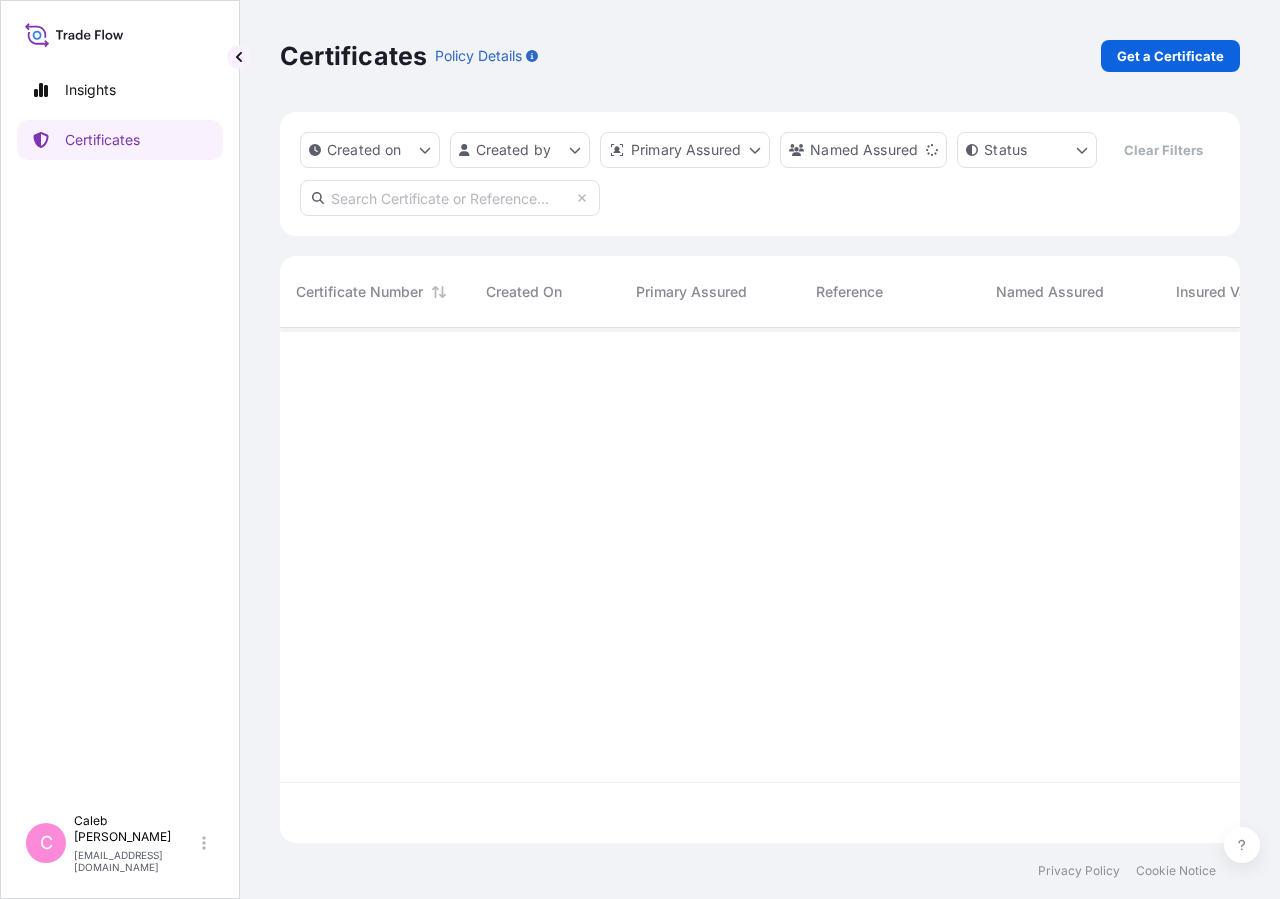 click at bounding box center (450, 198) 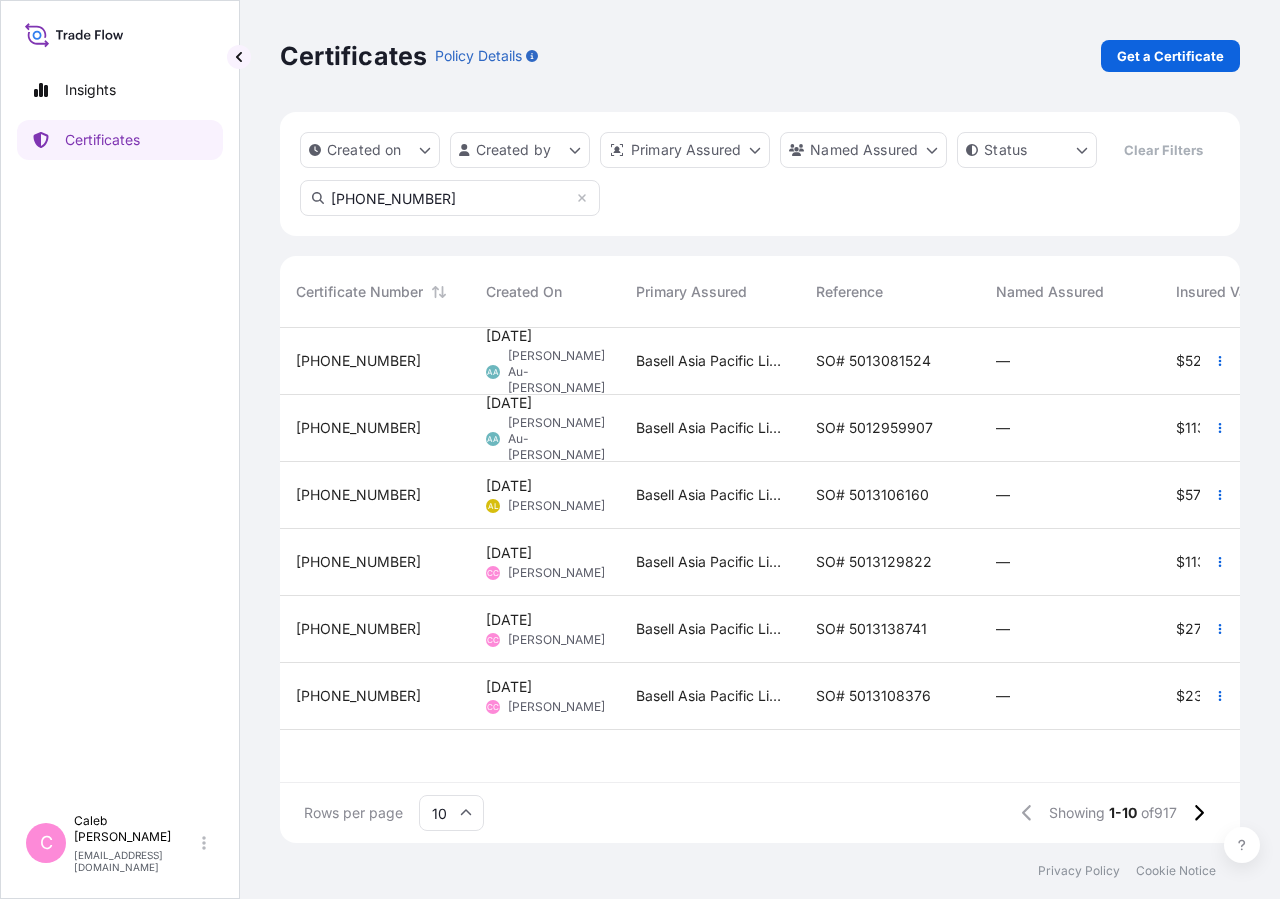 type on "[PHONE_NUMBER]" 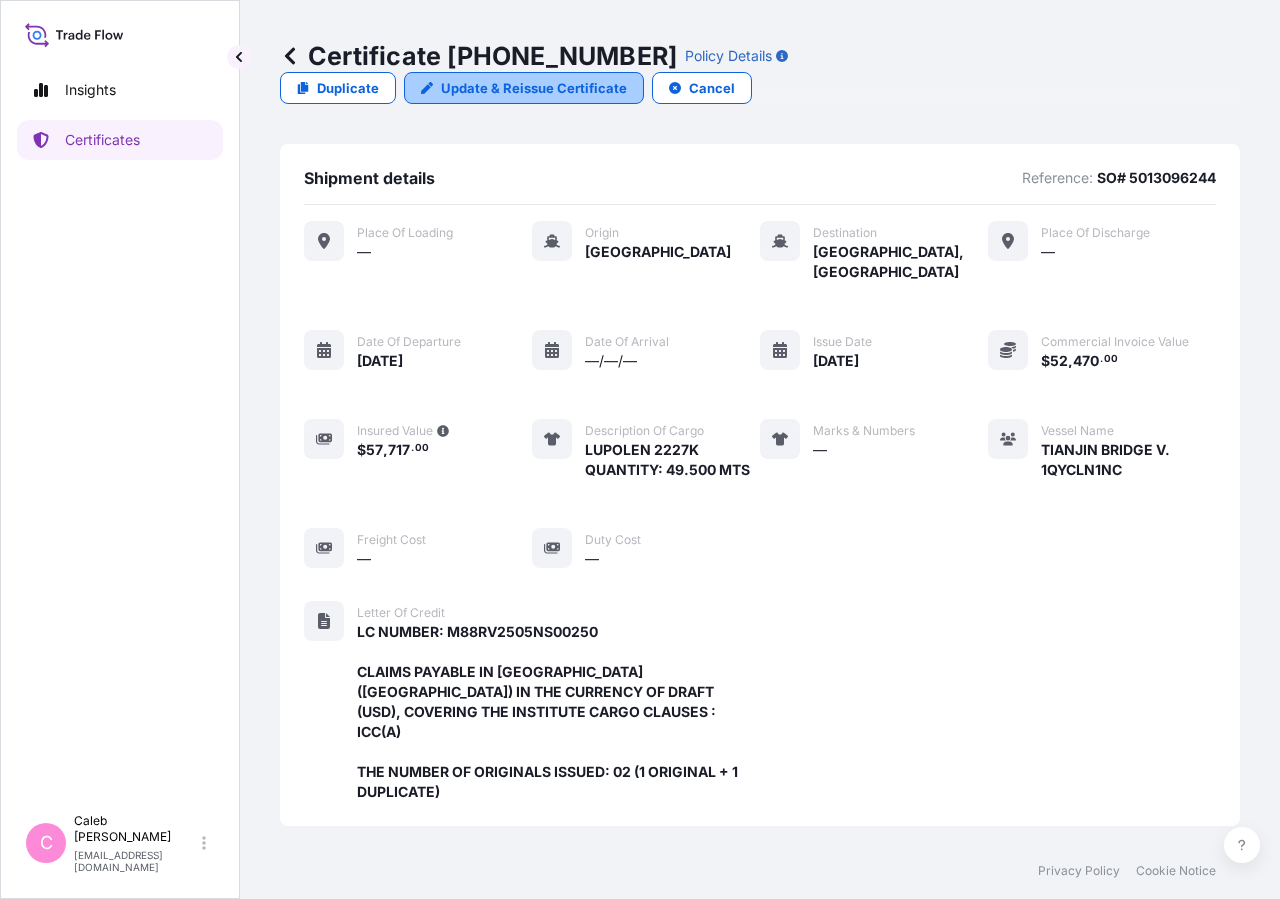 click on "Update & Reissue Certificate" at bounding box center [534, 88] 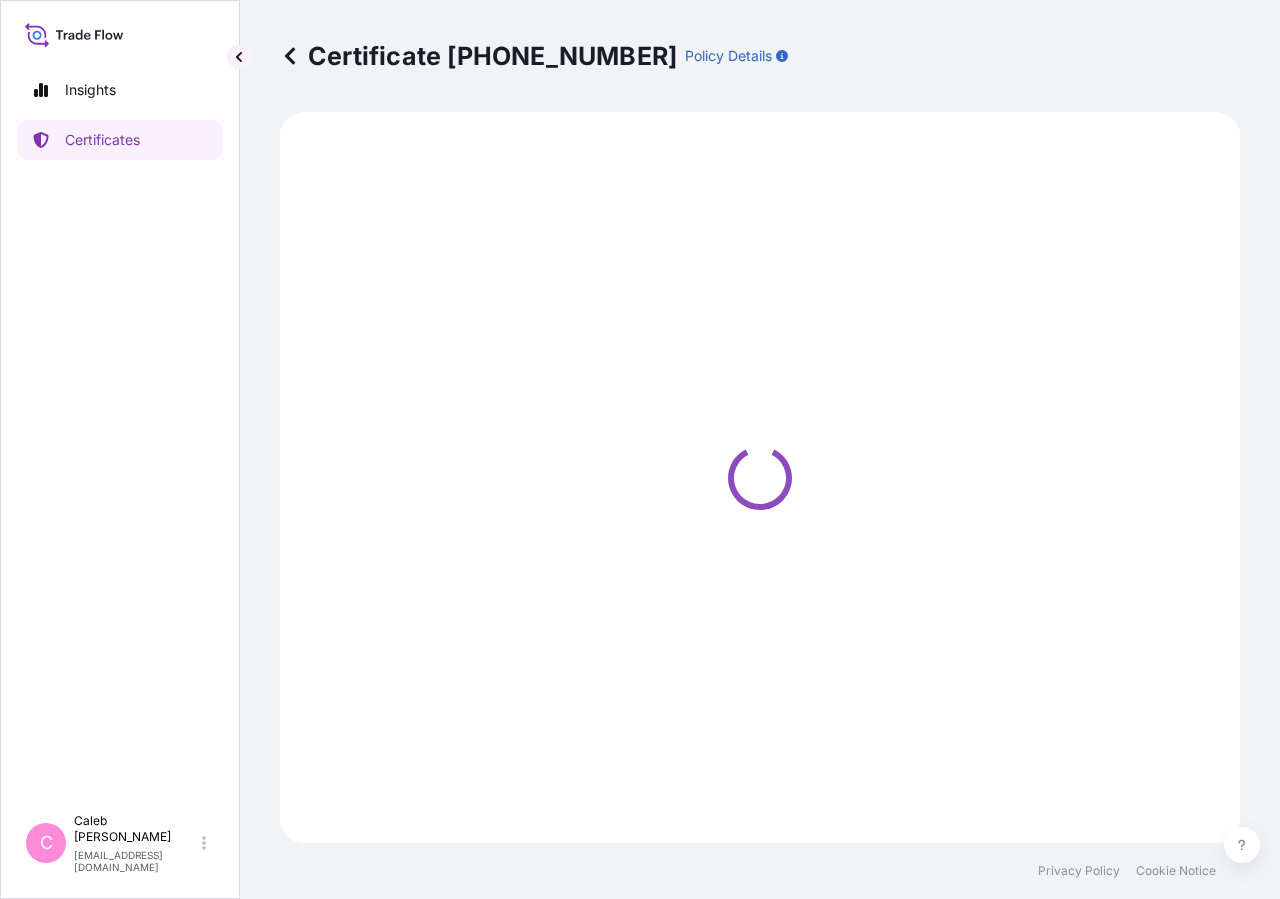 select on "Sea" 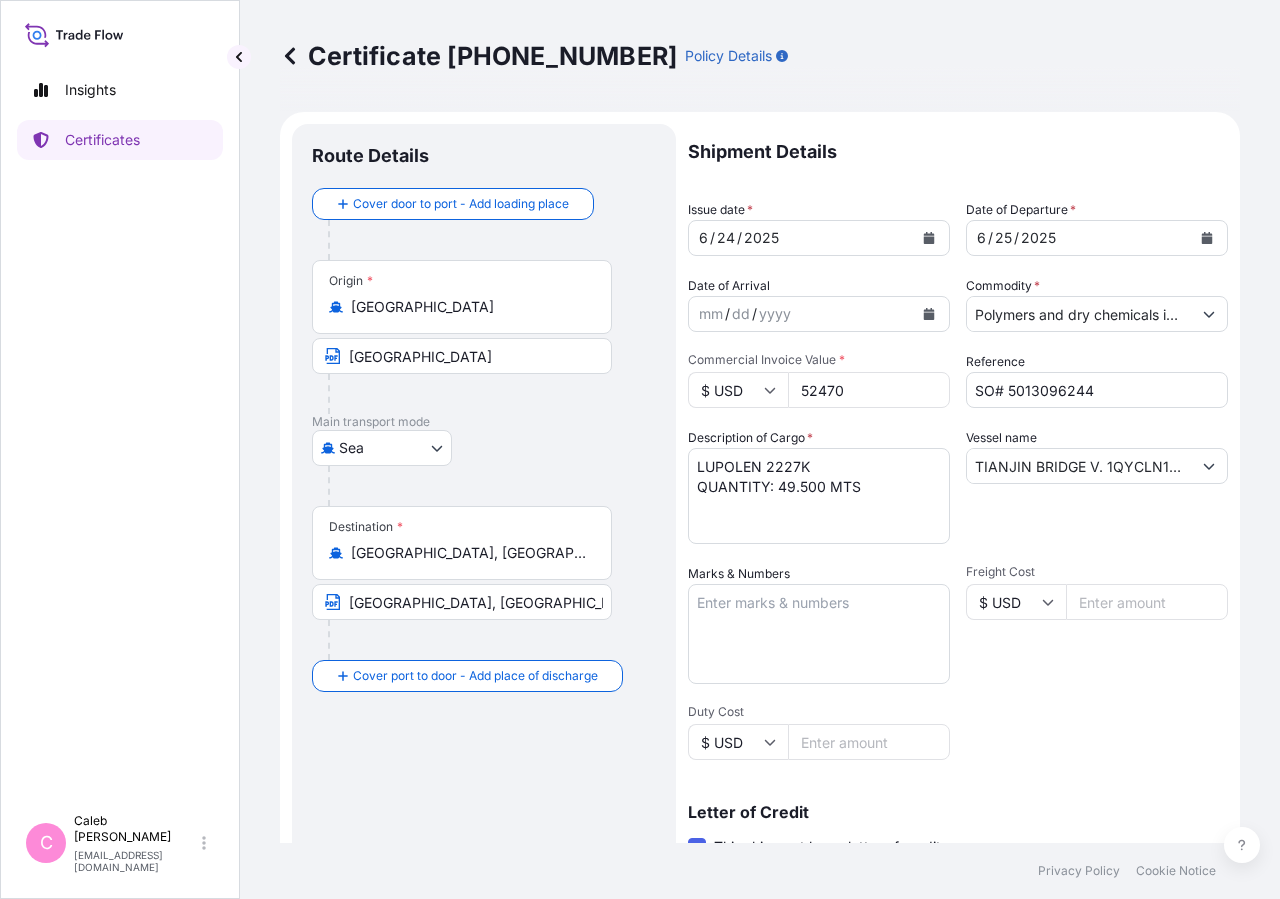 click 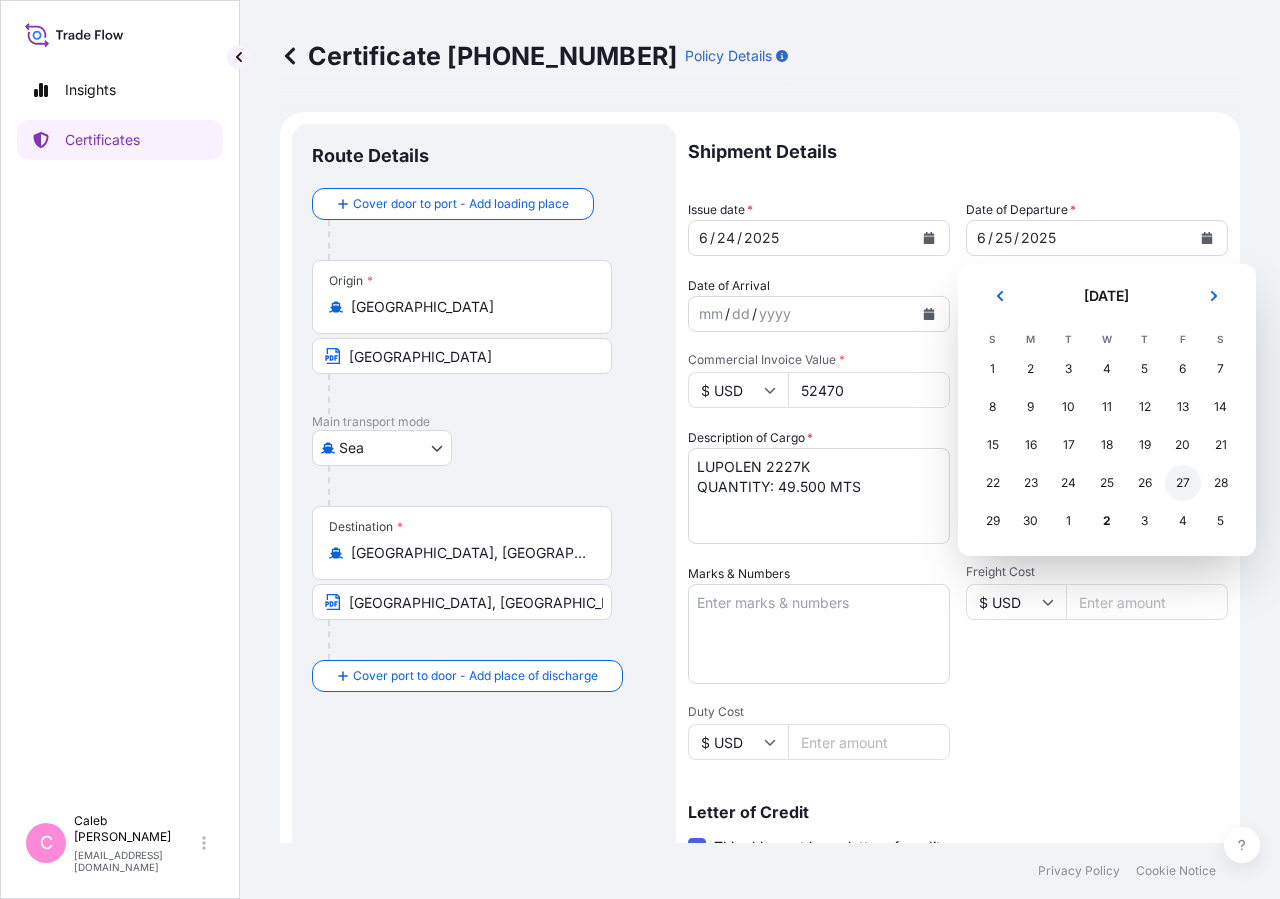 click on "27" at bounding box center [1183, 483] 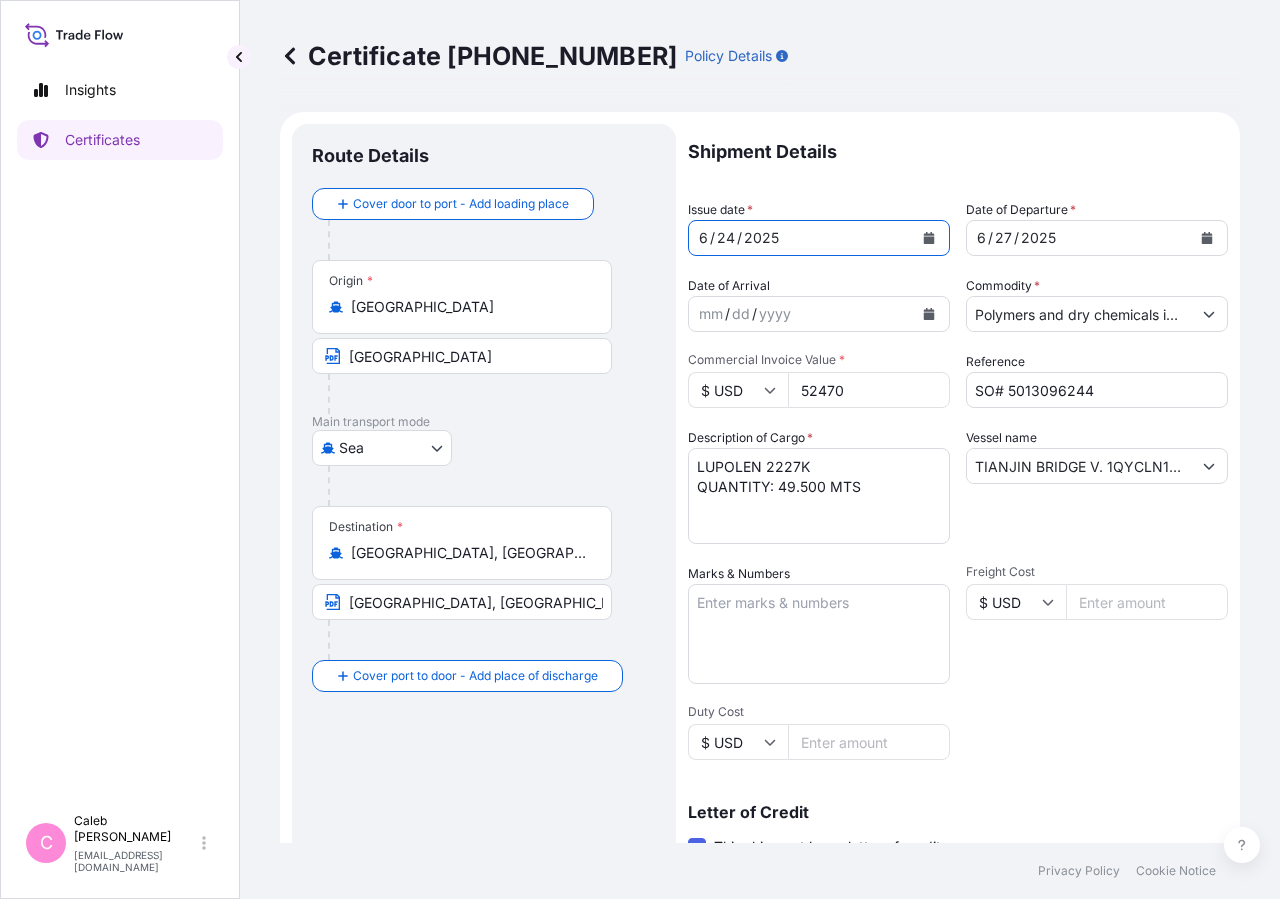 click 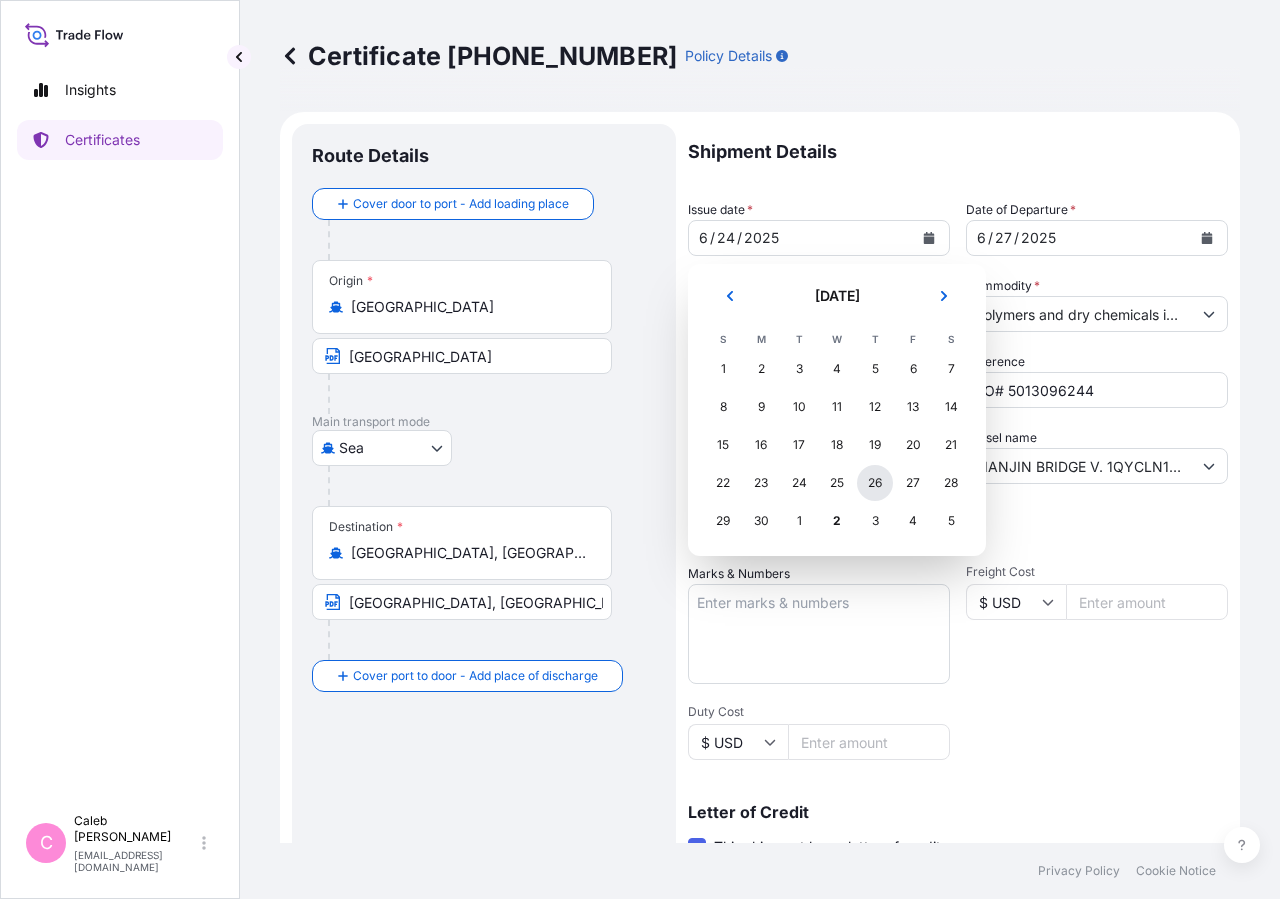 click on "26" at bounding box center [875, 483] 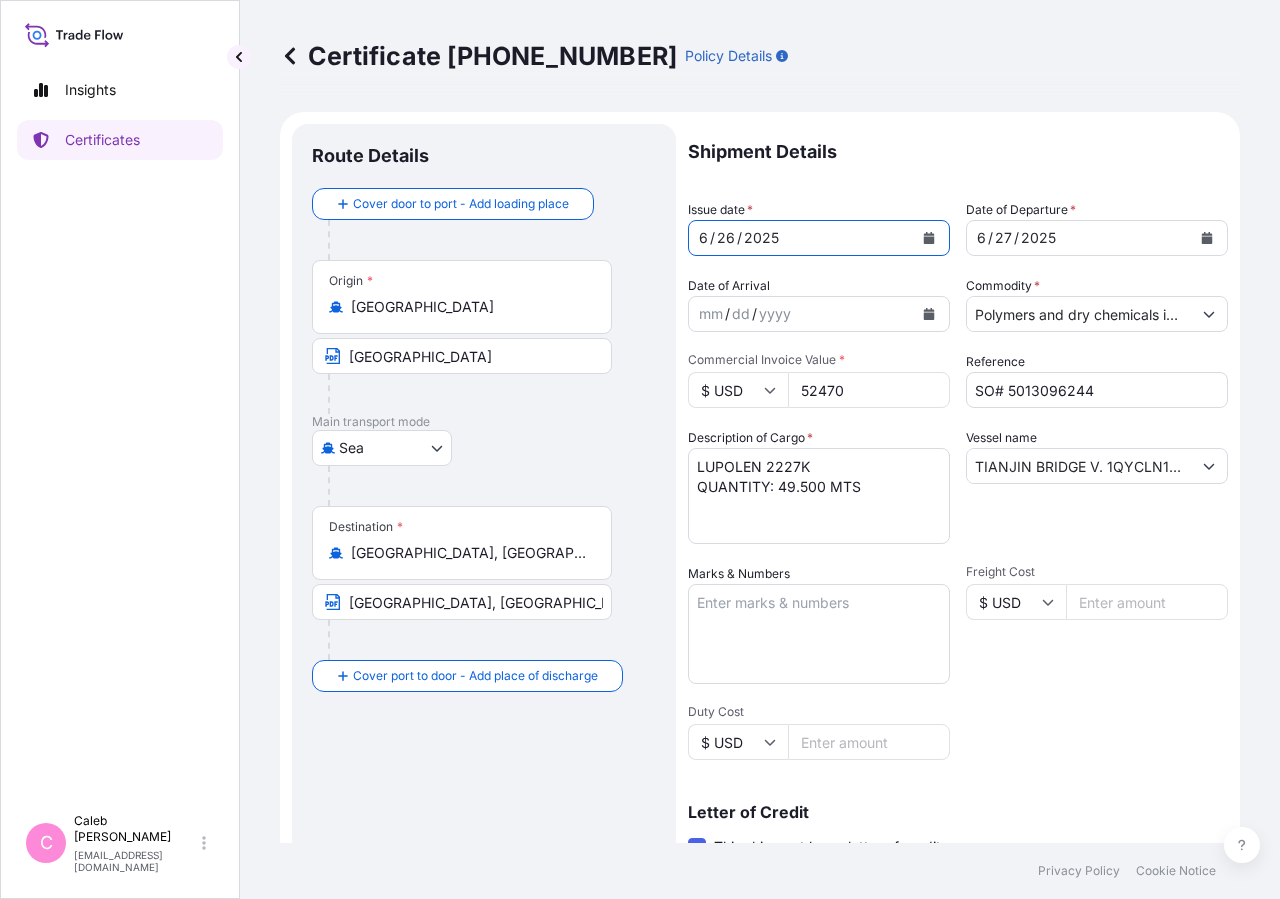 click on "[GEOGRAPHIC_DATA]" at bounding box center (484, 448) 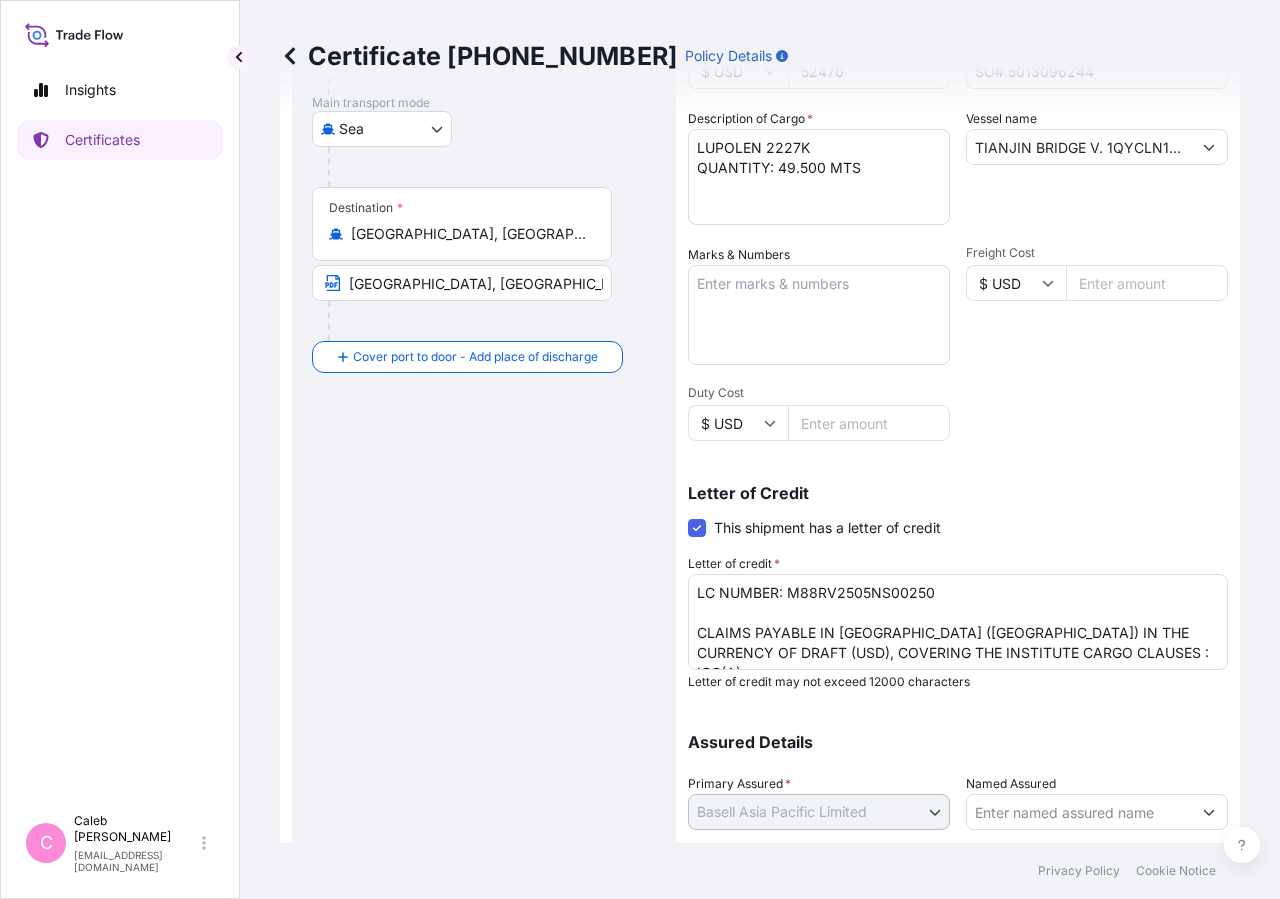 scroll, scrollTop: 360, scrollLeft: 0, axis: vertical 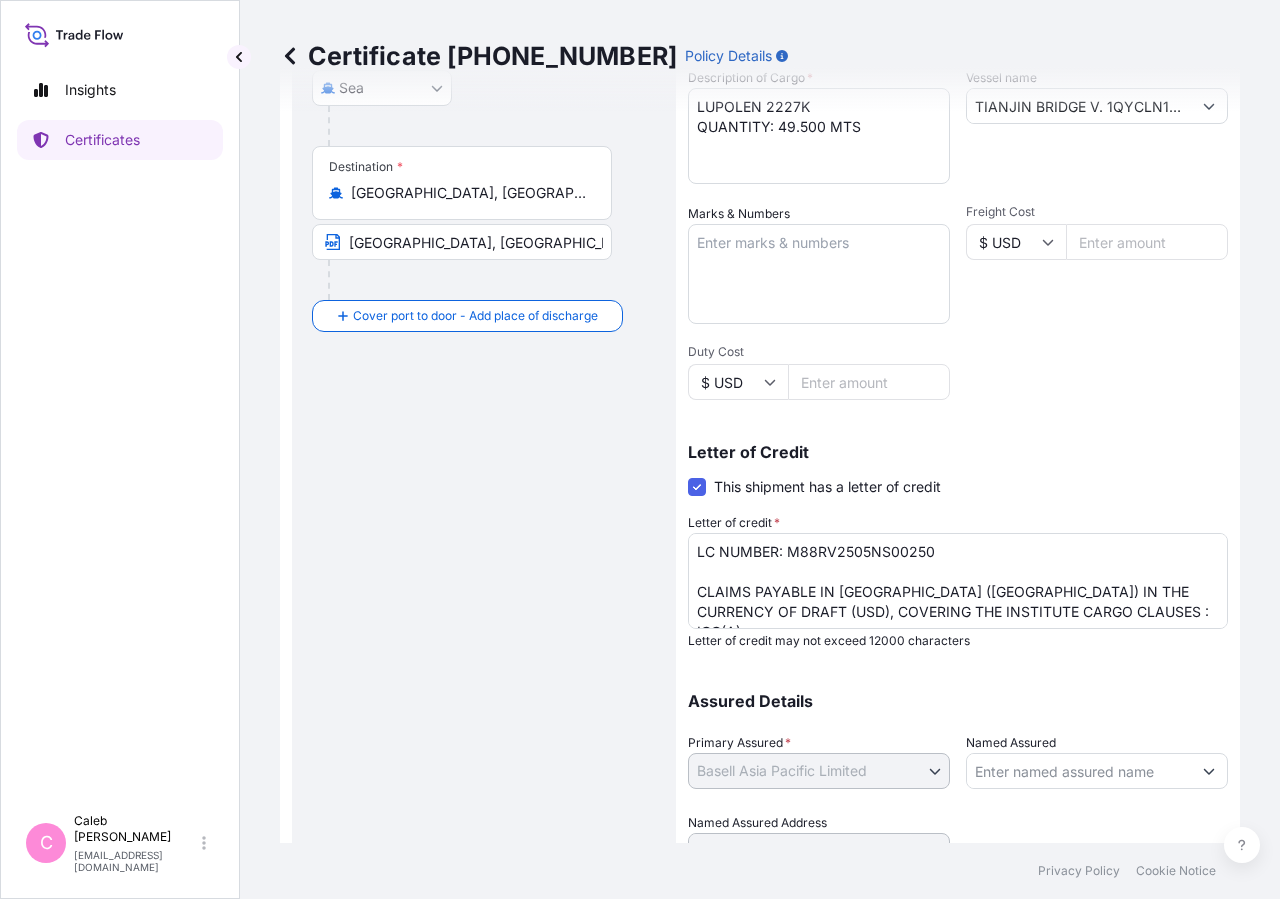 click on "LC NUMBER: M88RV2505NS00250
CLAIMS PAYABLE IN [GEOGRAPHIC_DATA] ([GEOGRAPHIC_DATA]) IN THE CURRENCY OF DRAFT (USD), COVERING THE INSTITUTE CARGO CLAUSES : ICC(A)
THE NUMBER OF ORIGINALS ISSUED: 02 (1 ORIGINAL + 1 DUPLICATE)" at bounding box center [958, 581] 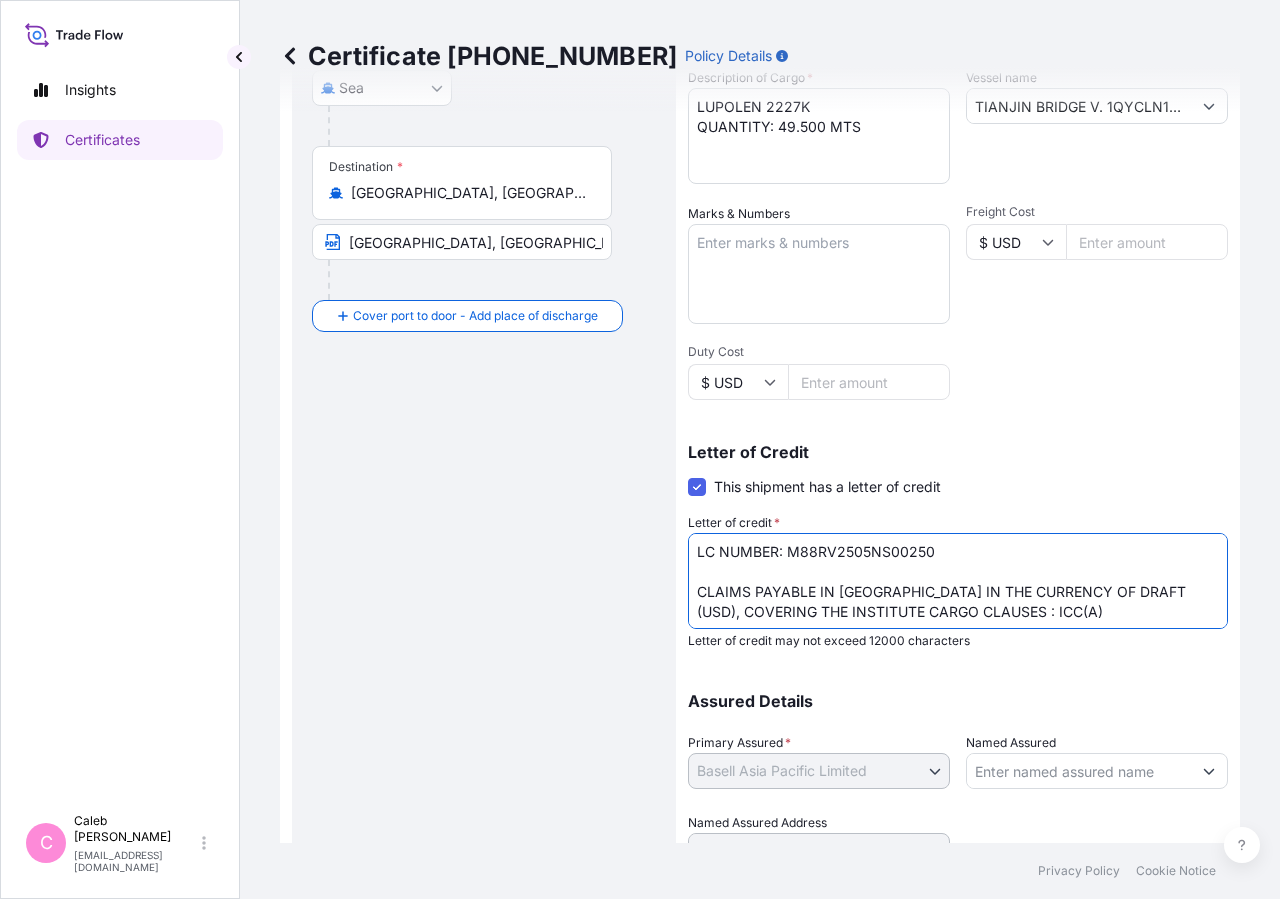scroll, scrollTop: 442, scrollLeft: 0, axis: vertical 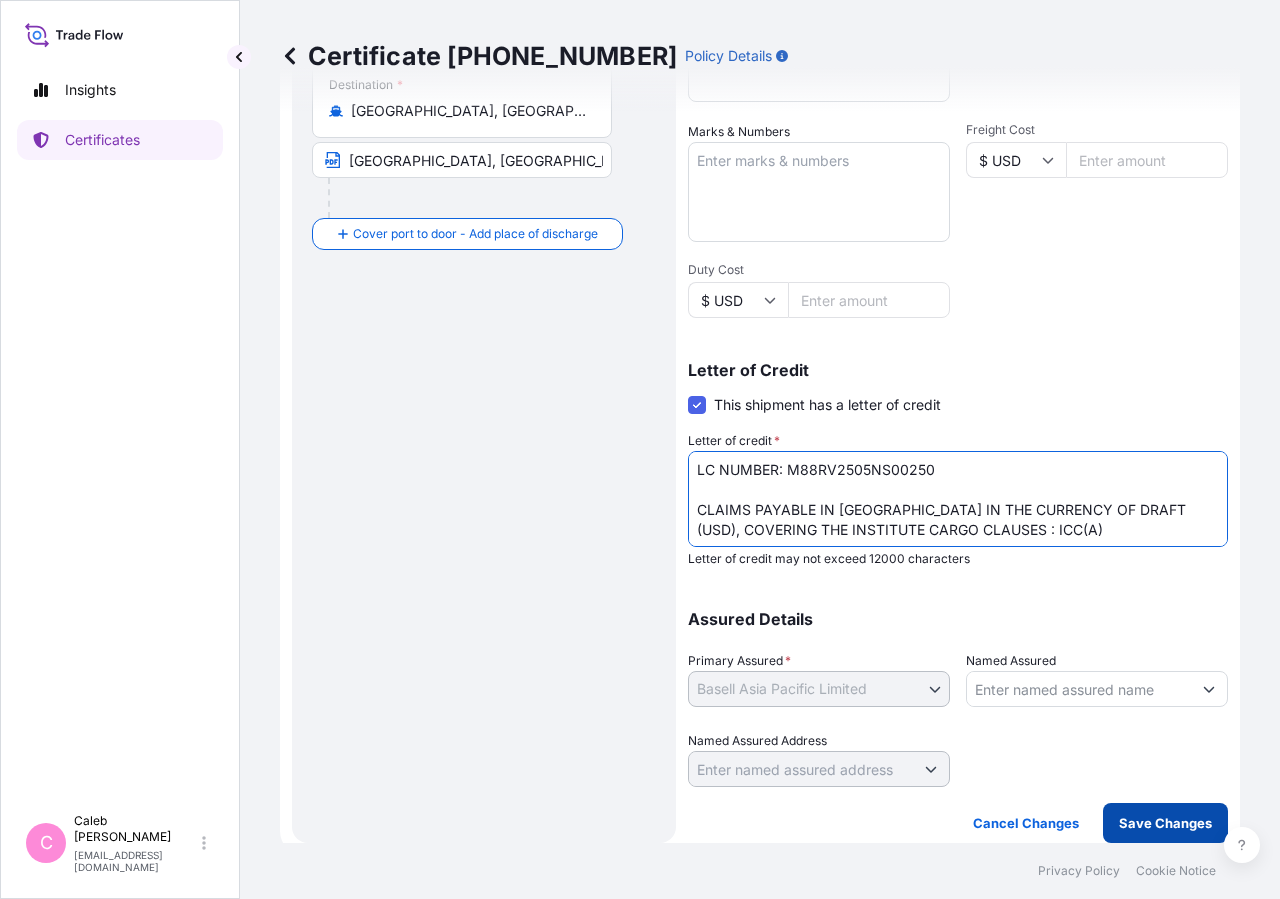 type on "LC NUMBER: M88RV2505NS00250
CLAIMS PAYABLE IN [GEOGRAPHIC_DATA] IN THE CURRENCY OF DRAFT (USD), COVERING THE INSTITUTE CARGO CLAUSES : ICC(A)
THE NUMBER OF ORIGINALS ISSUED: 02 (1 ORIGINAL + 1 DUPLICATE)" 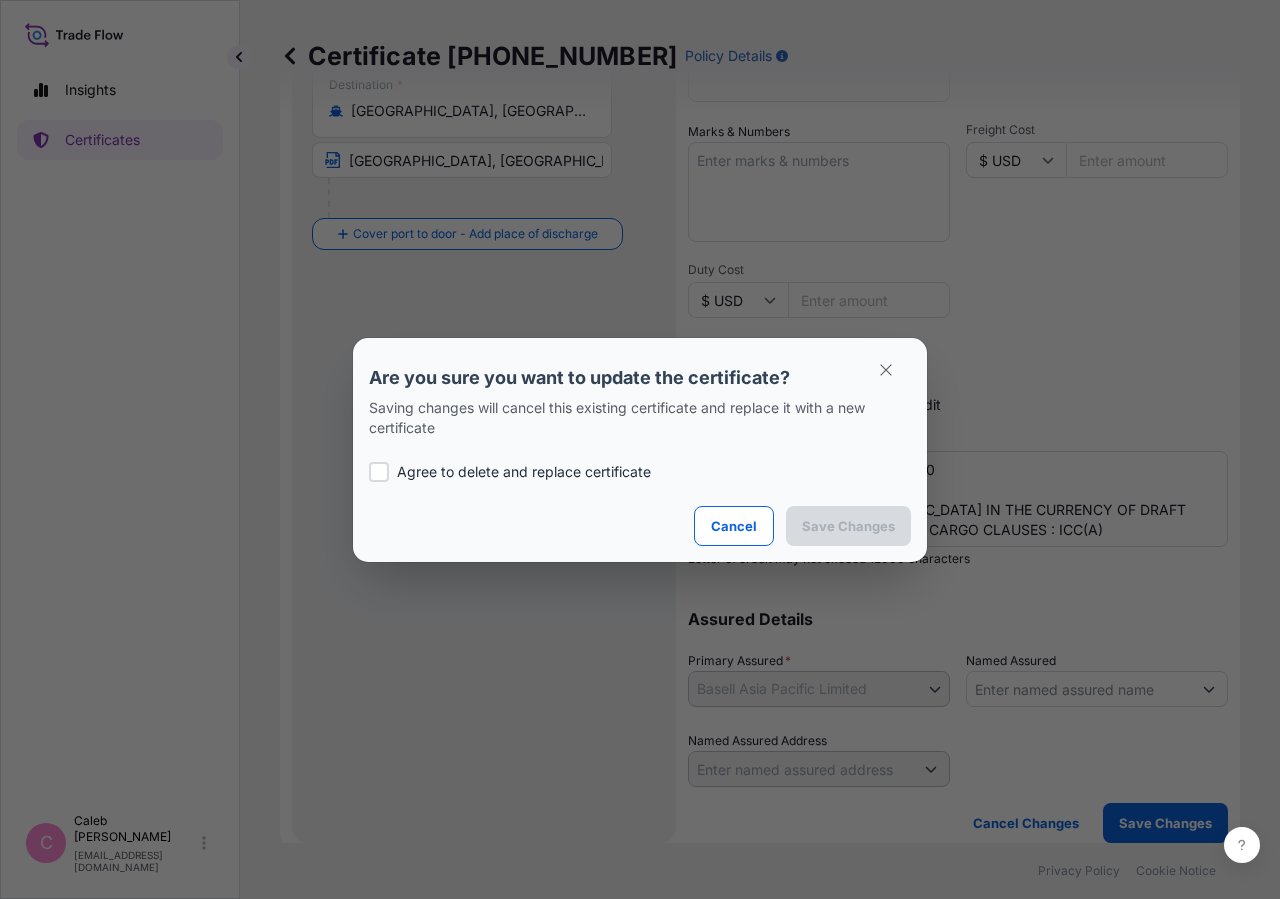 click on "Agree to delete and replace certificate" at bounding box center [640, 472] 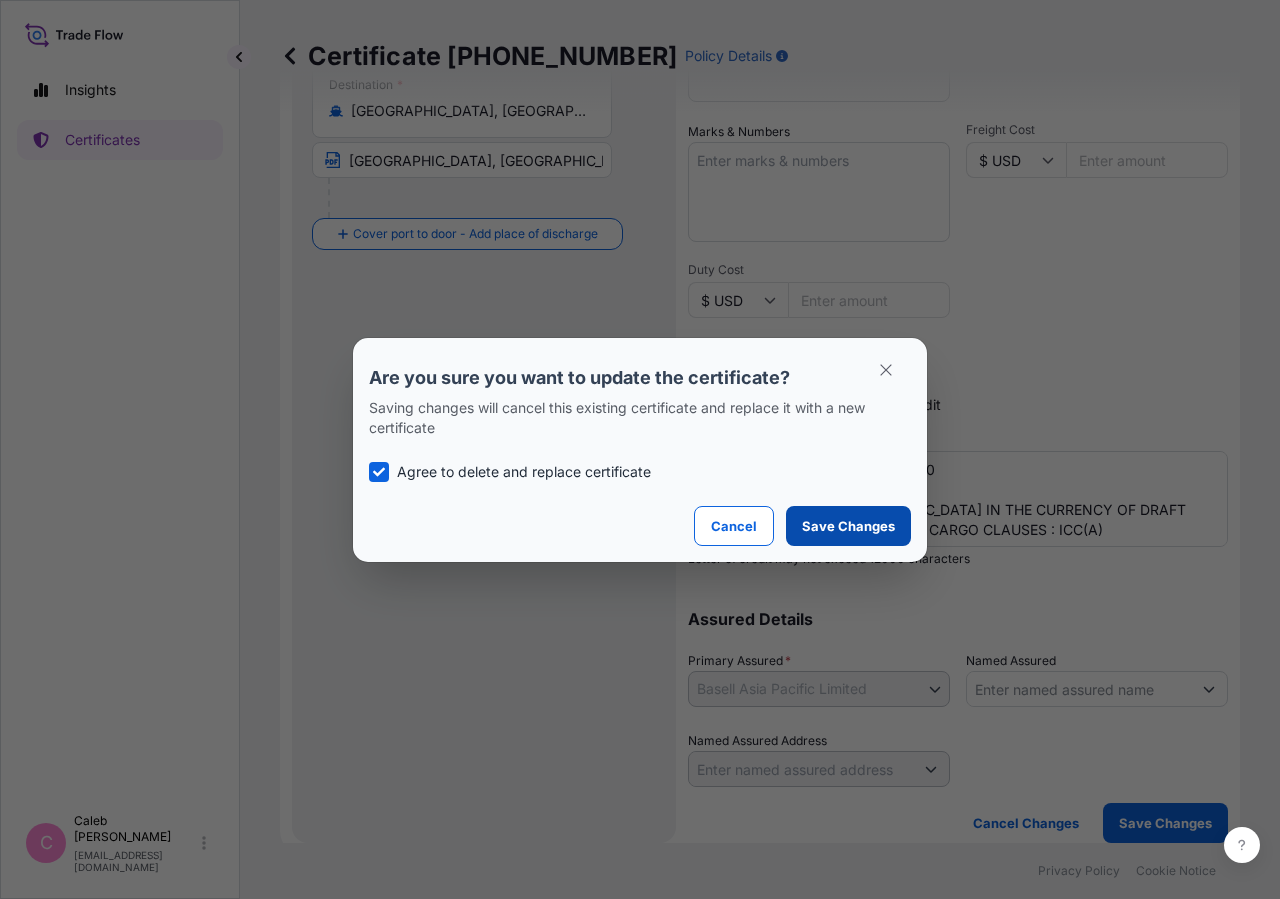 click on "Save Changes" at bounding box center [848, 526] 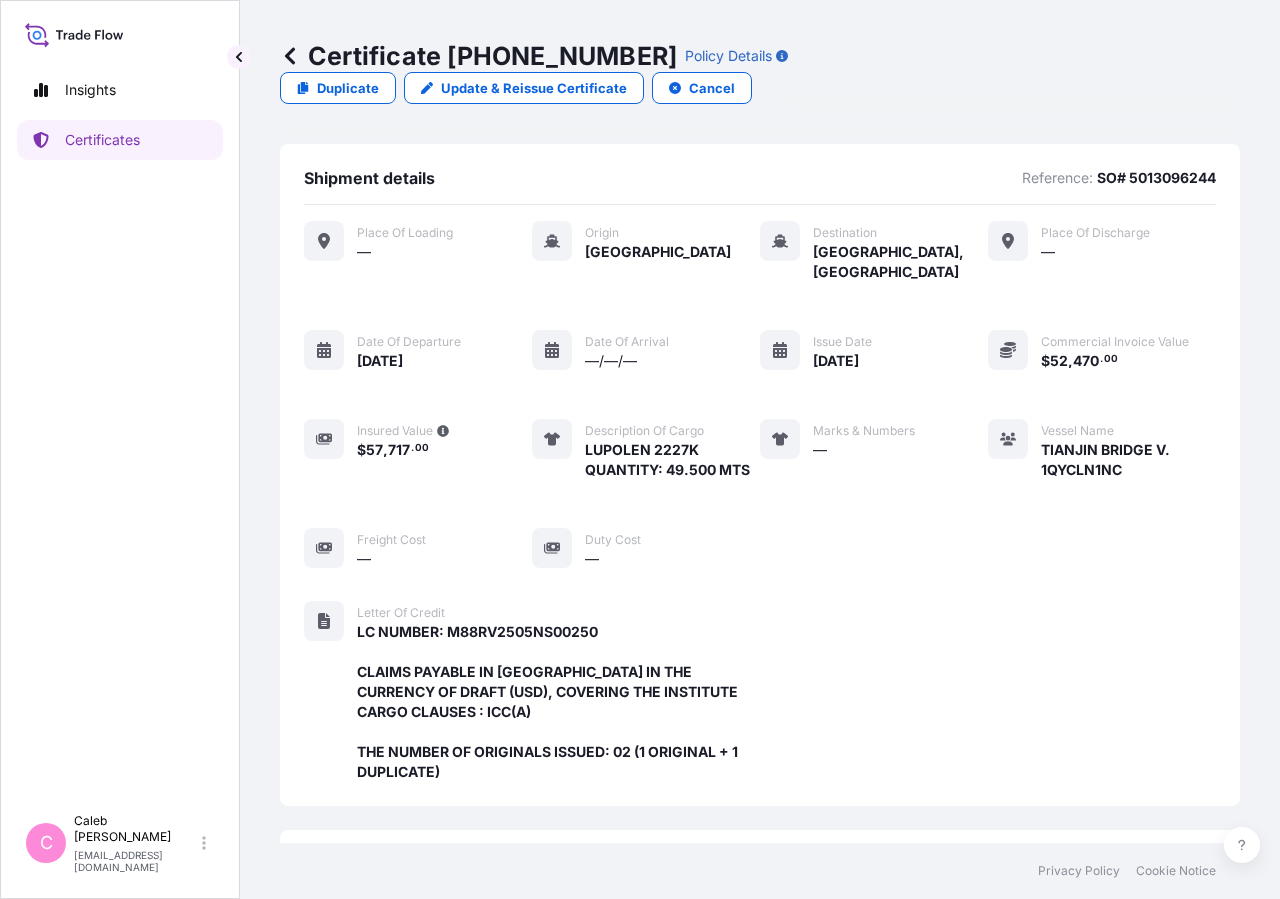 scroll, scrollTop: 538, scrollLeft: 0, axis: vertical 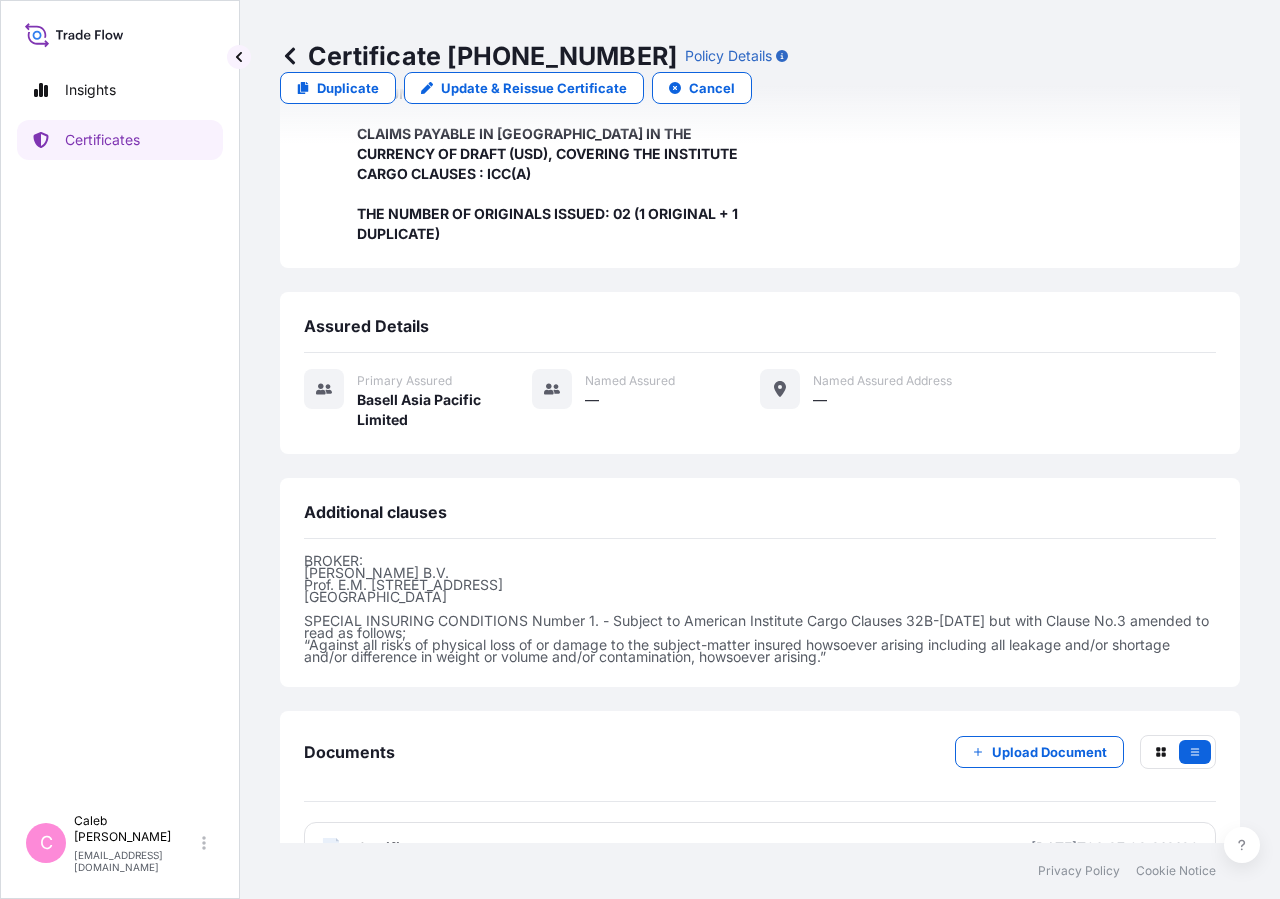 click on "Certificate" at bounding box center [393, 848] 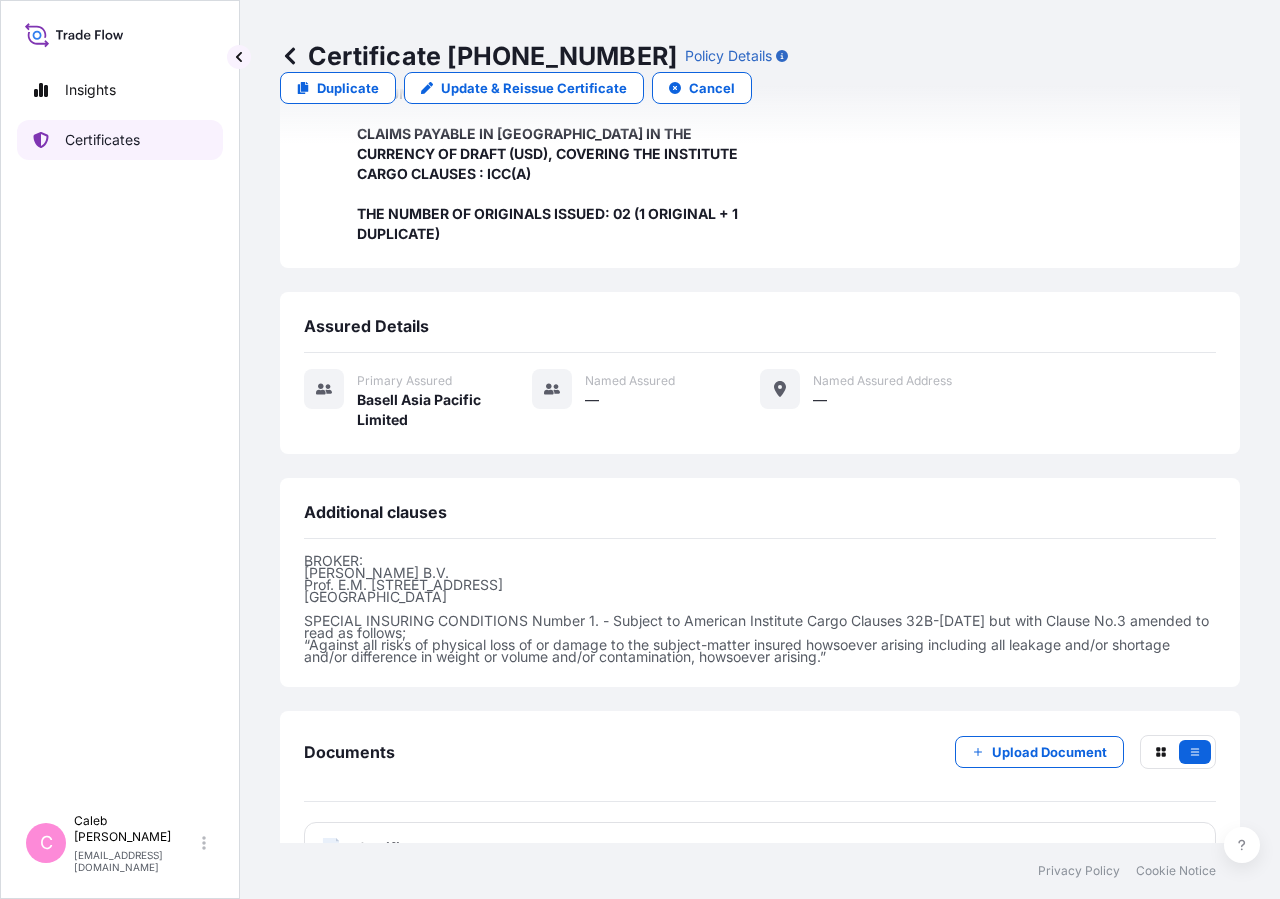 click on "Certificates" at bounding box center [120, 140] 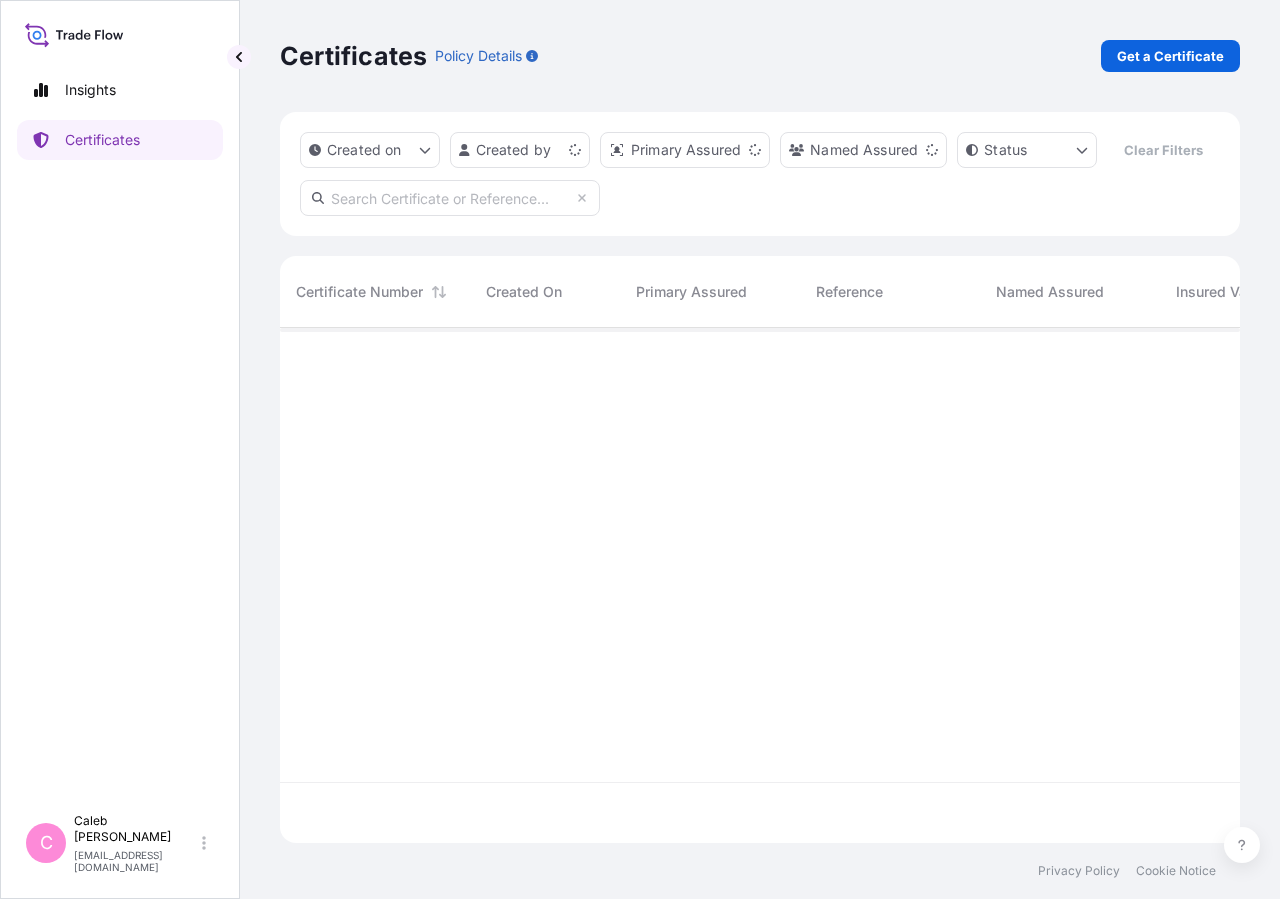 scroll, scrollTop: 18, scrollLeft: 18, axis: both 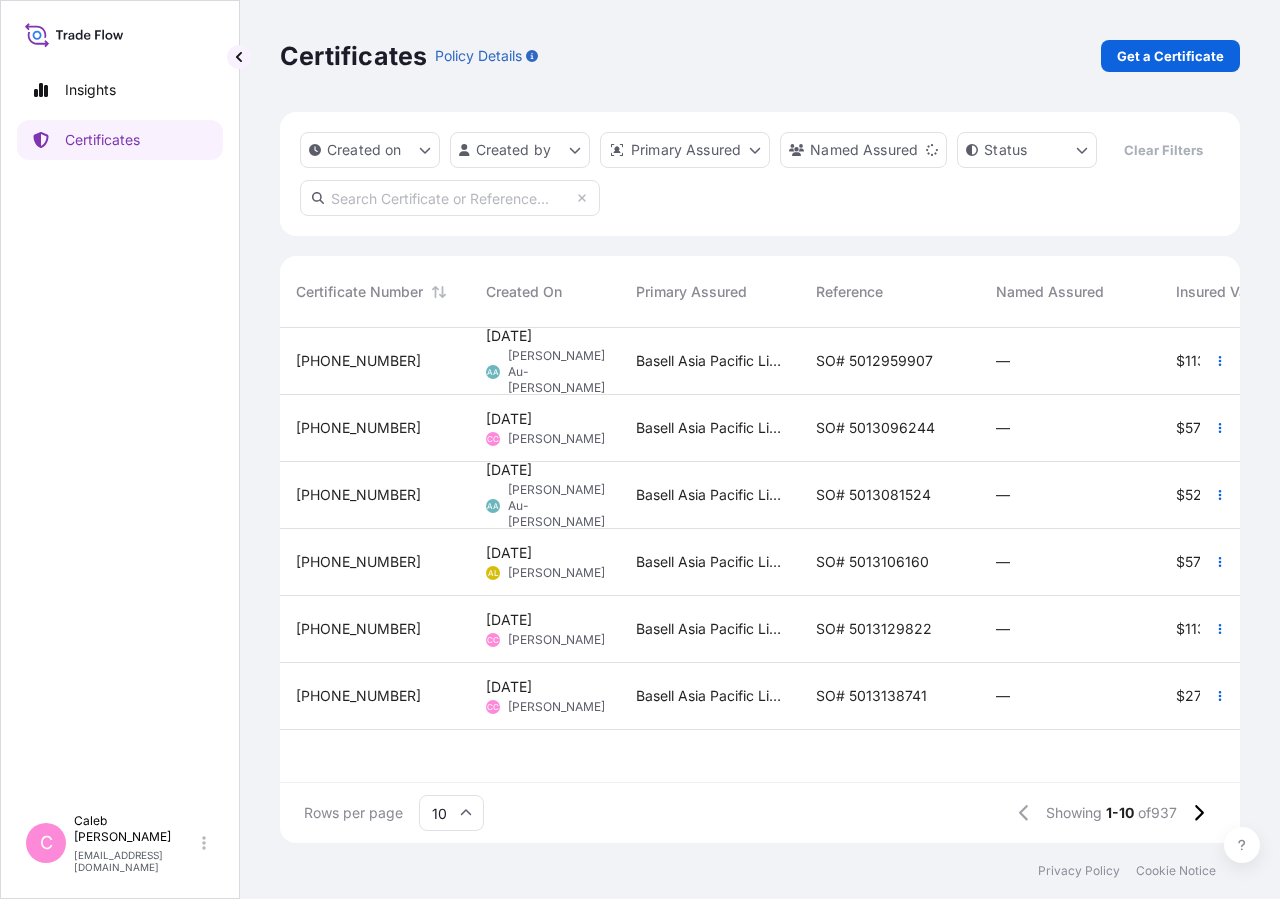 click at bounding box center [450, 198] 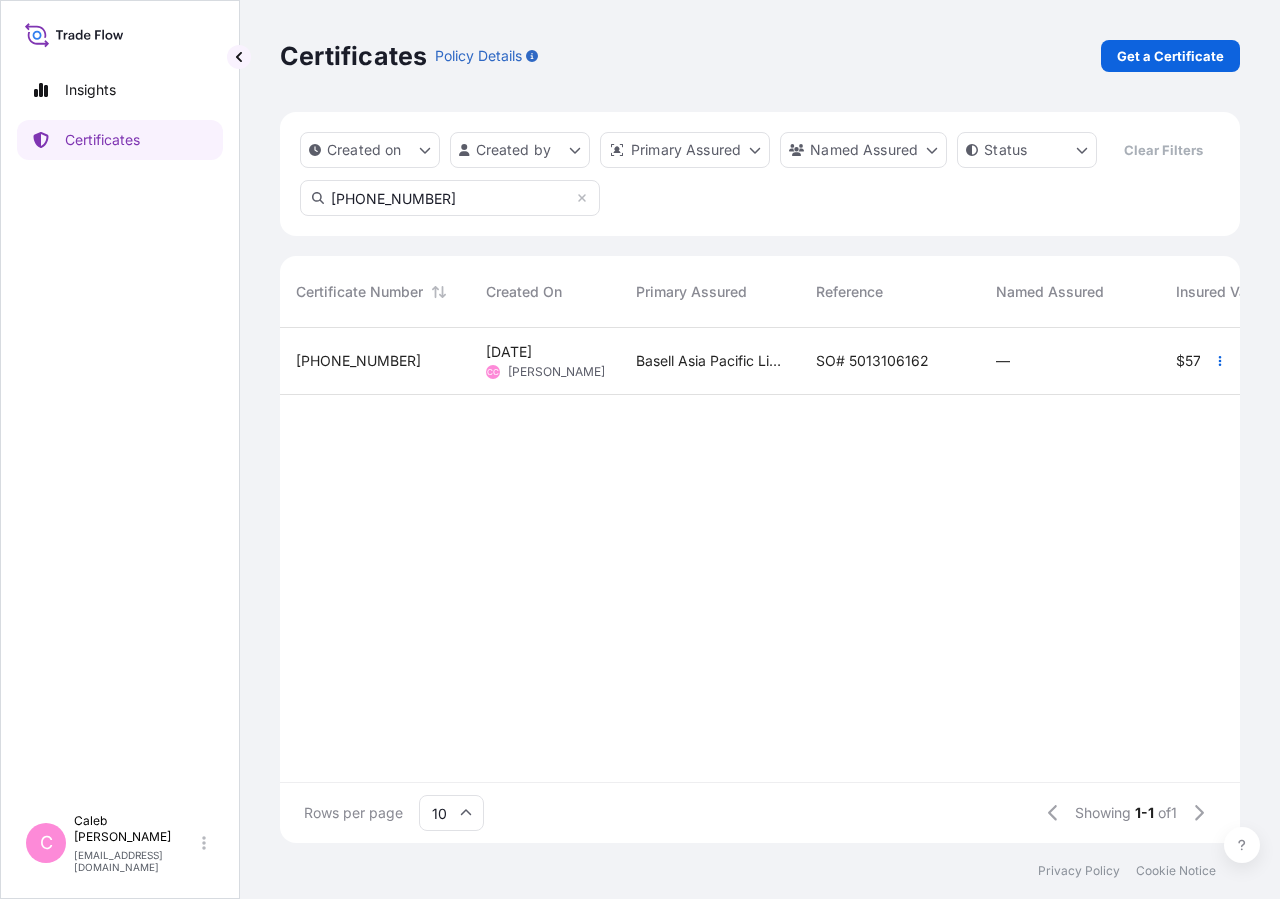 type on "[PHONE_NUMBER]" 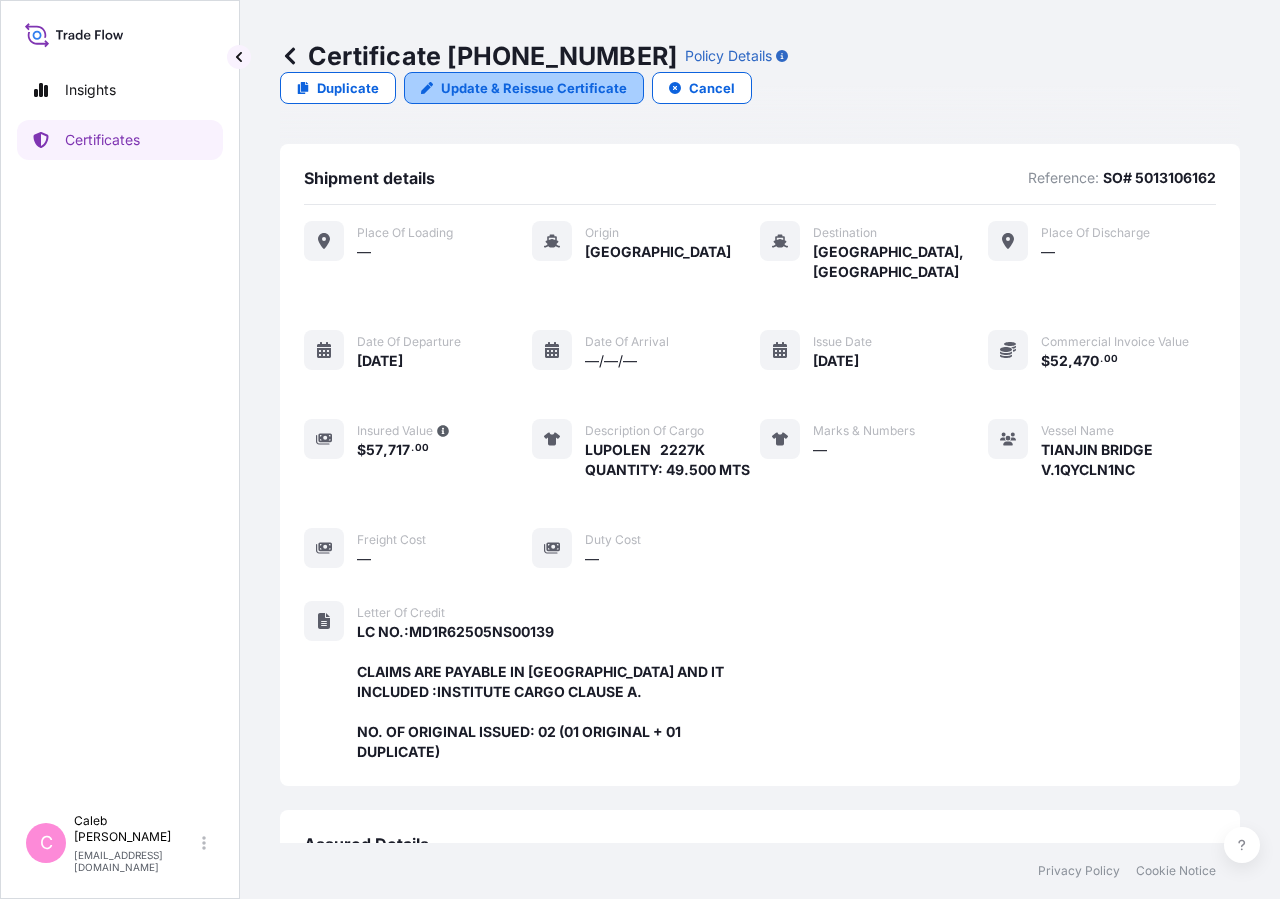 click on "Update & Reissue Certificate" at bounding box center (534, 88) 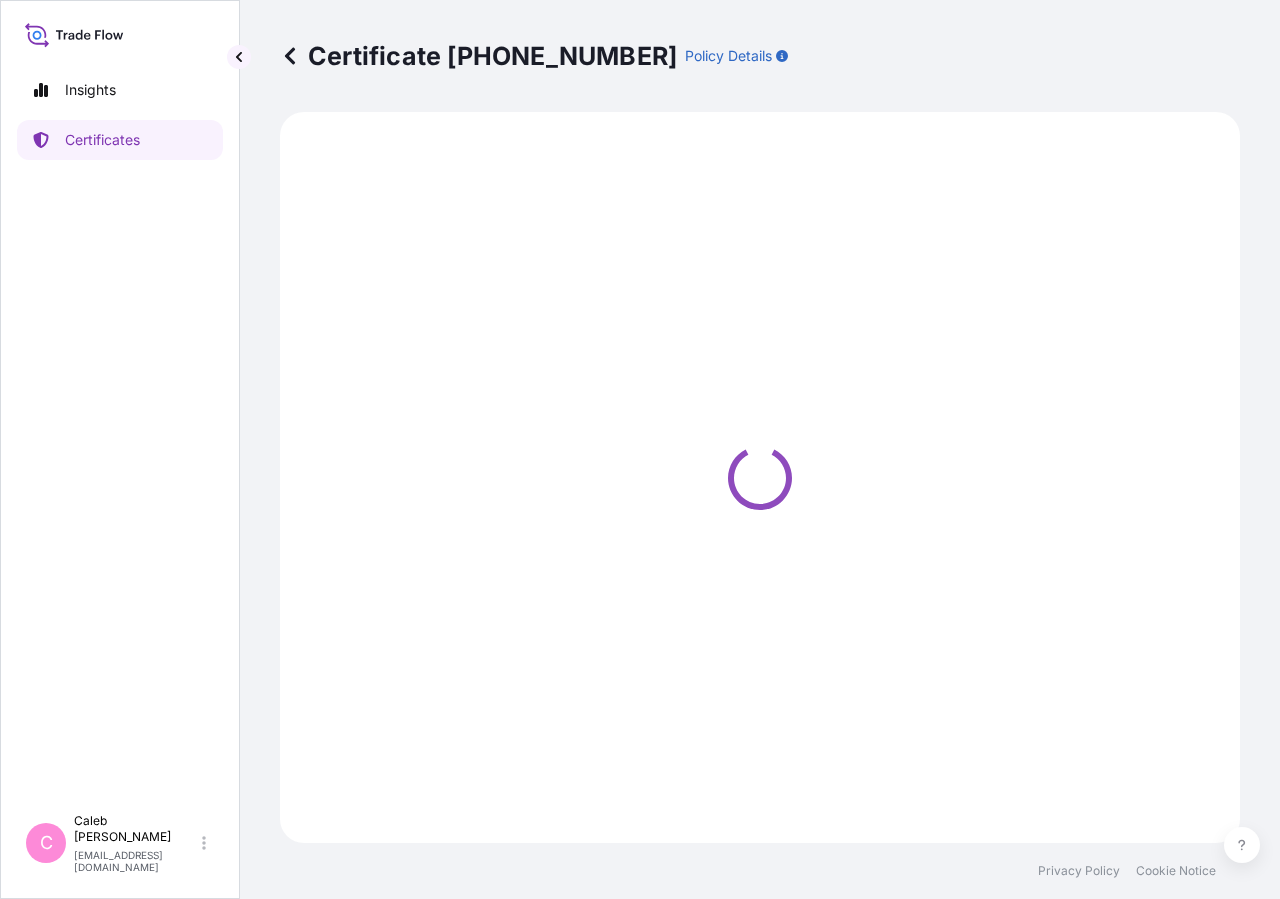select on "Sea" 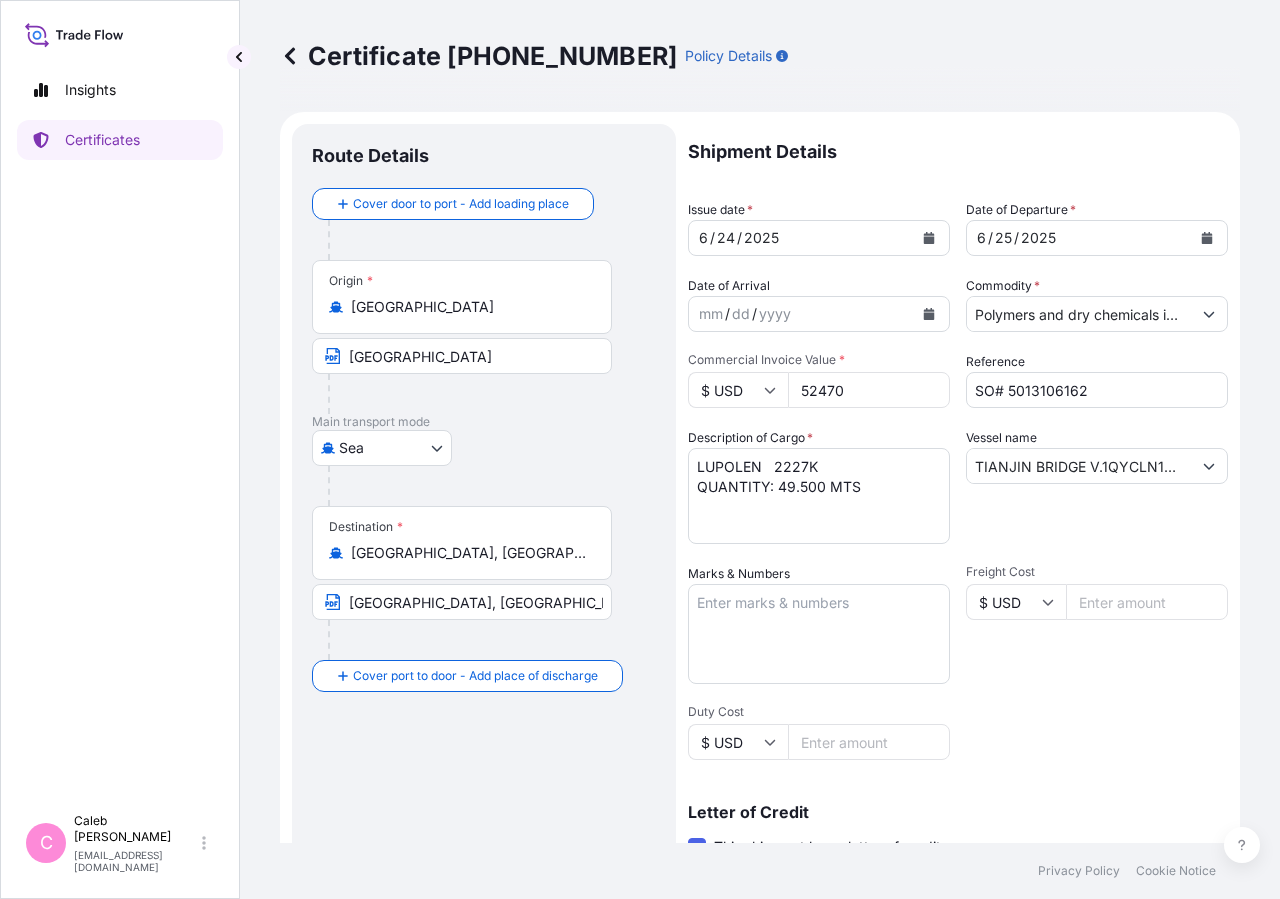click 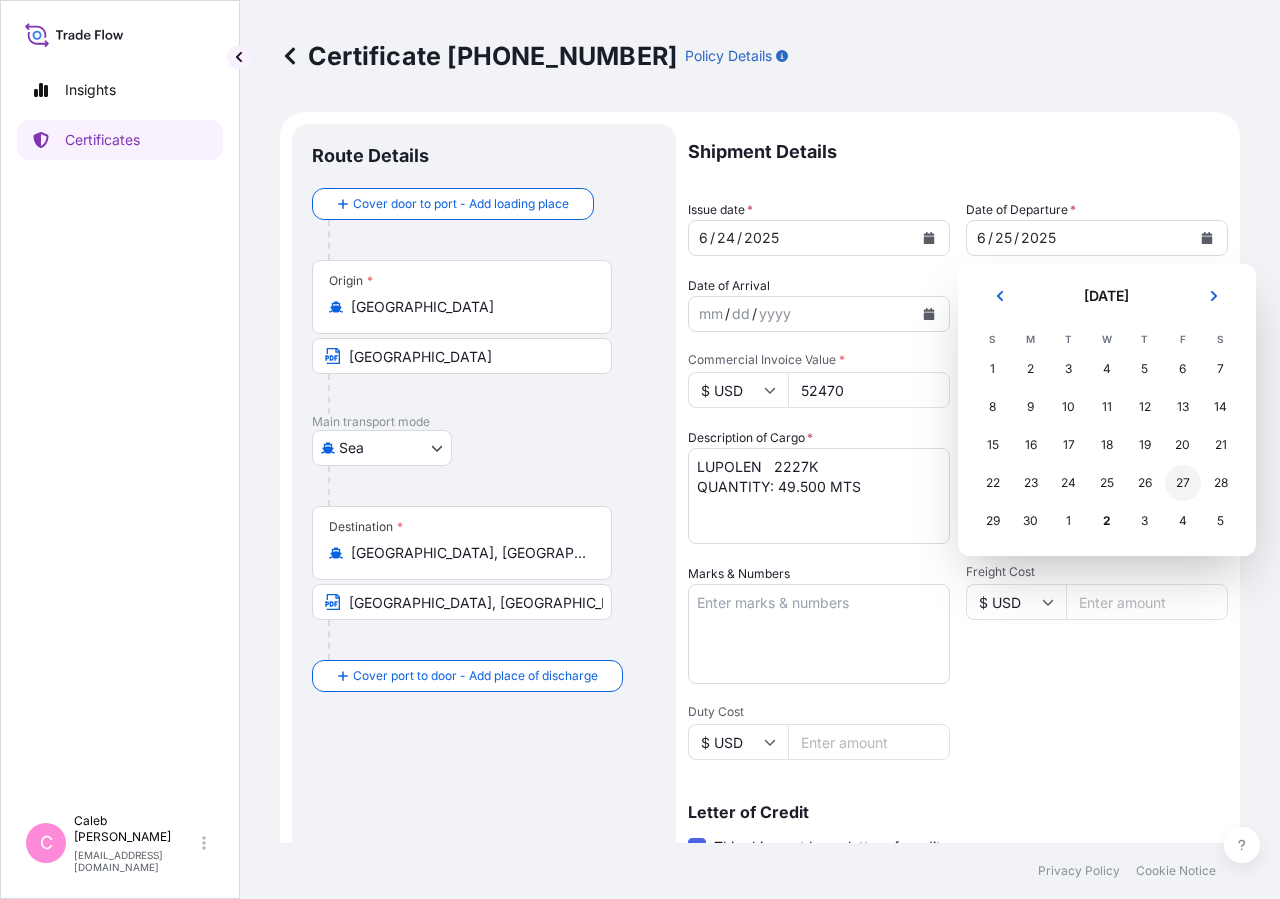 click on "27" at bounding box center [1183, 483] 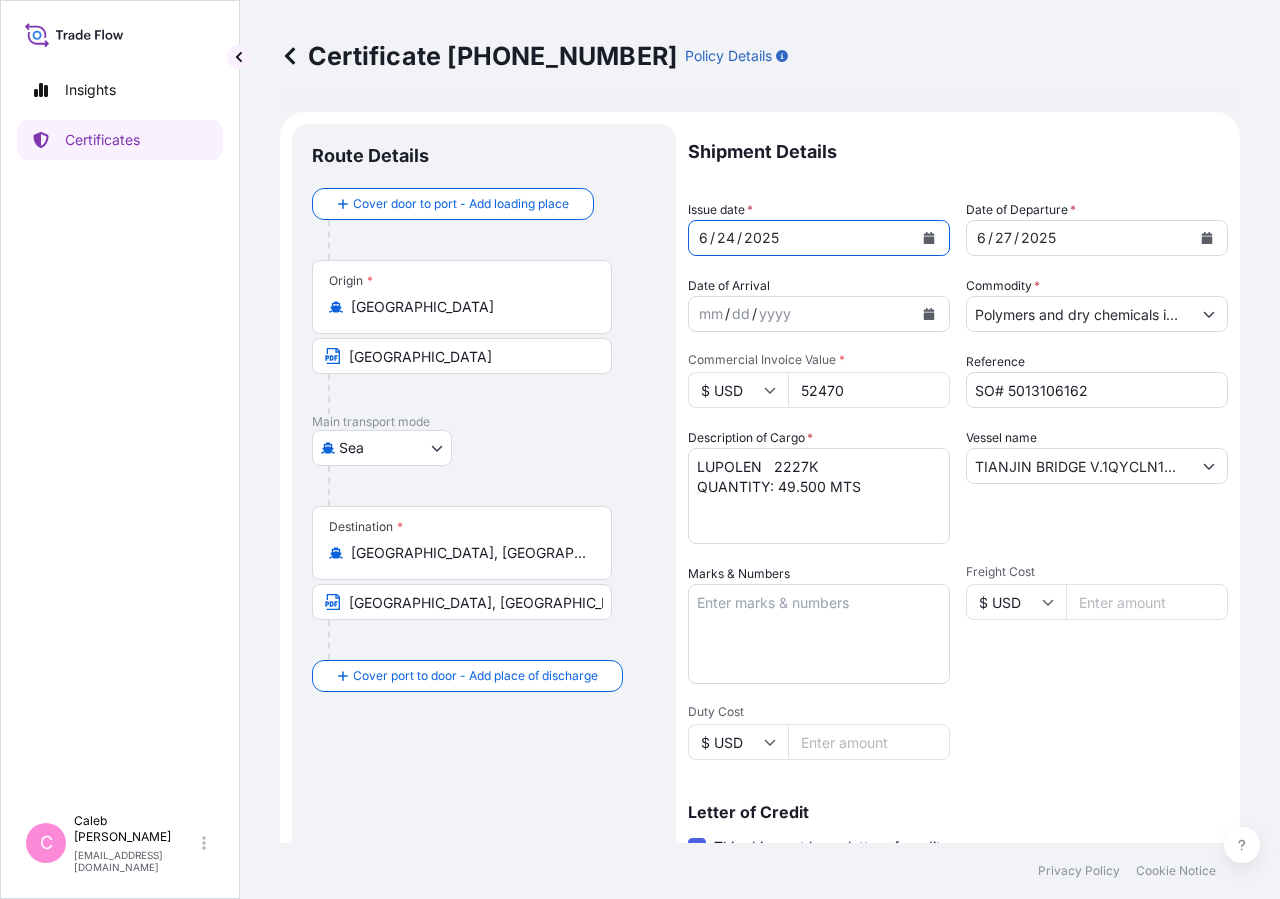 click 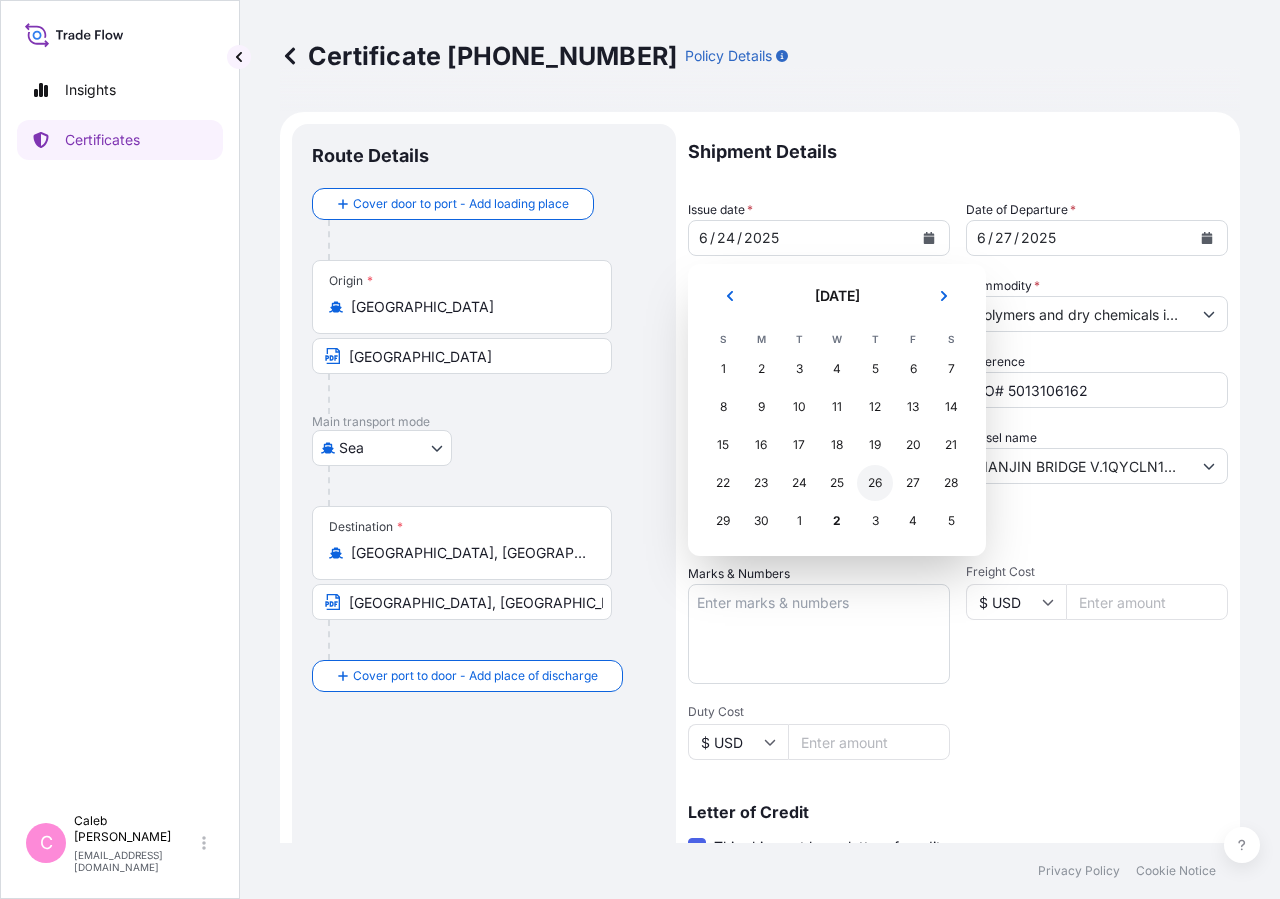click on "26" at bounding box center [875, 483] 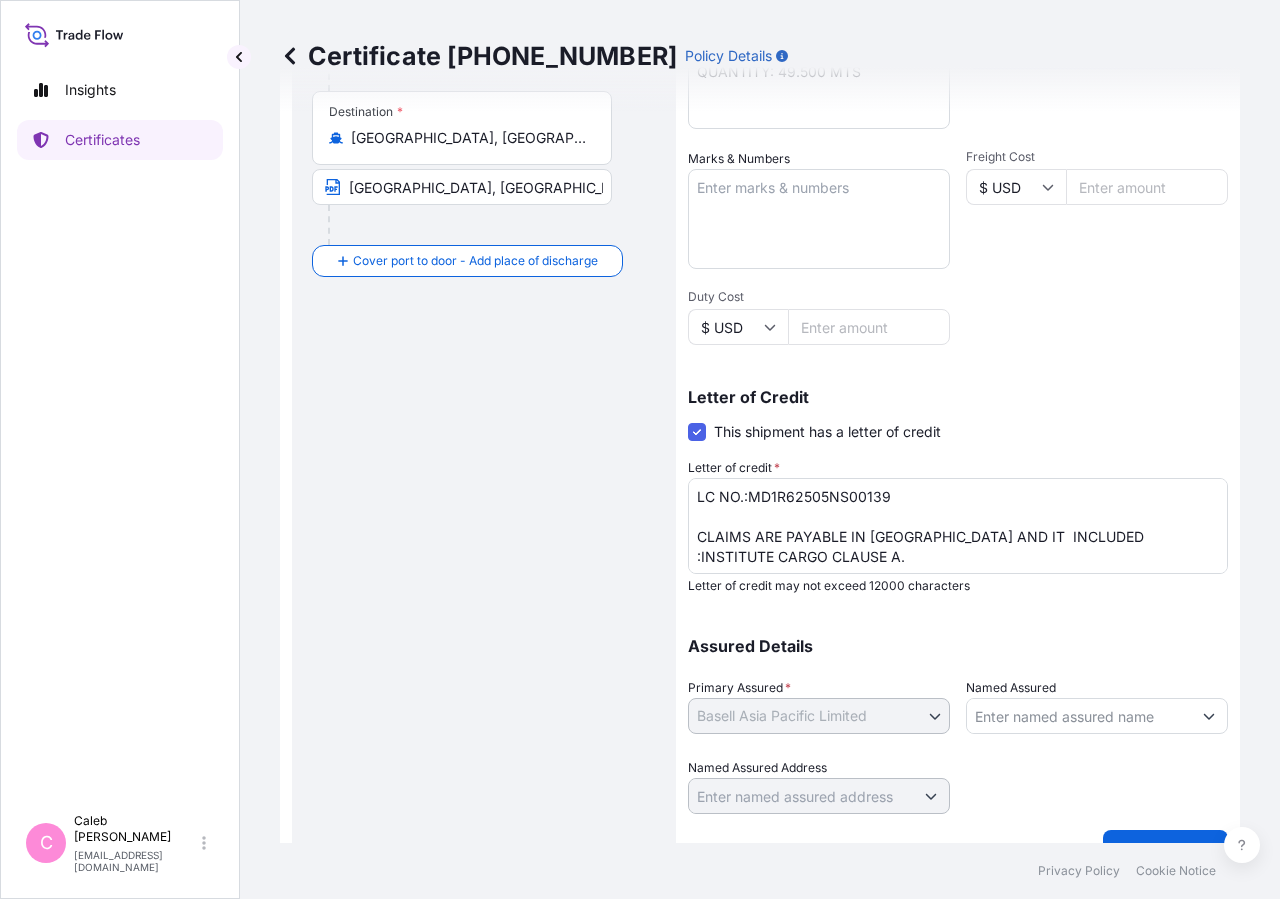 scroll, scrollTop: 442, scrollLeft: 0, axis: vertical 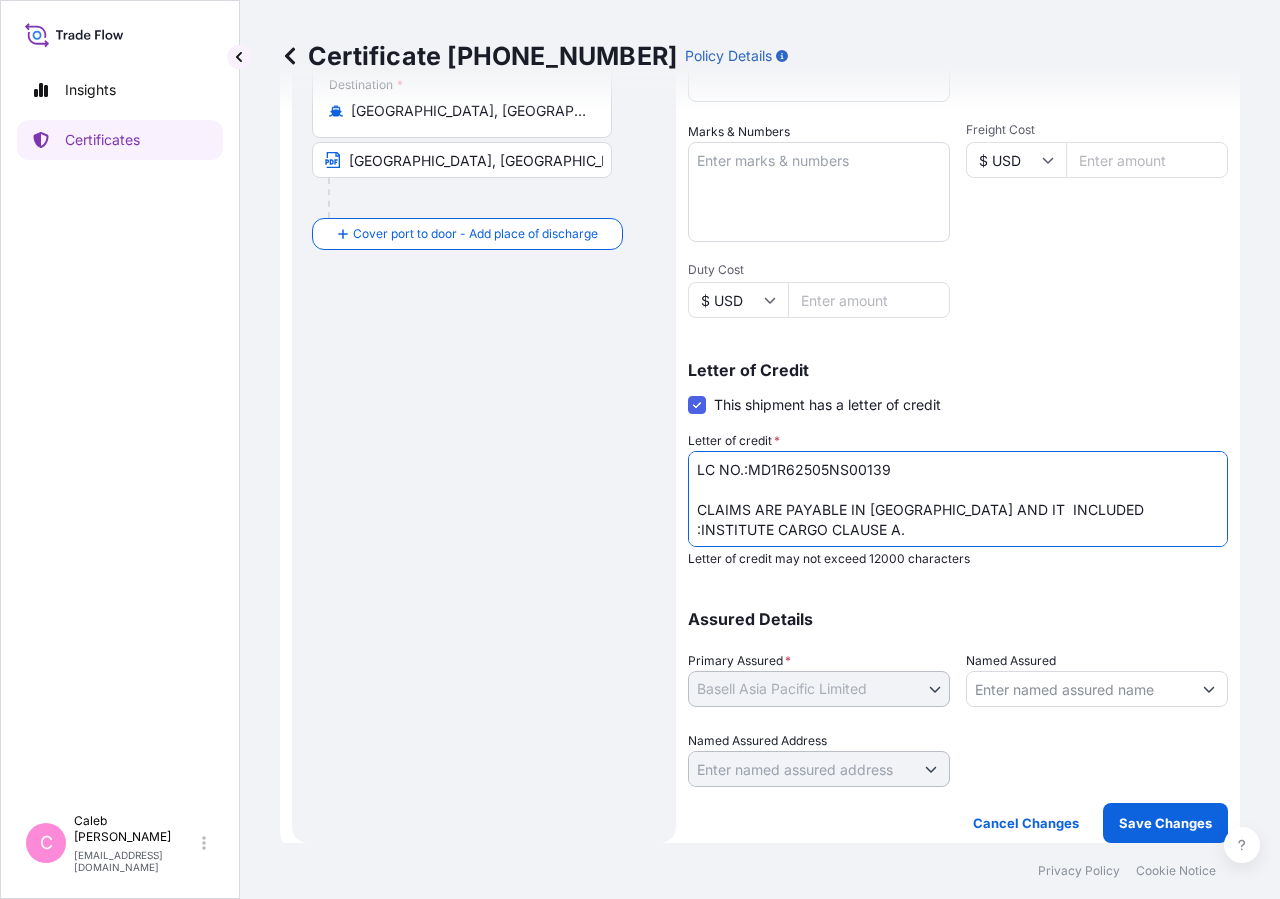 click on "LC NO.:MD1R62505NS00139
CLAIMS ARE PAYABLE IN [GEOGRAPHIC_DATA] AND IT  INCLUDED :INSTITUTE CARGO CLAUSE A.
NO. OF ORIGINAL ISSUED: 02 (01 ORIGINAL + 01 DUPLICATE)" at bounding box center (958, 499) 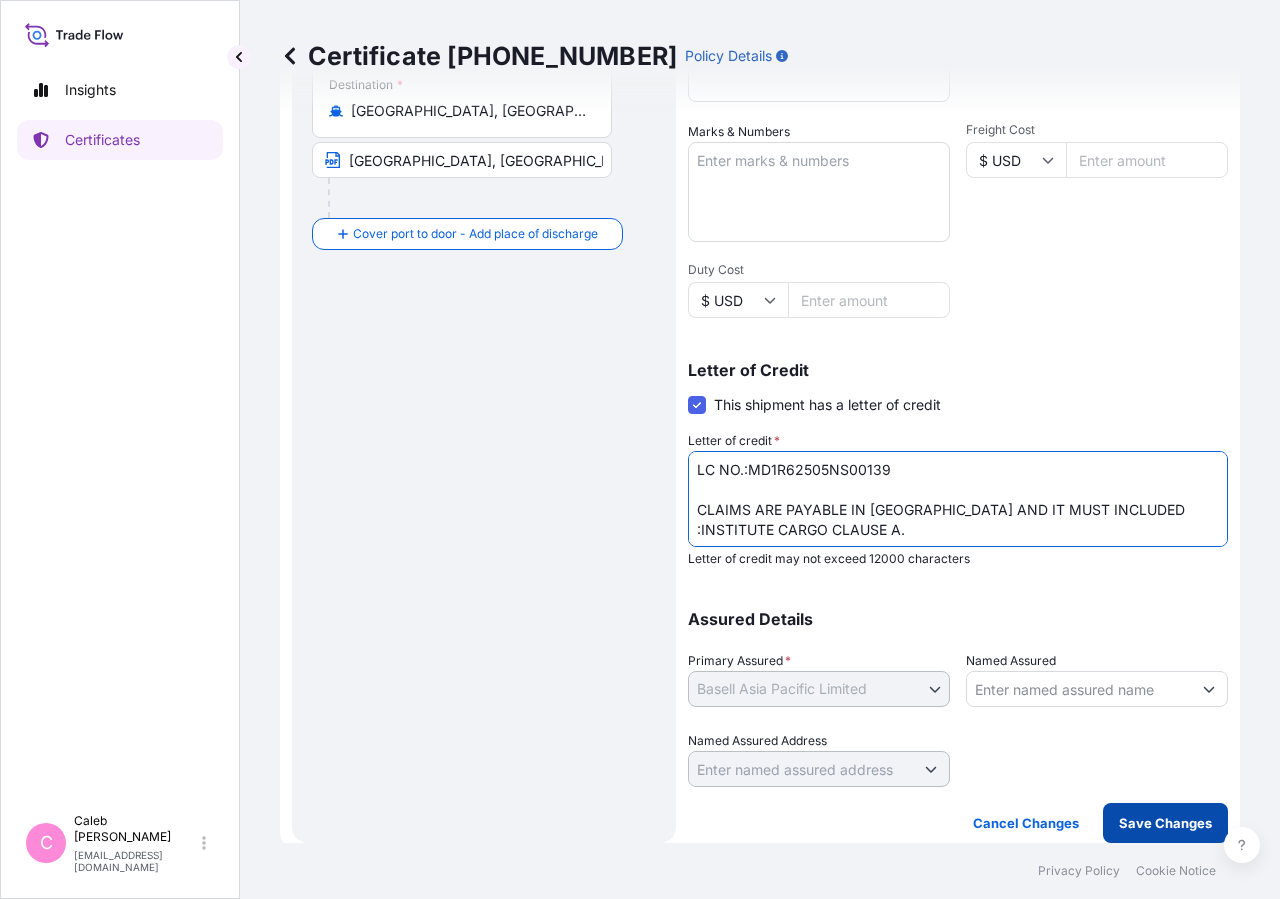 type on "LC NO.:MD1R62505NS00139
CLAIMS ARE PAYABLE IN [GEOGRAPHIC_DATA] AND IT MUST INCLUDED :INSTITUTE CARGO CLAUSE A.
NO. OF ORIGINAL ISSUED: 02 (01 ORIGINAL + 01 DUPLICATE)" 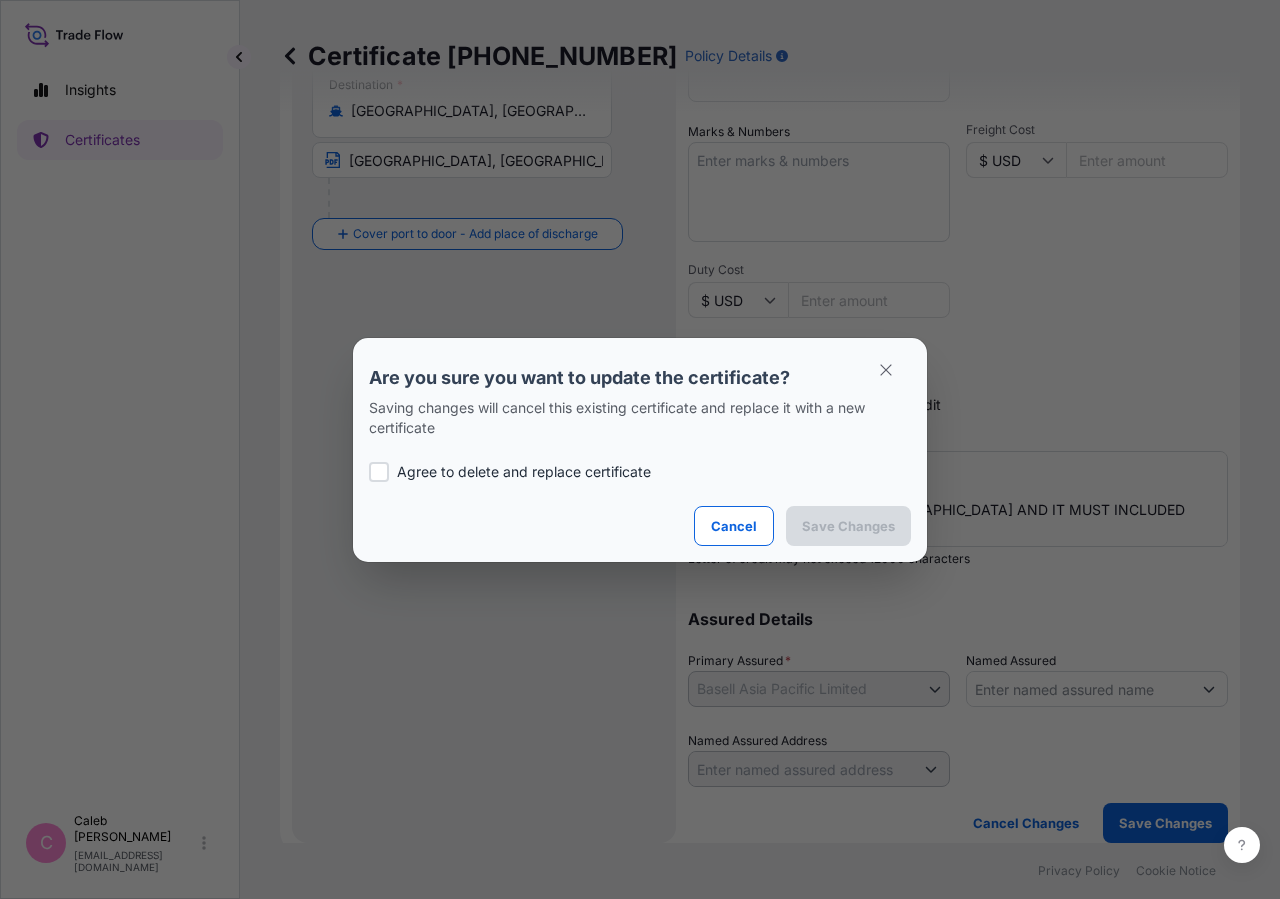 click at bounding box center [379, 472] 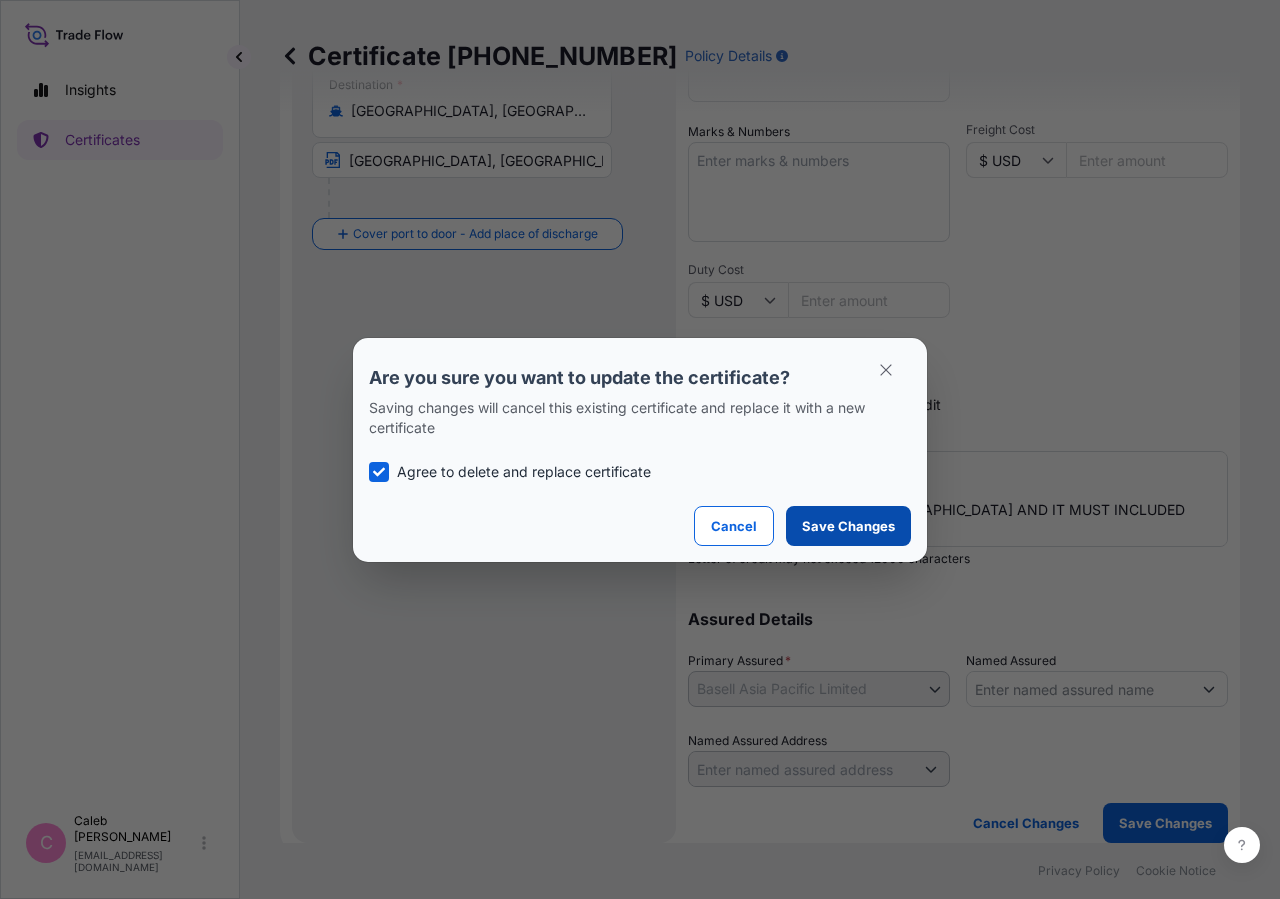 click on "Save Changes" at bounding box center [848, 526] 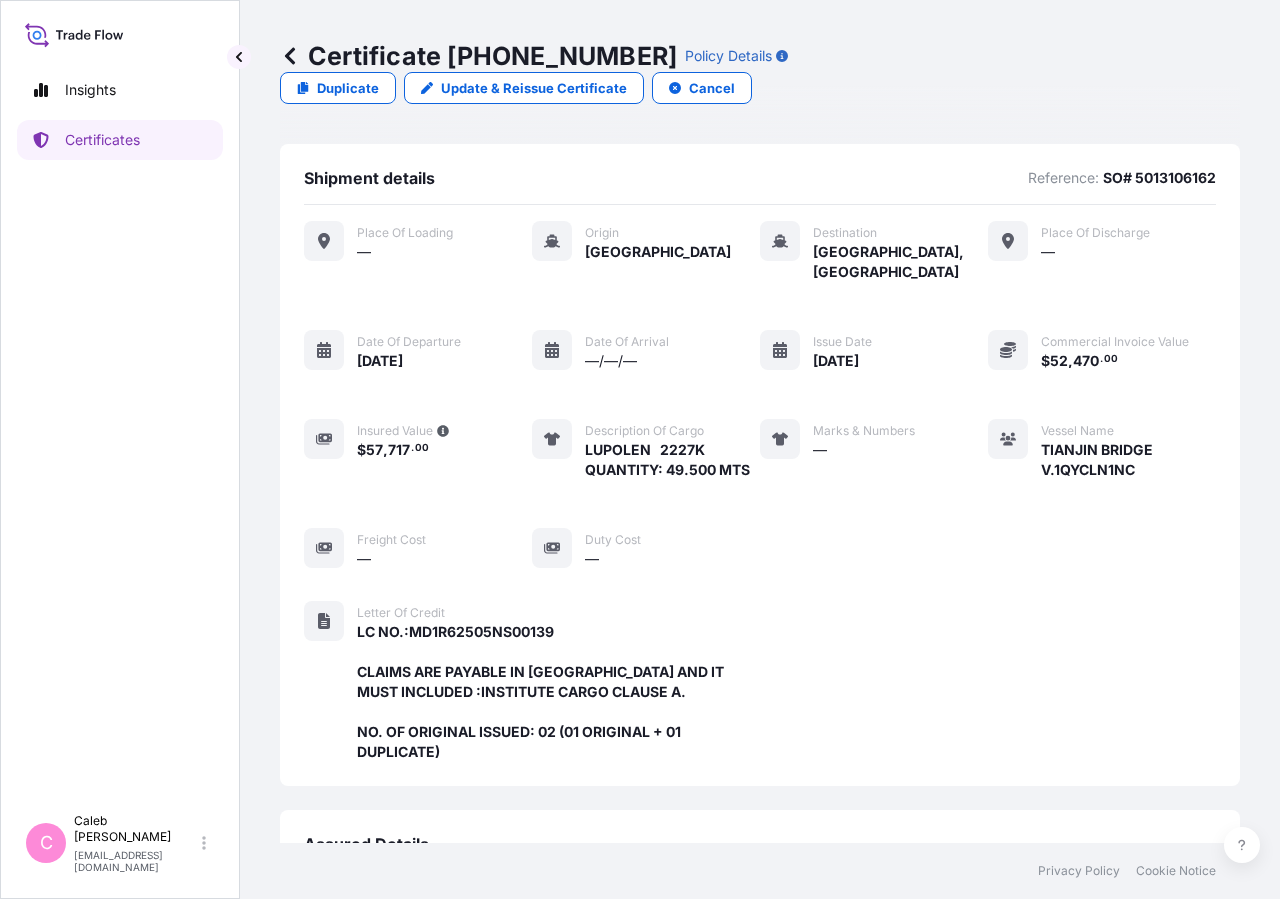 scroll, scrollTop: 518, scrollLeft: 0, axis: vertical 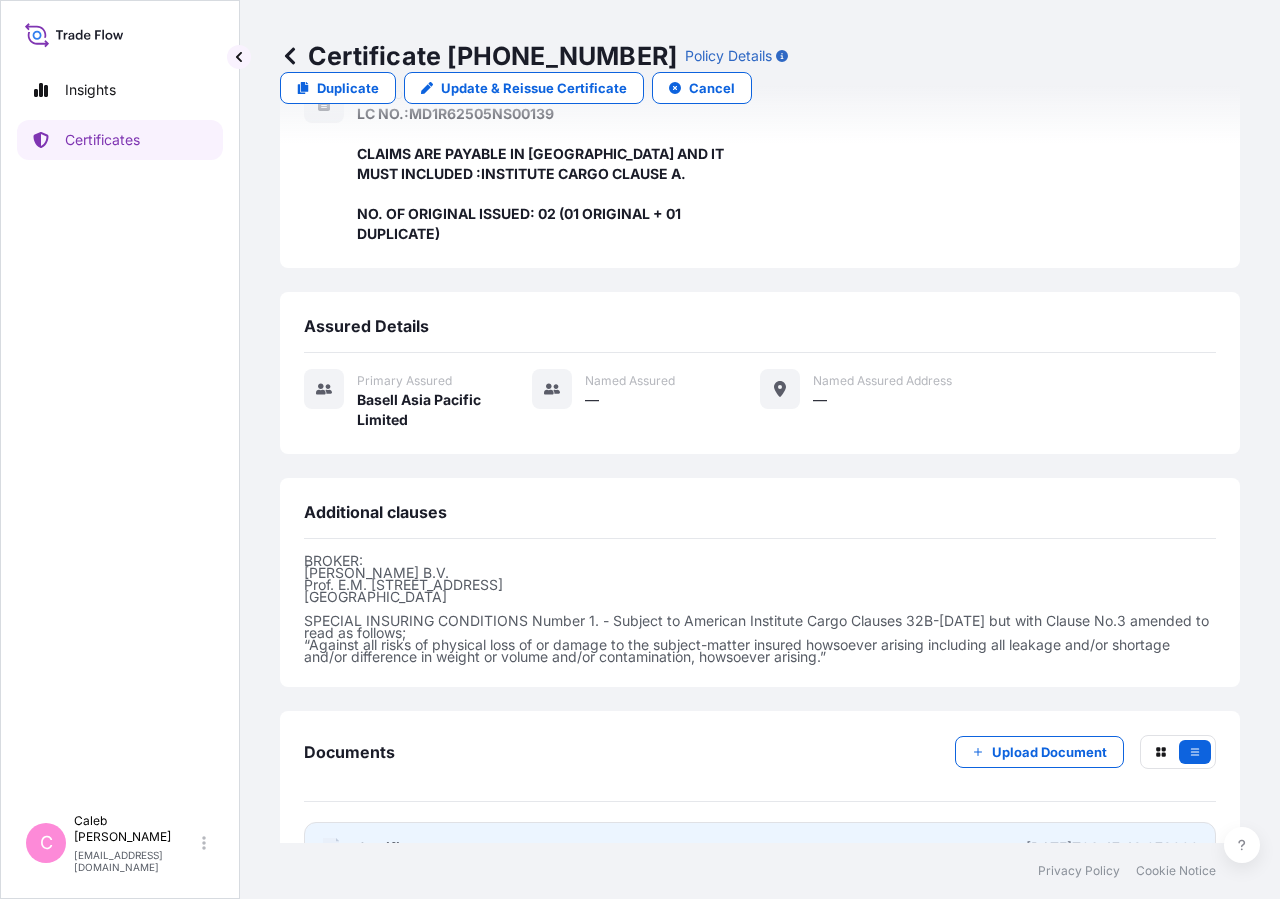 click on "Certificate" at bounding box center (393, 848) 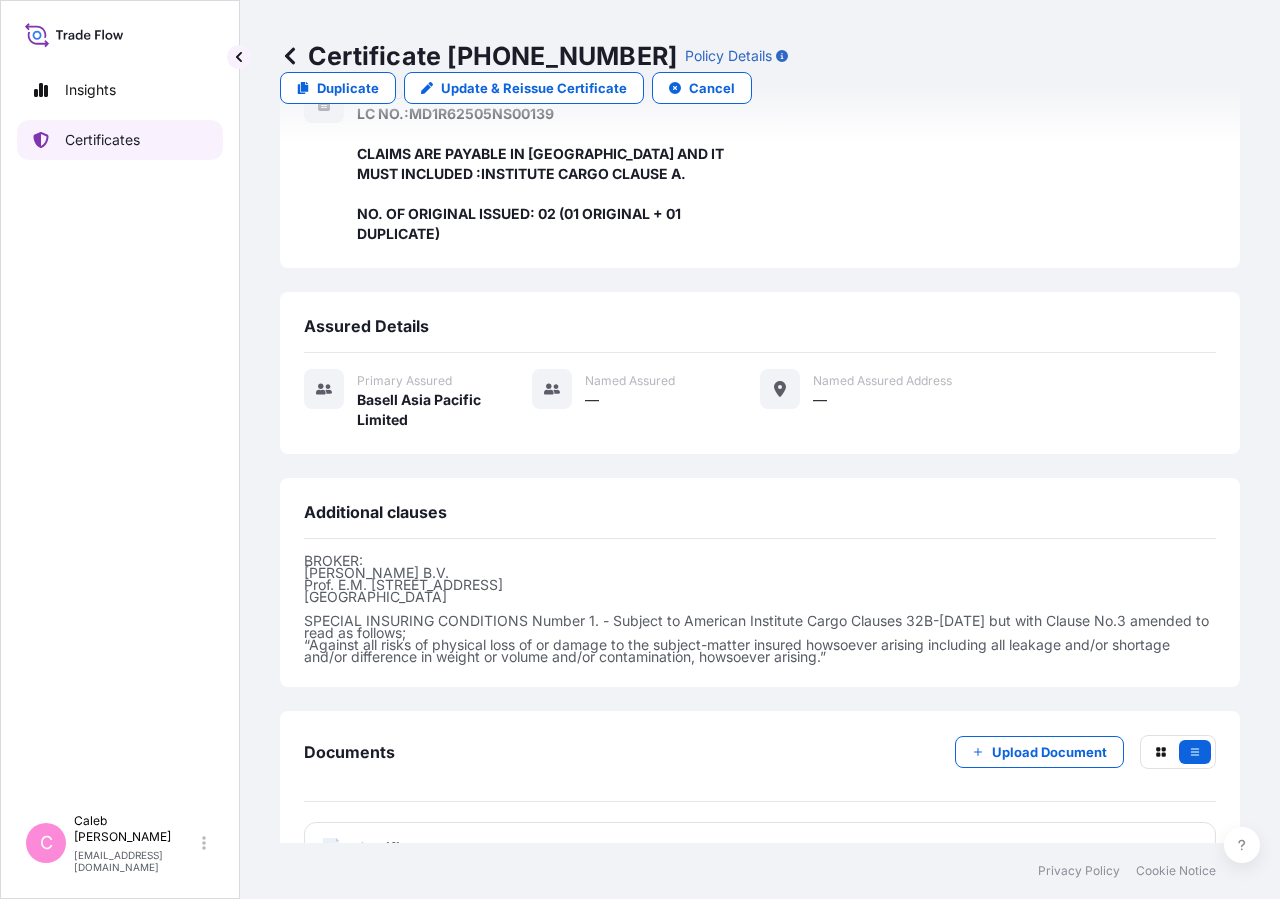 click on "Certificates" at bounding box center [120, 140] 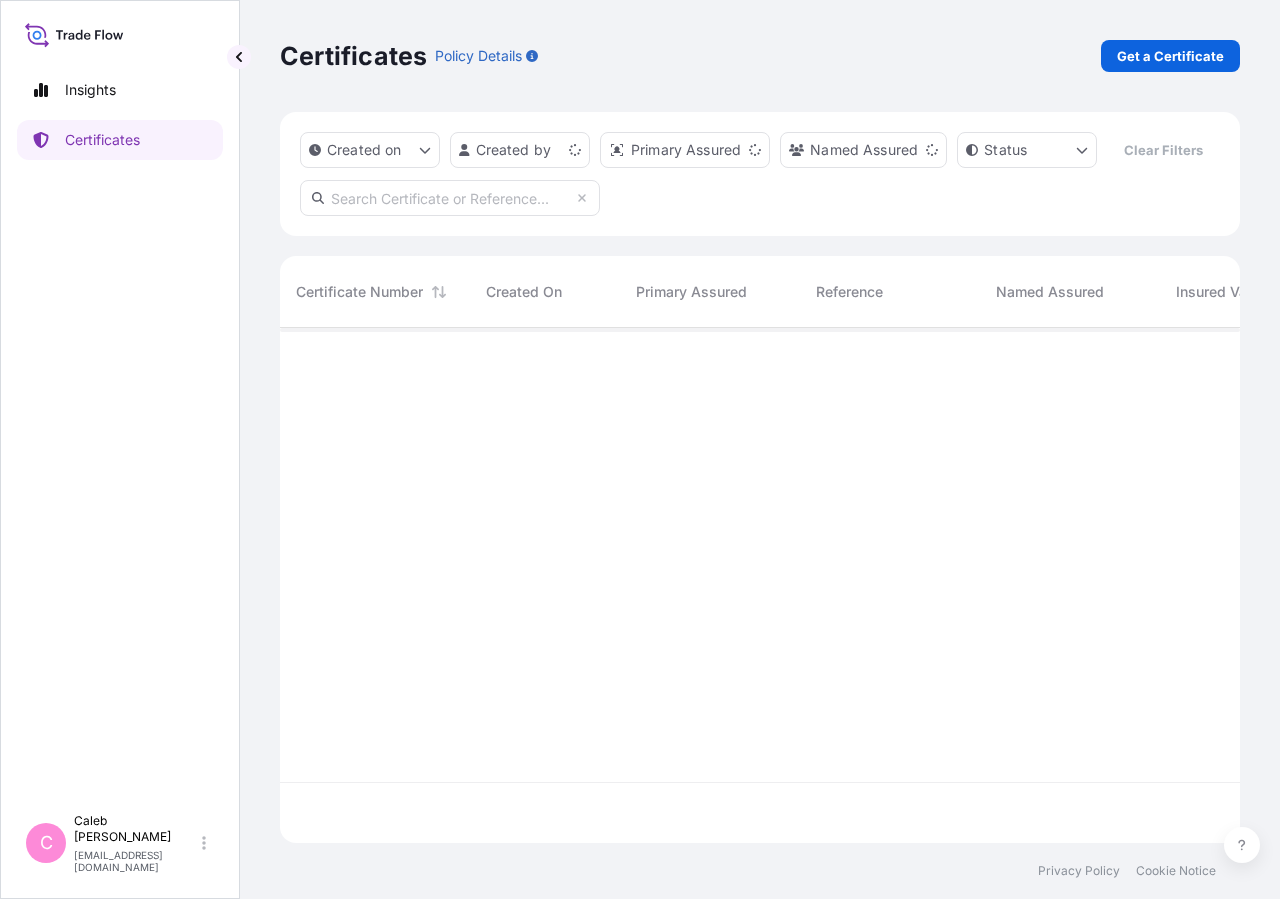 scroll, scrollTop: 0, scrollLeft: 0, axis: both 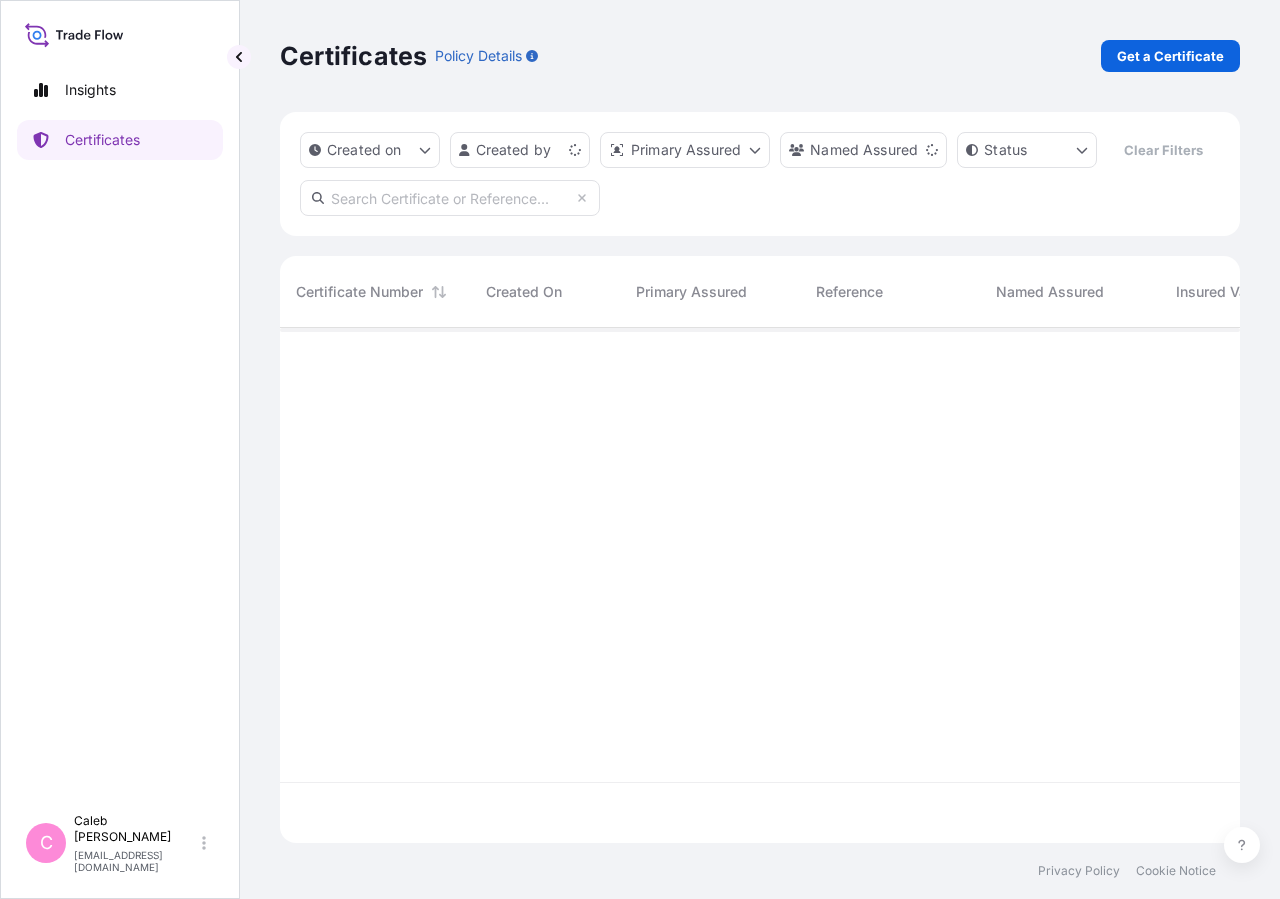 click at bounding box center (450, 198) 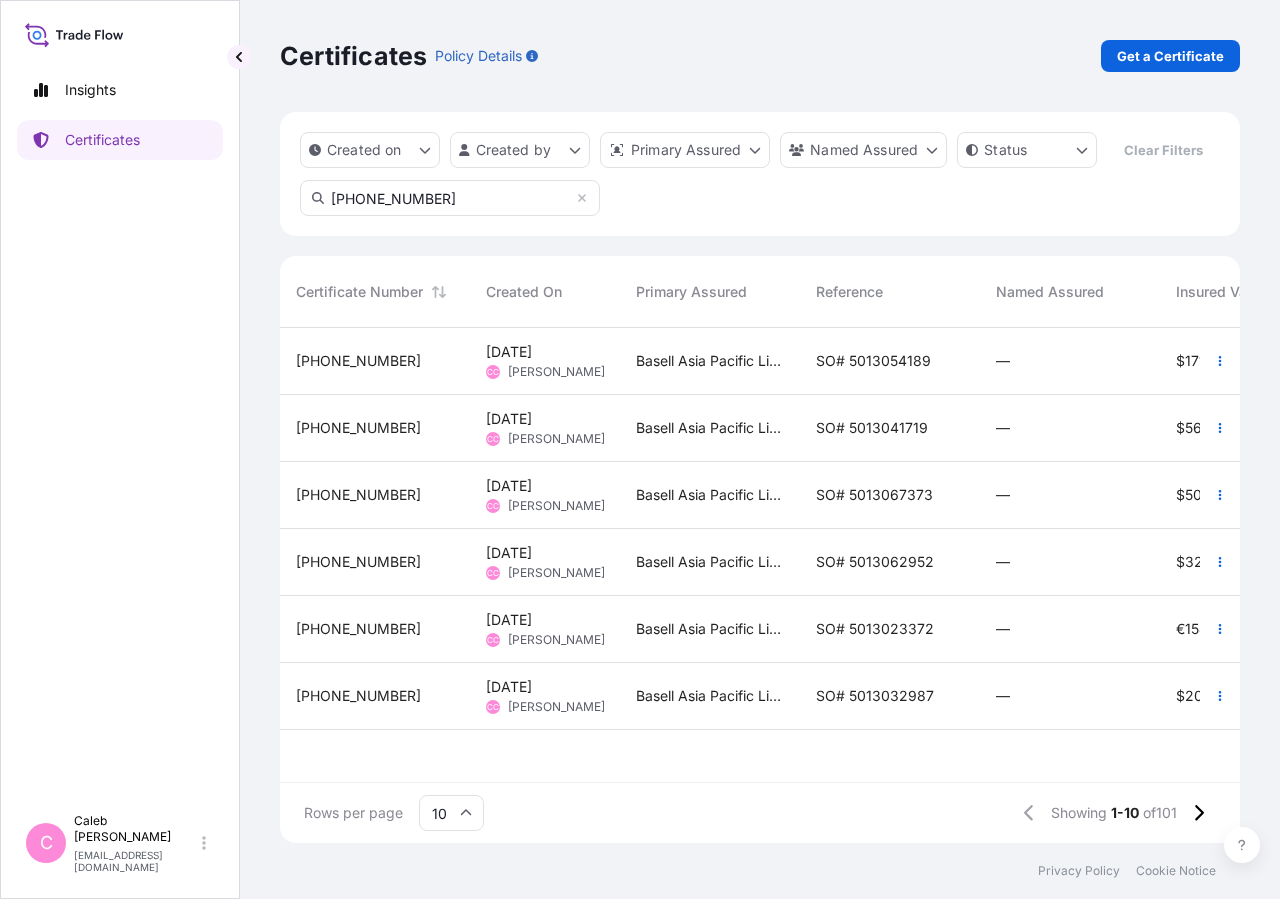 type on "[PHONE_NUMBER]" 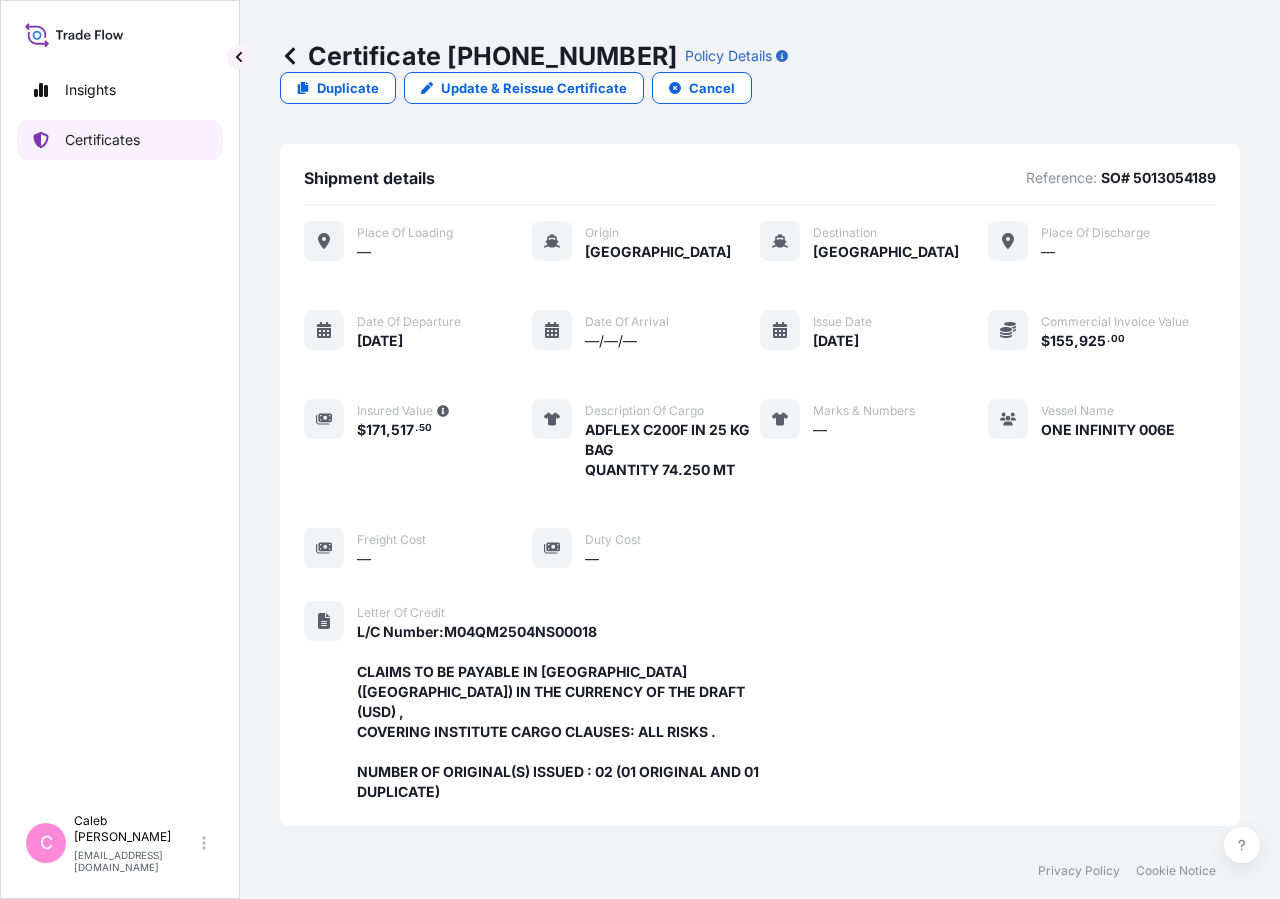 click on "Certificates" at bounding box center [102, 140] 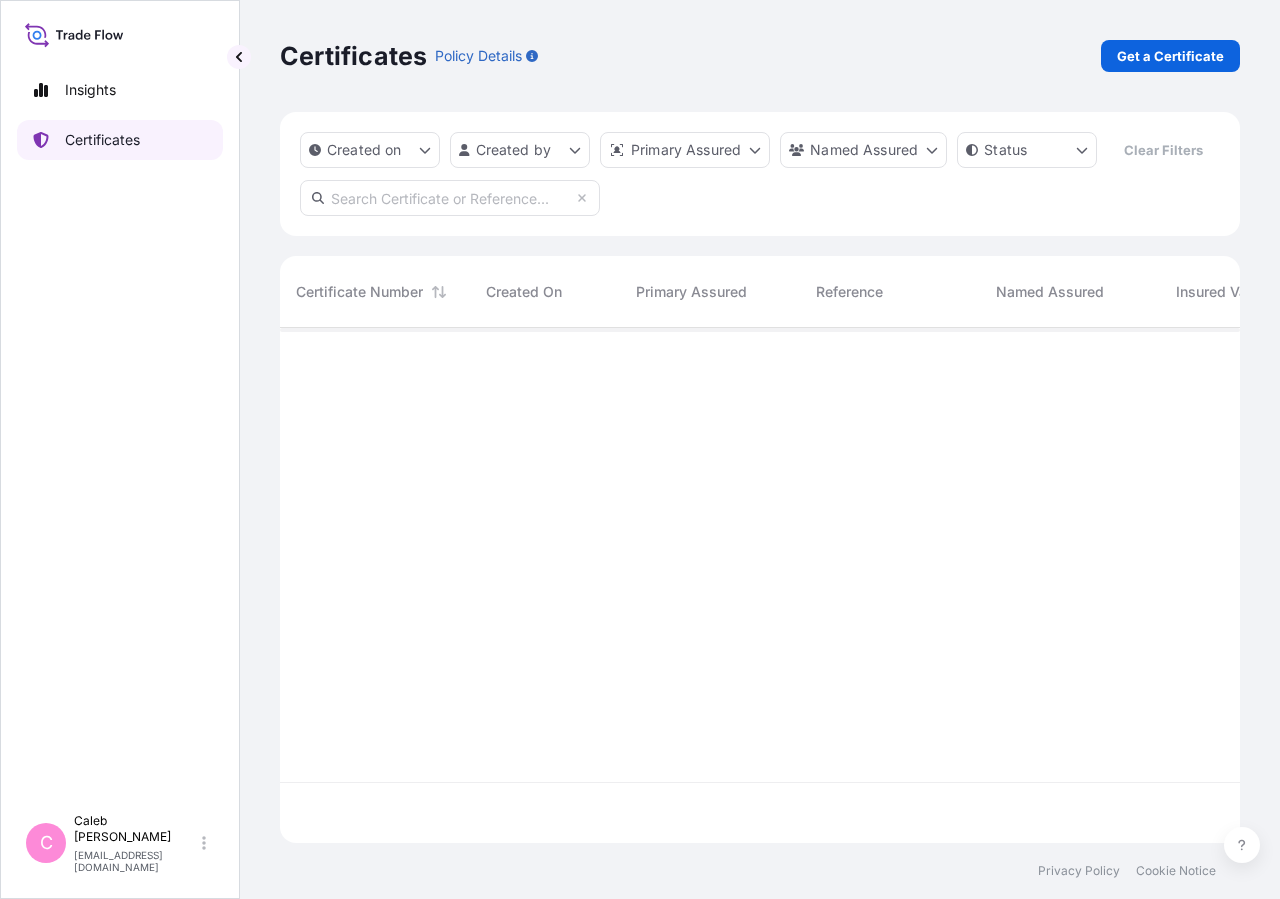 scroll, scrollTop: 18, scrollLeft: 18, axis: both 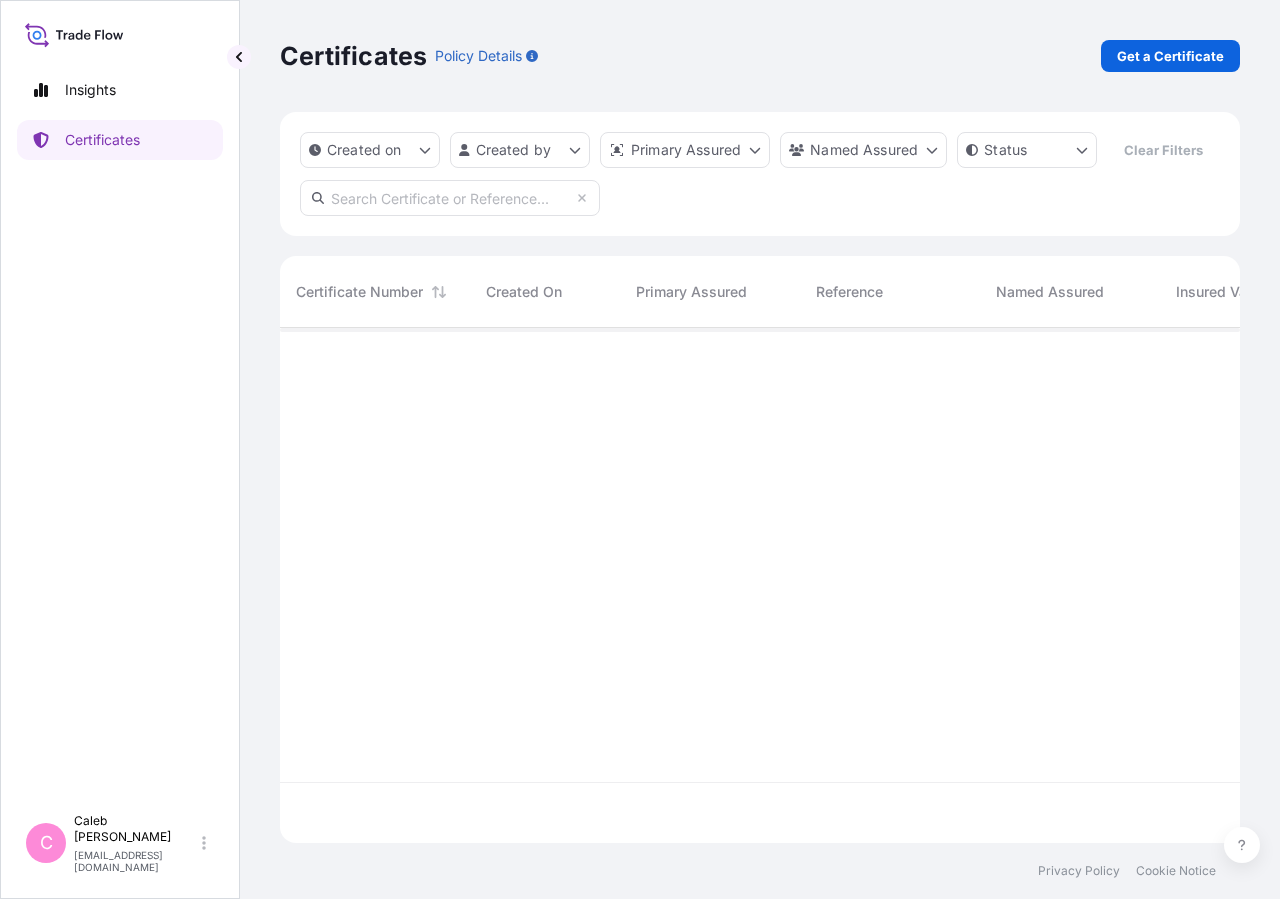 click at bounding box center [450, 198] 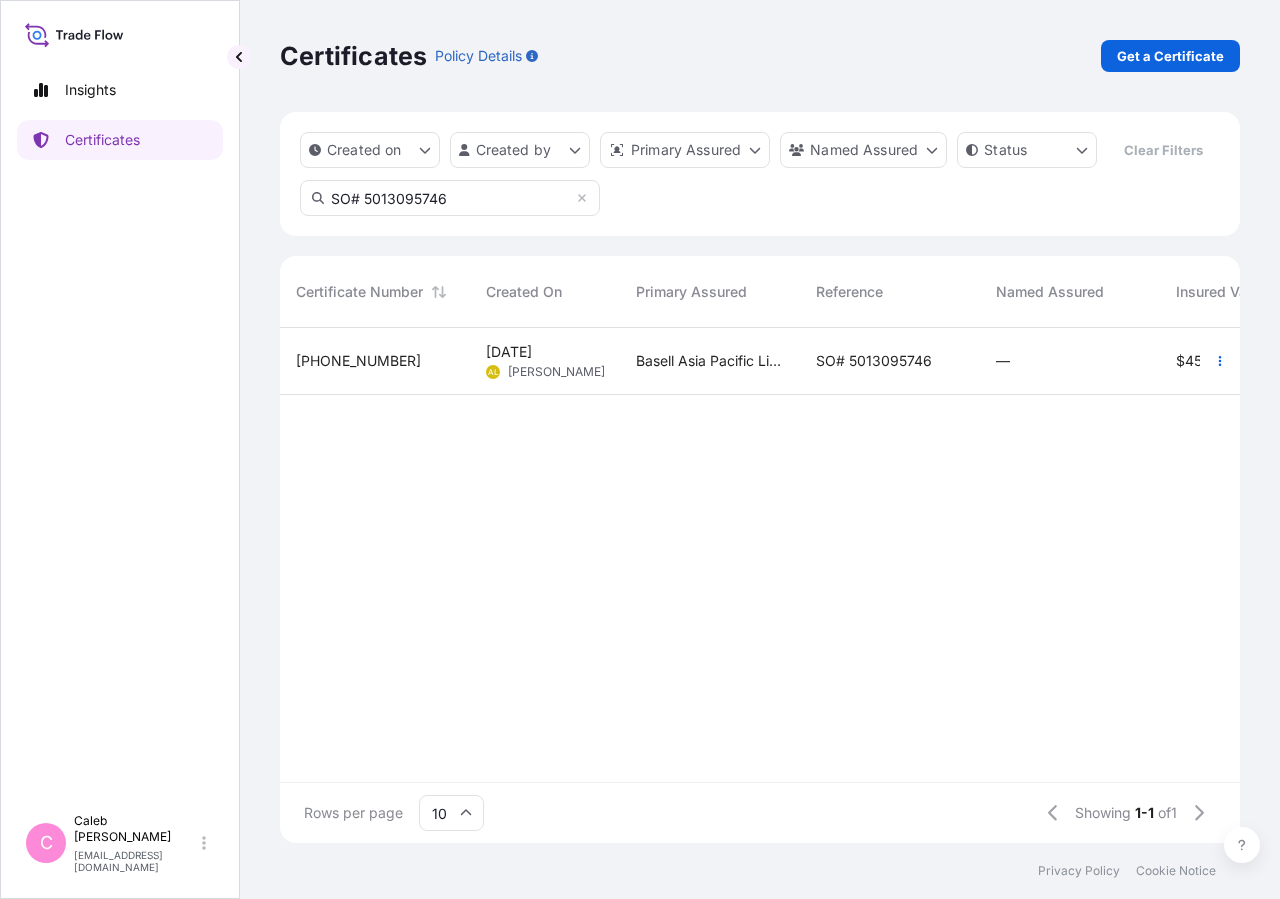 type on "SO# 5013095746" 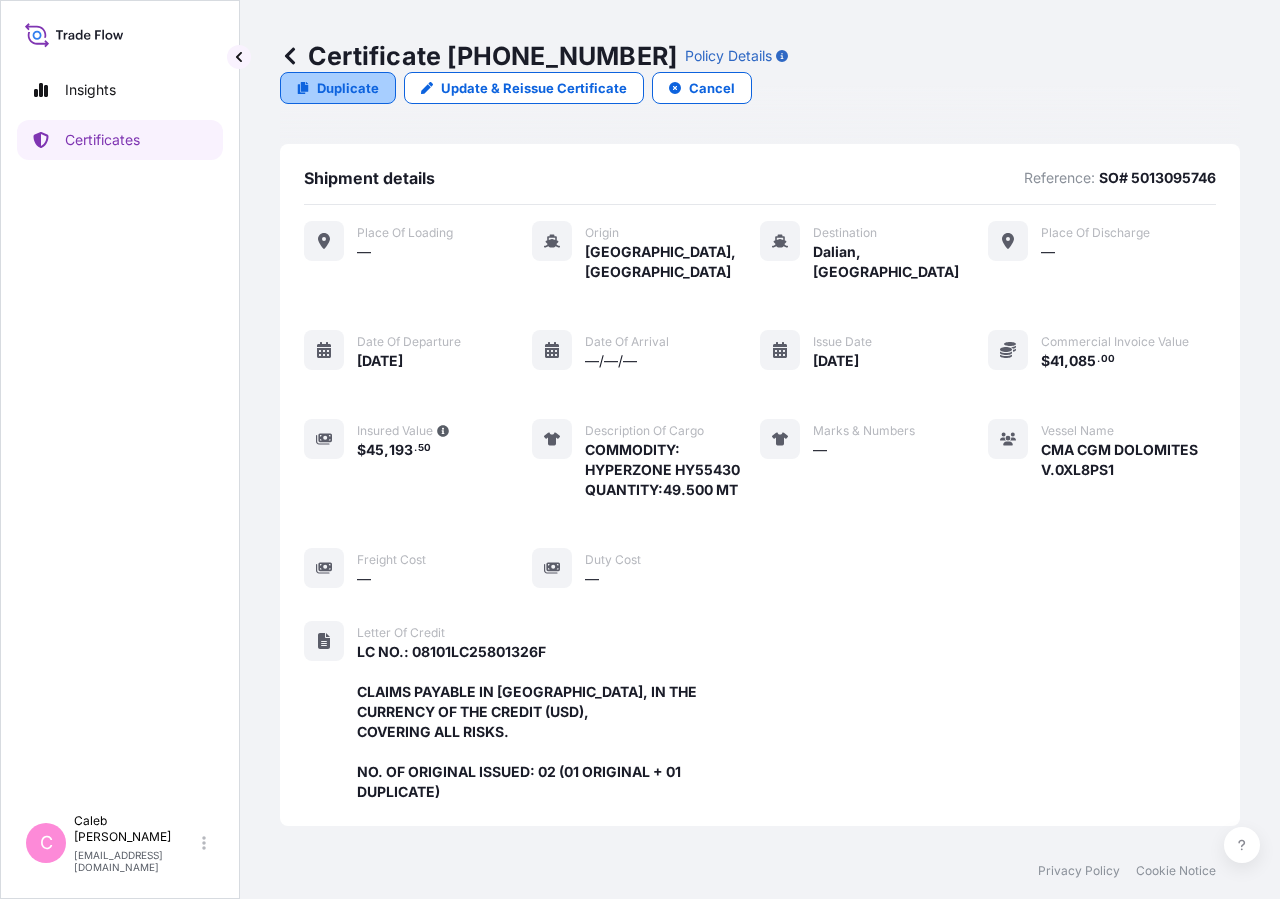 click on "Duplicate" at bounding box center [348, 88] 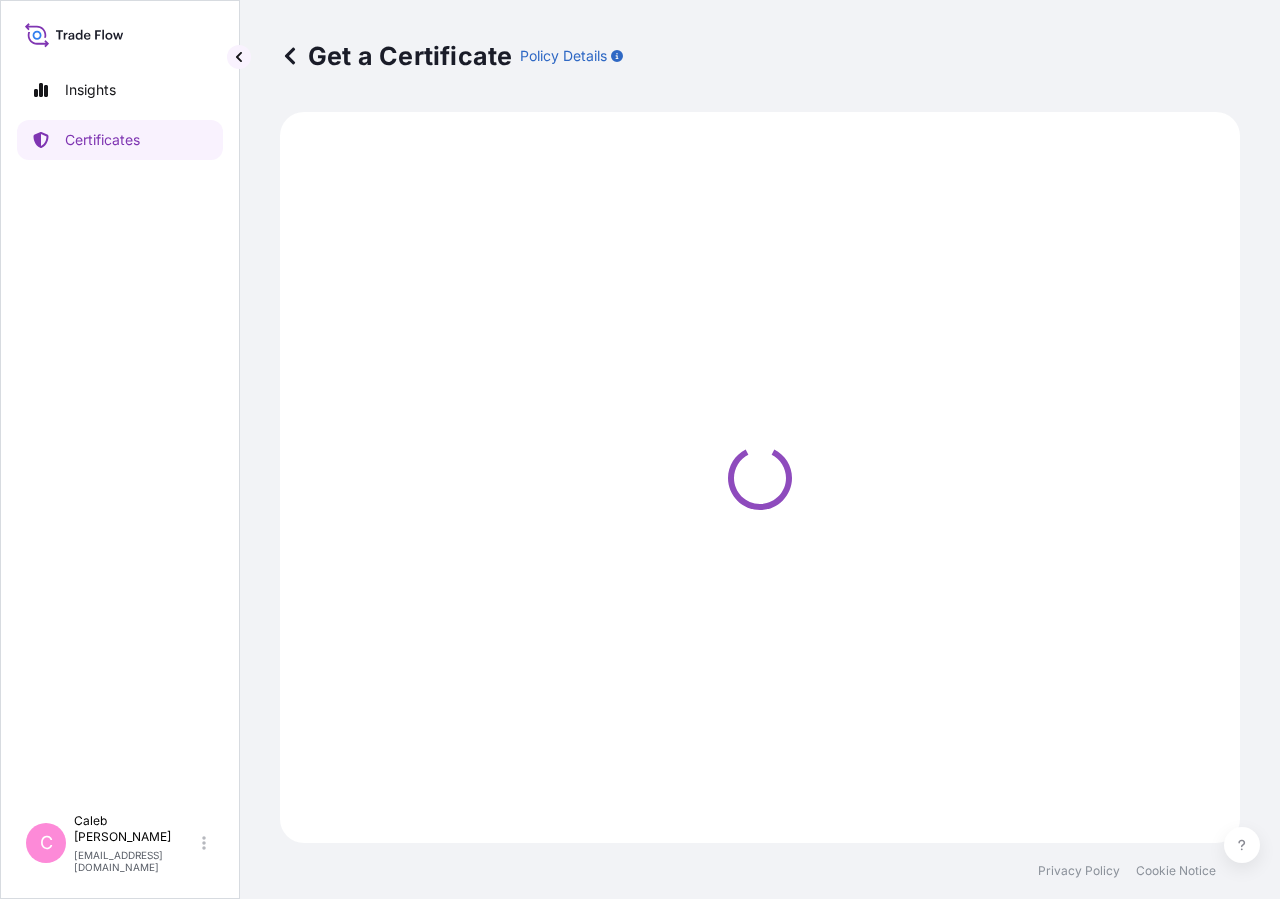 select on "Sea" 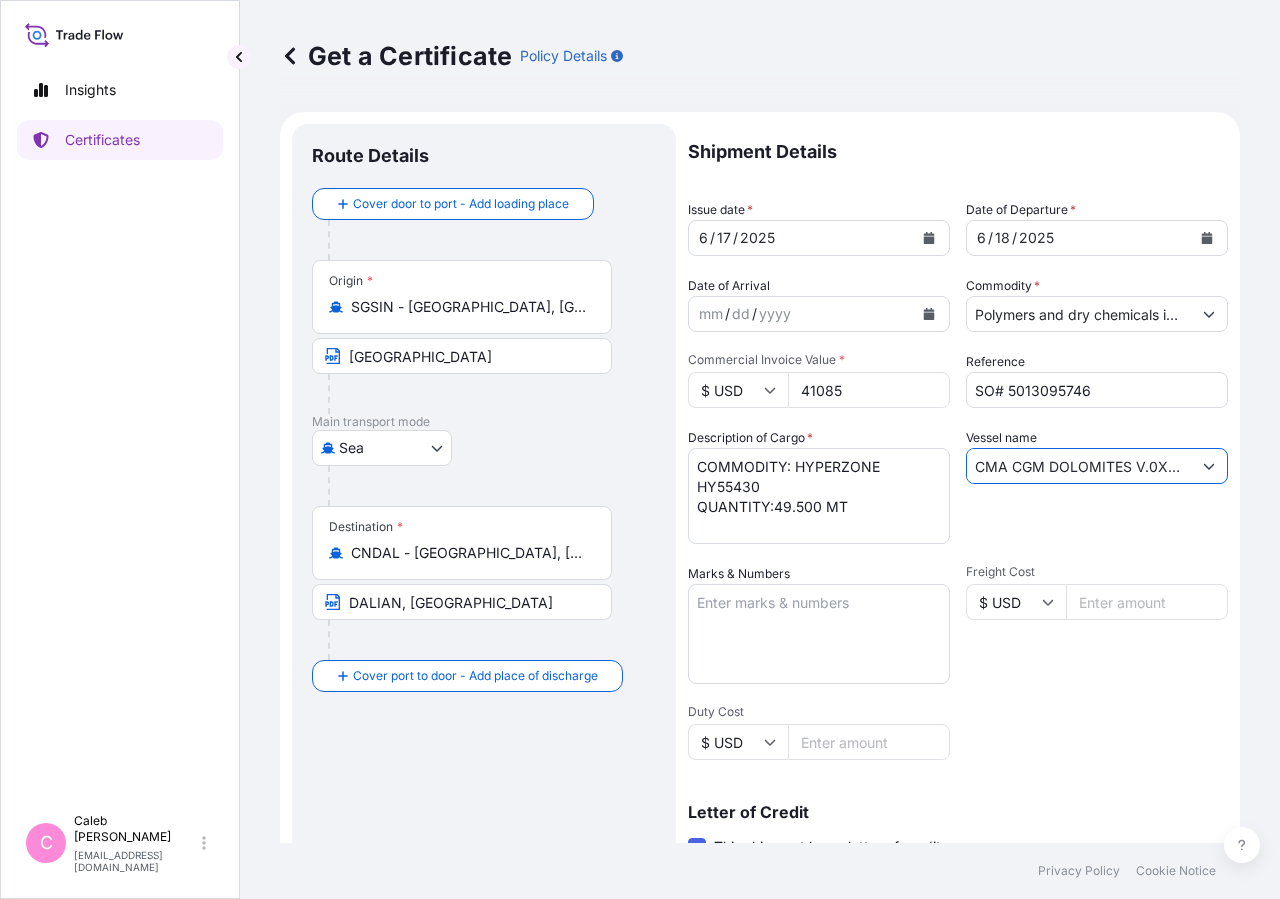 scroll, scrollTop: 0, scrollLeft: 30, axis: horizontal 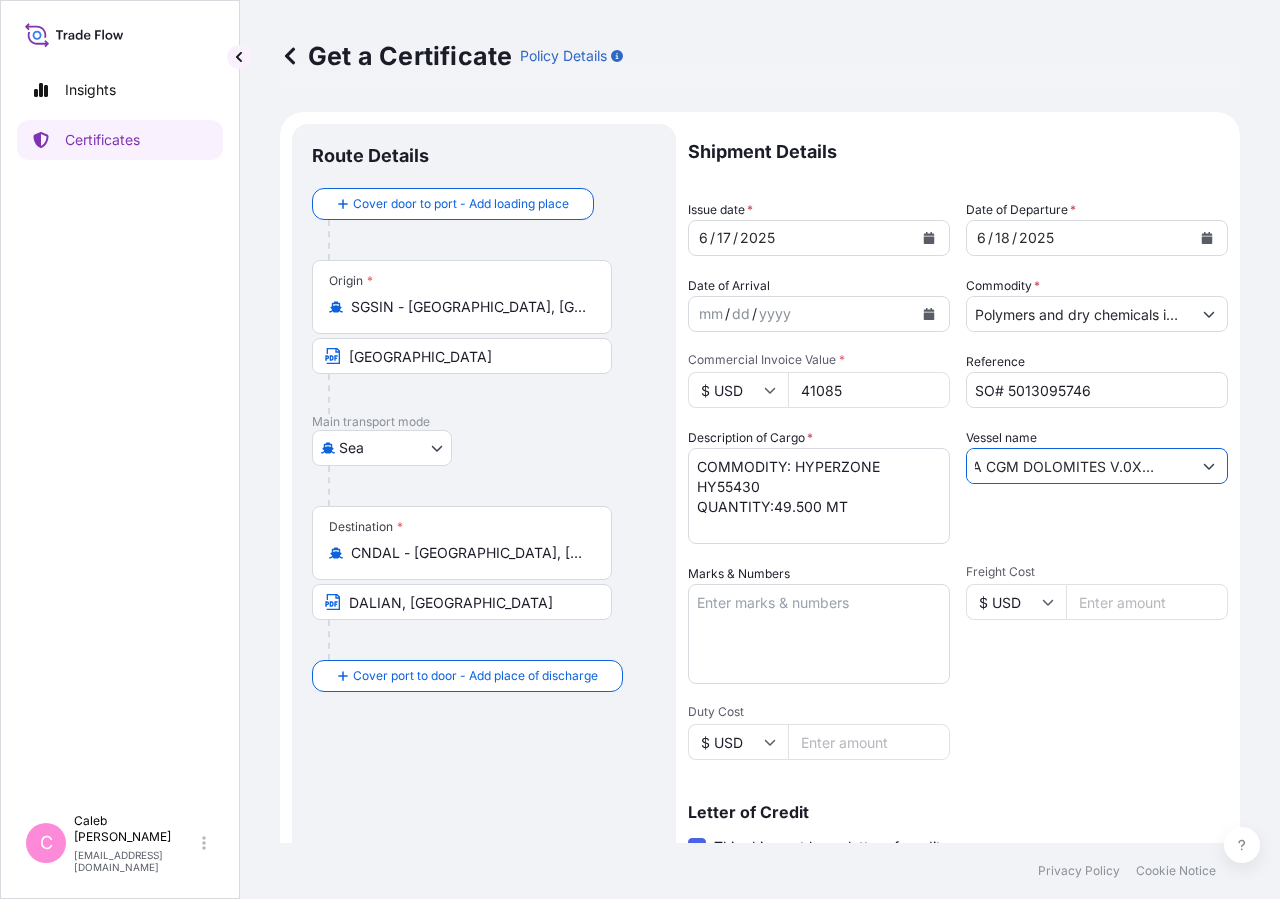 drag, startPoint x: 969, startPoint y: 463, endPoint x: 1204, endPoint y: 459, distance: 235.03404 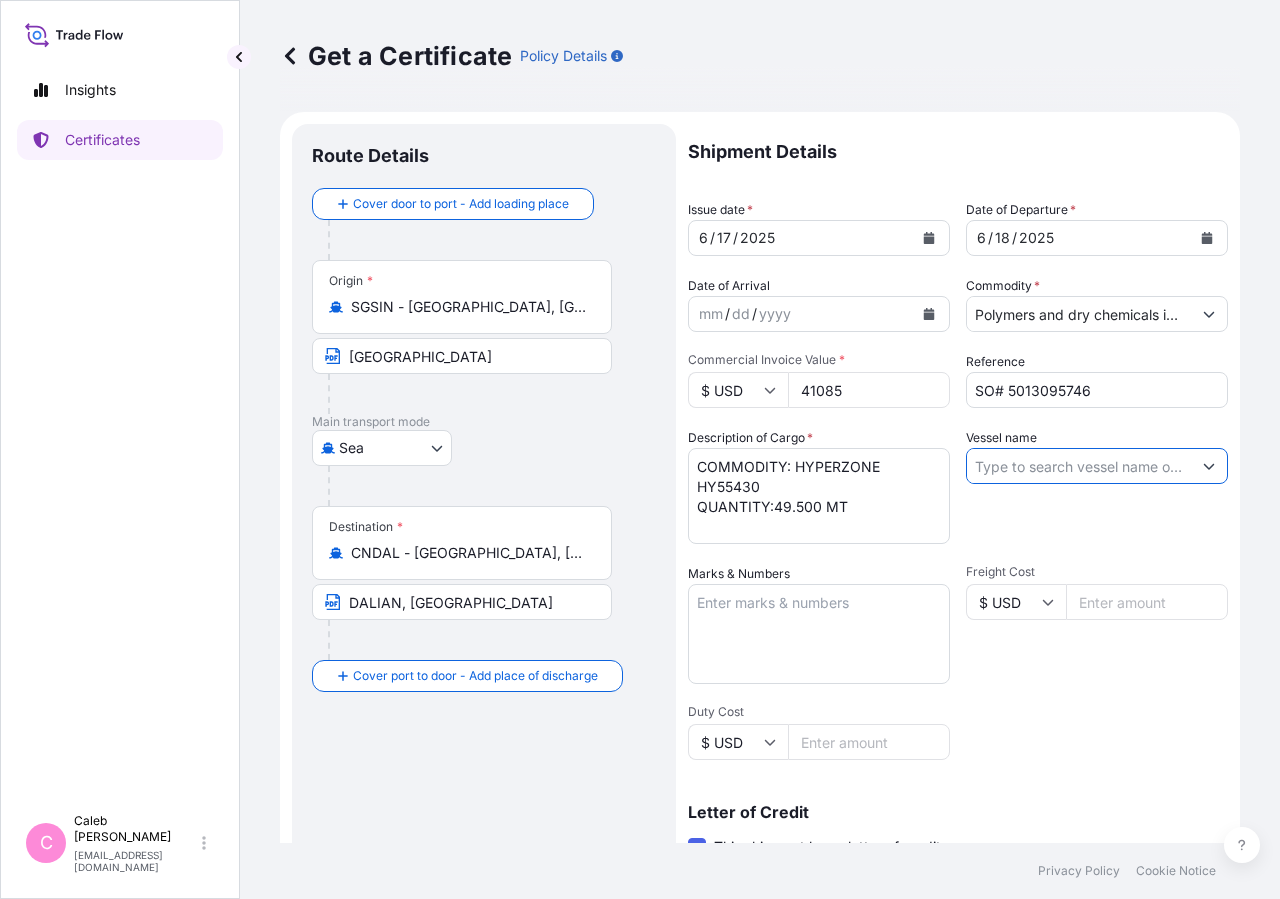 scroll, scrollTop: 0, scrollLeft: 0, axis: both 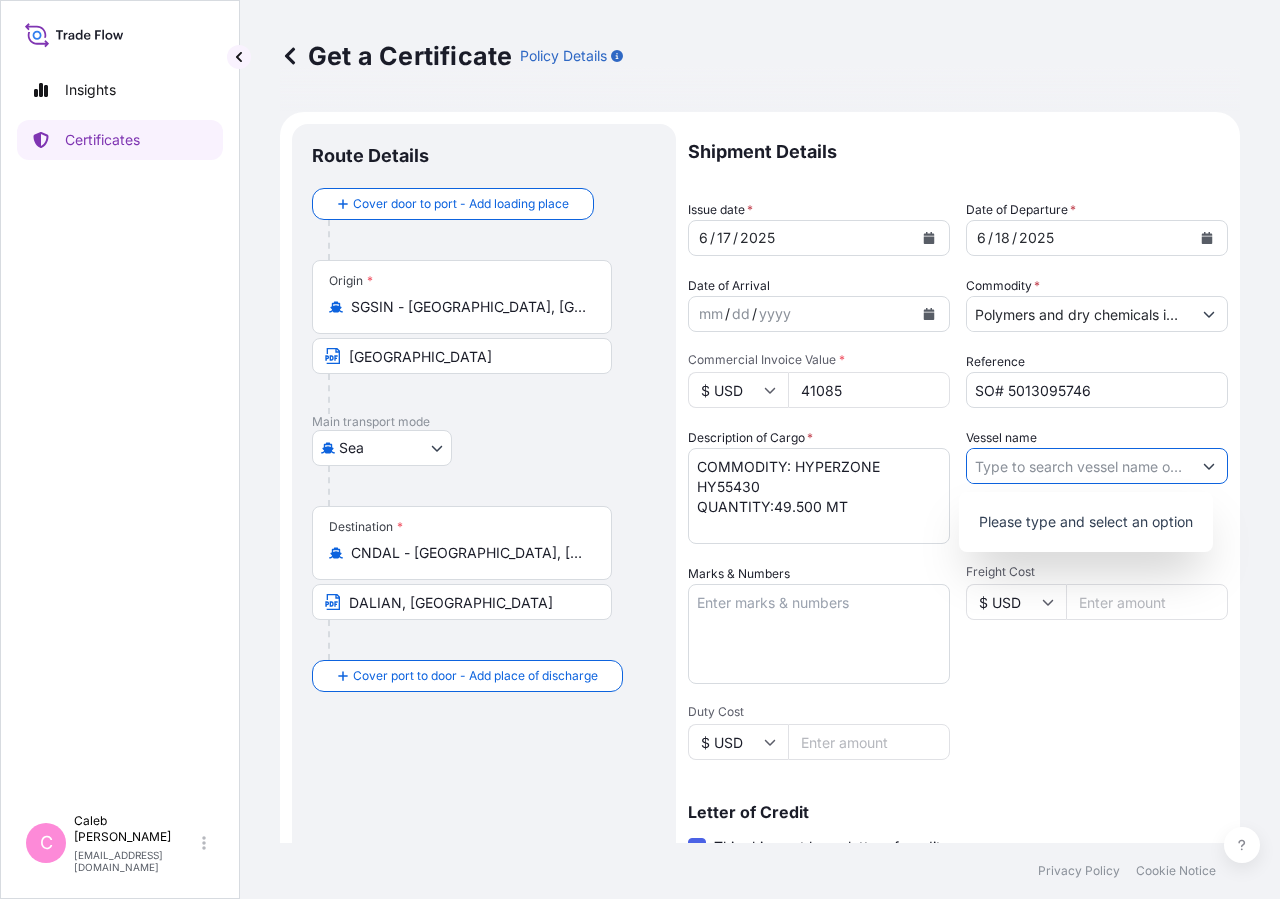 paste on "CMA CGM PASSION  V.0XL8RS1NC" 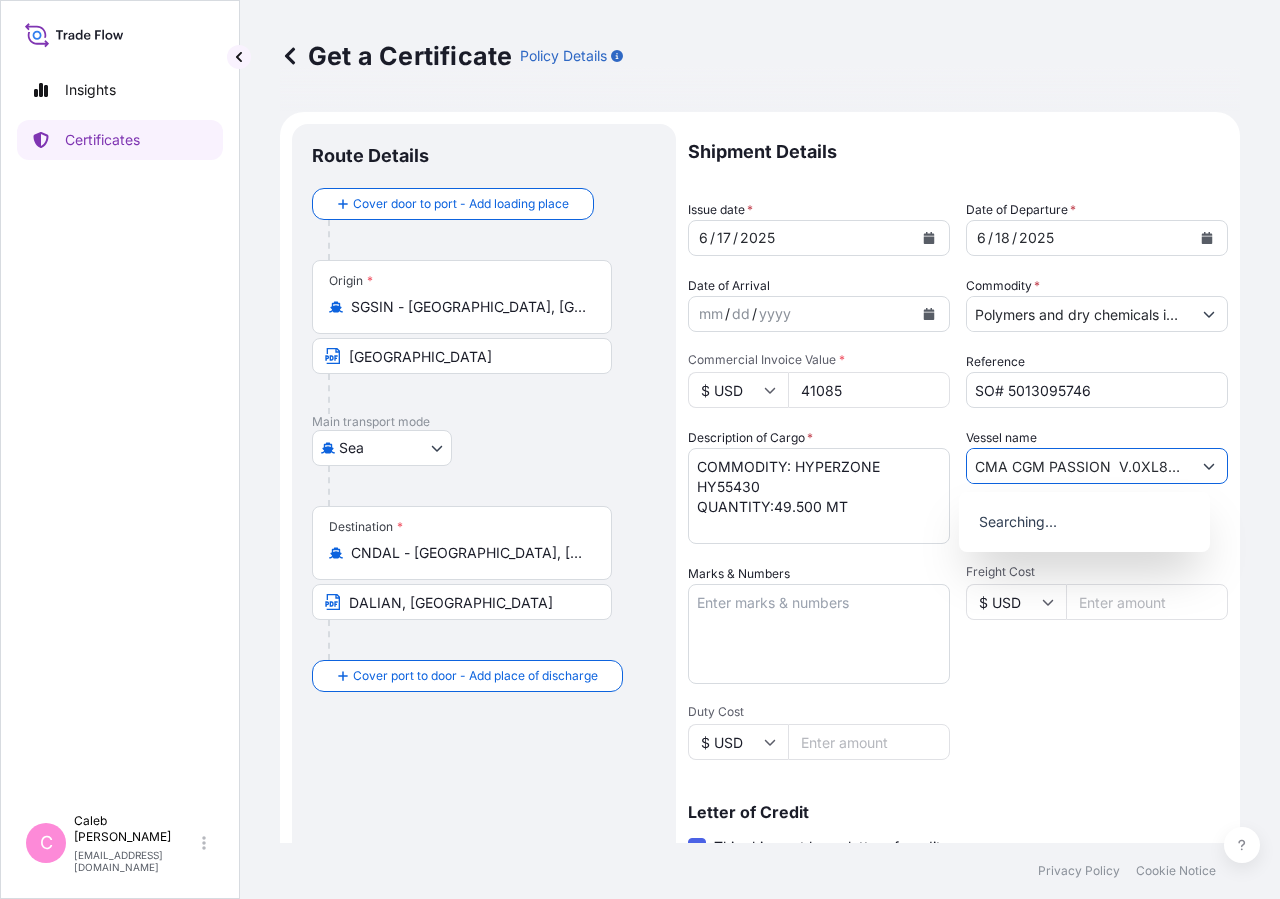 scroll, scrollTop: 0, scrollLeft: 34, axis: horizontal 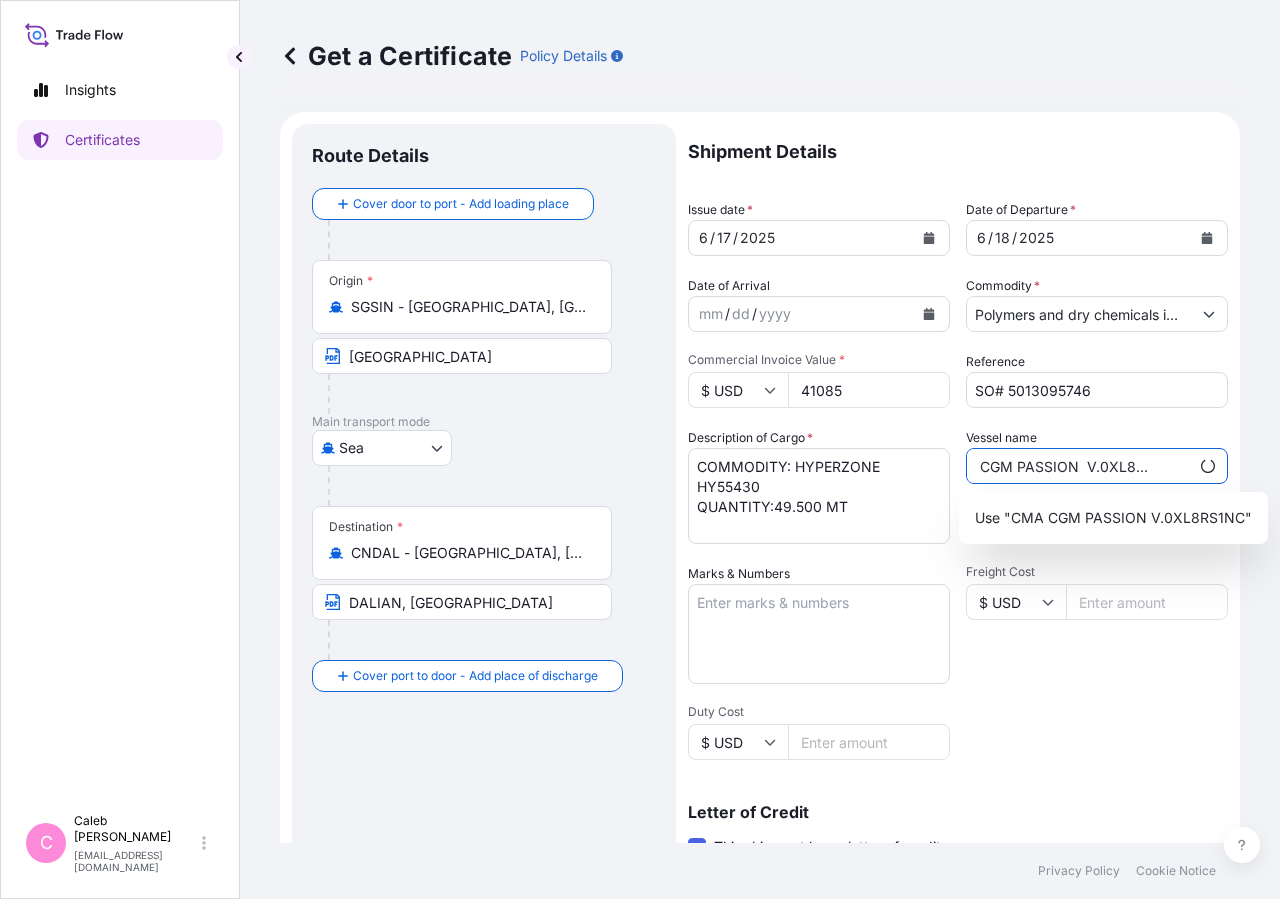 type on "CMA CGM PASSION  V.0XL8RS1NC" 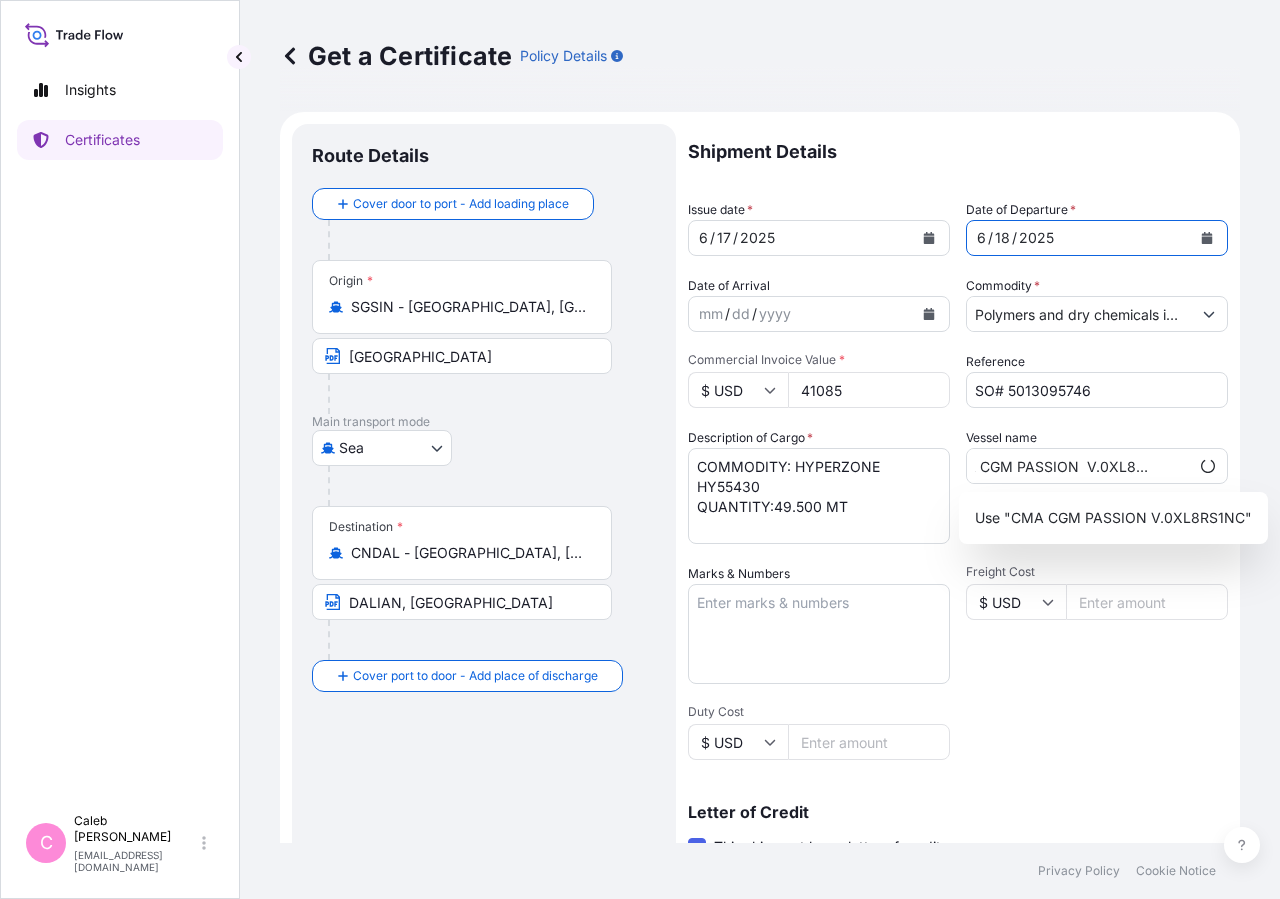 click at bounding box center [1207, 238] 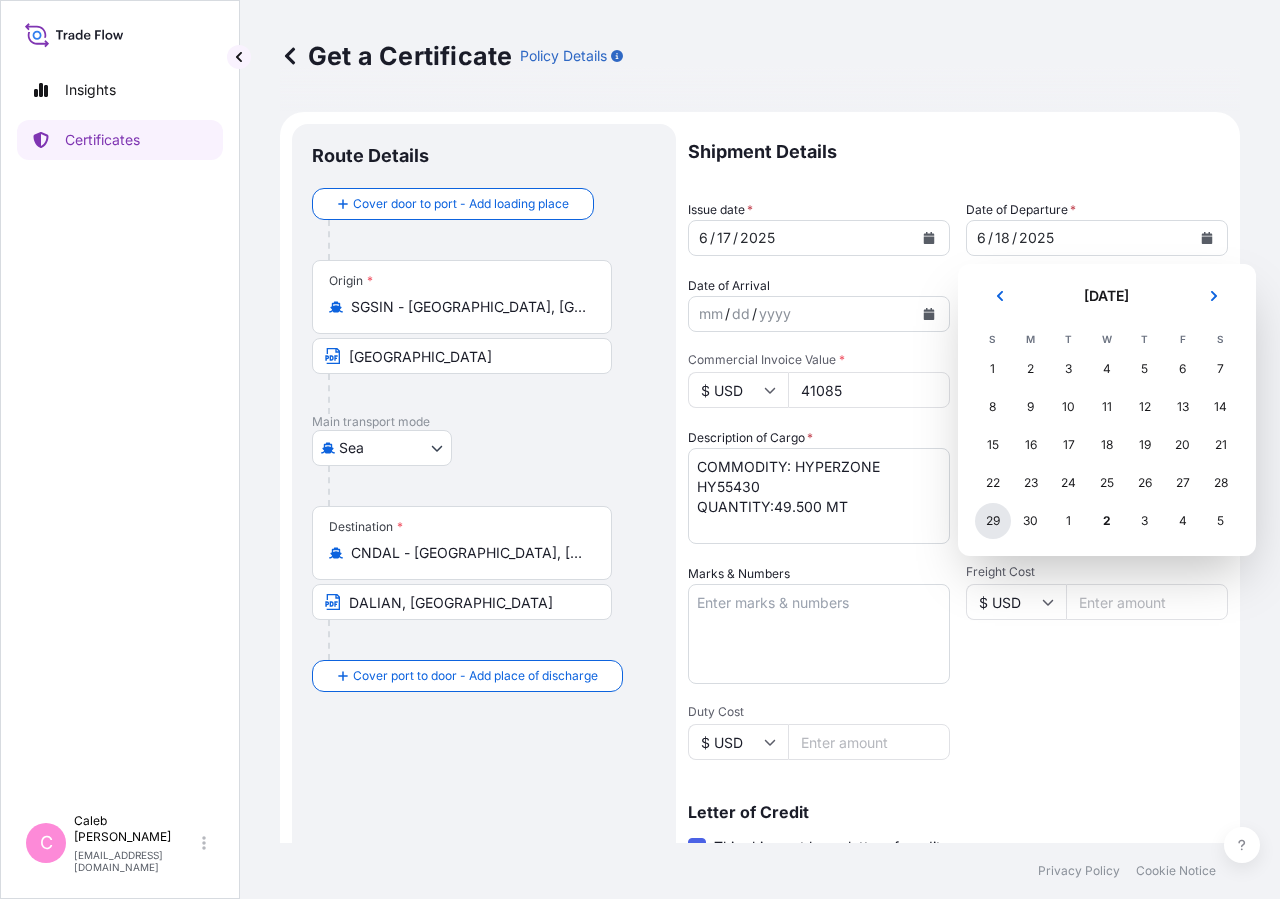 click on "29" at bounding box center [993, 521] 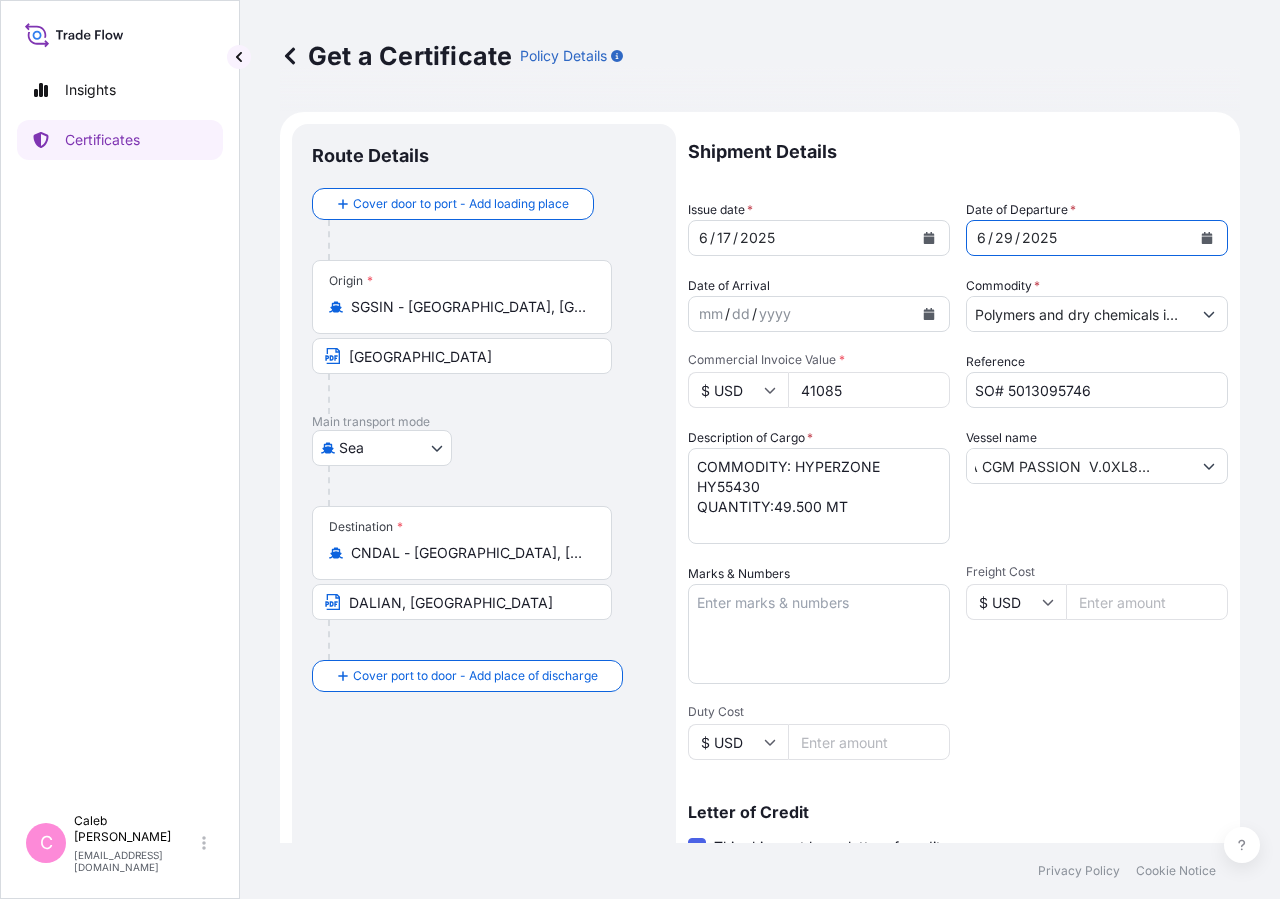 click 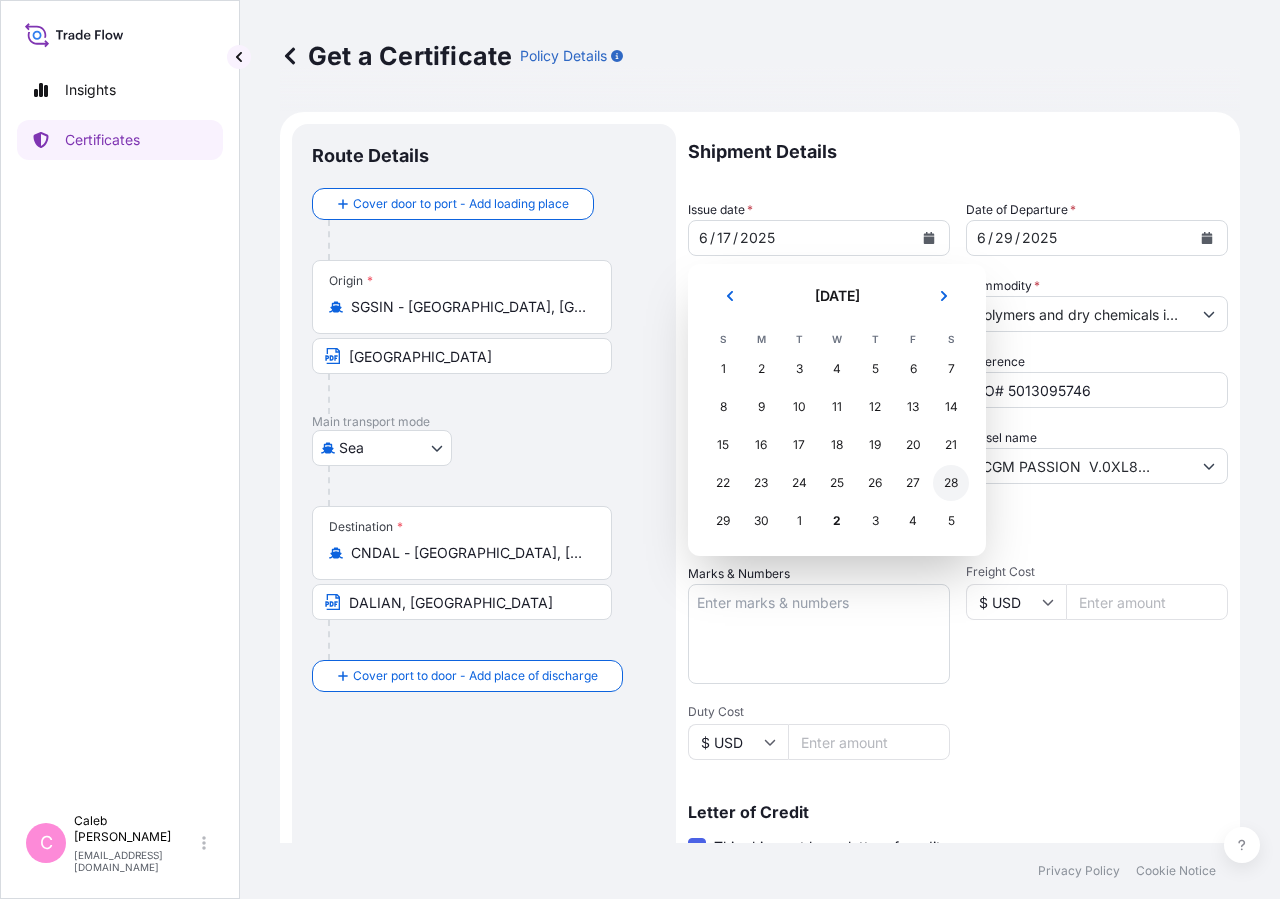 click on "28" at bounding box center [951, 483] 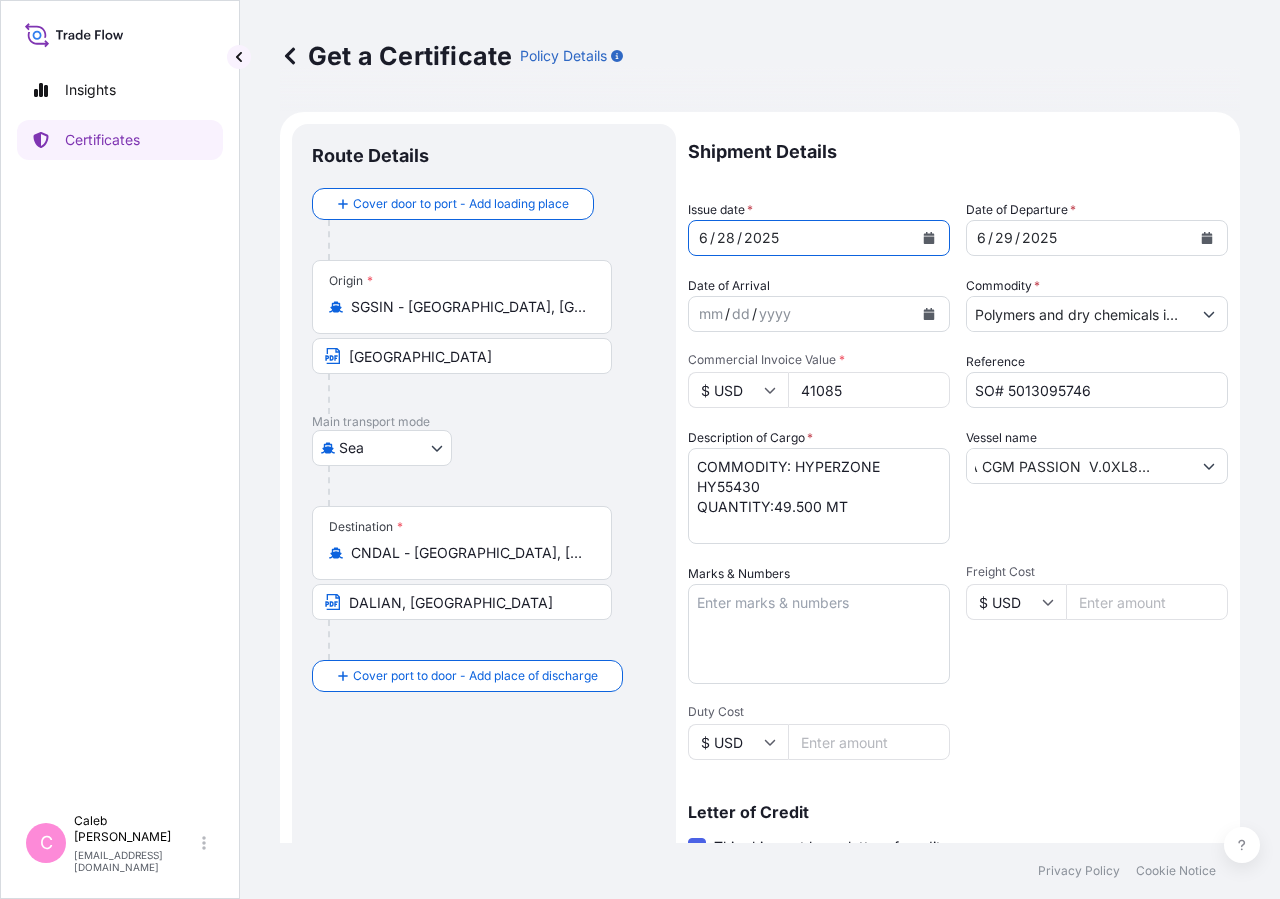 scroll, scrollTop: 442, scrollLeft: 0, axis: vertical 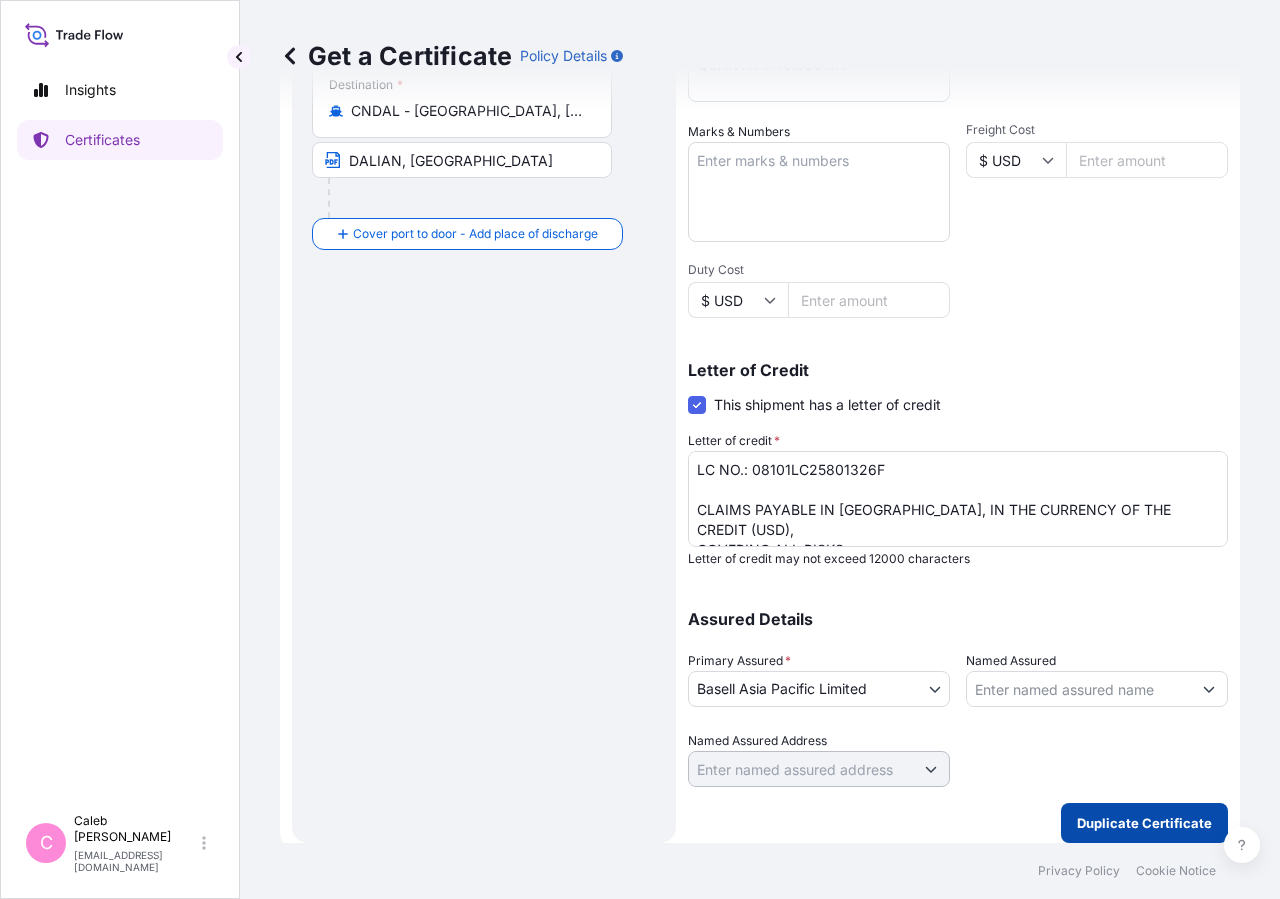 click on "Duplicate Certificate" at bounding box center (1144, 823) 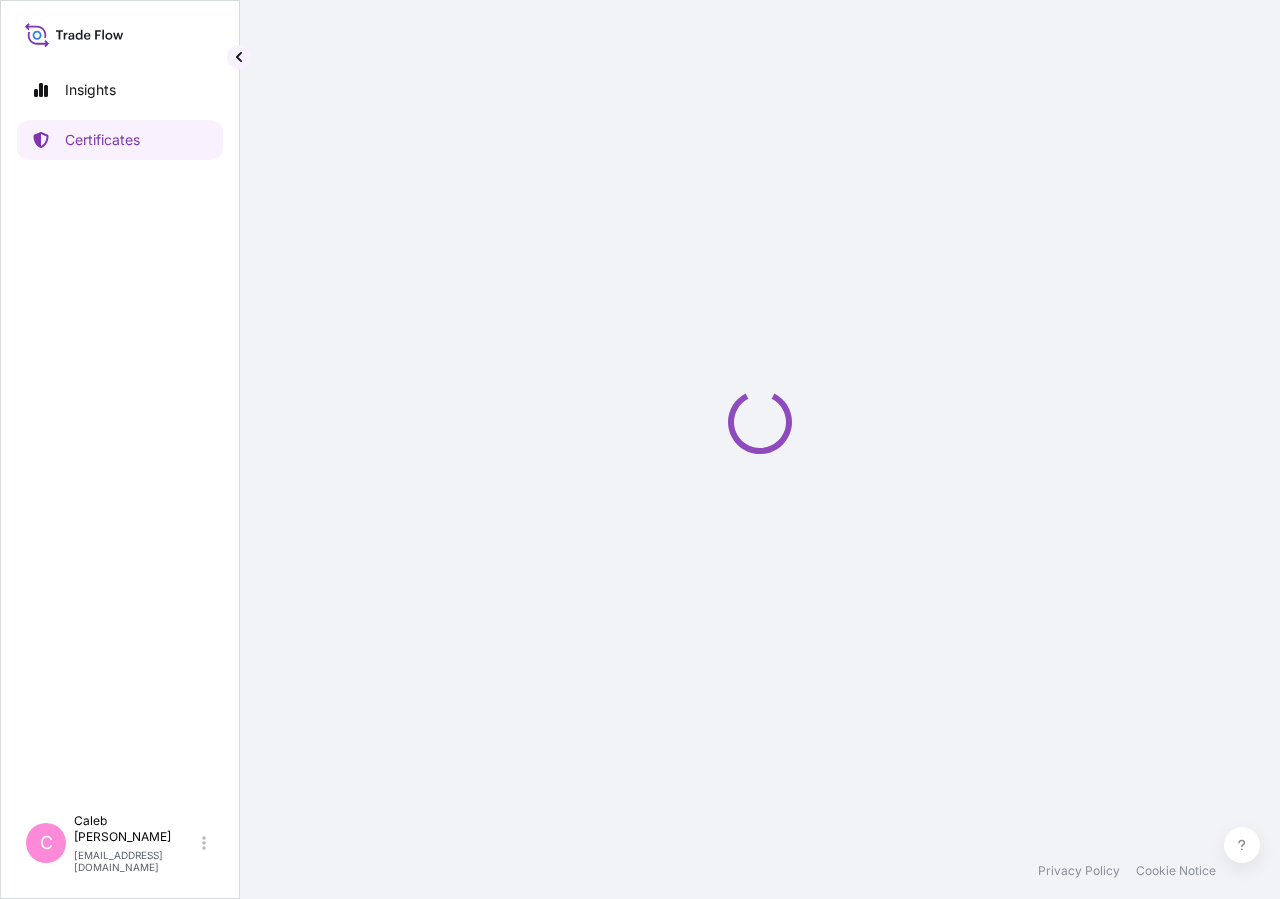 scroll, scrollTop: 0, scrollLeft: 0, axis: both 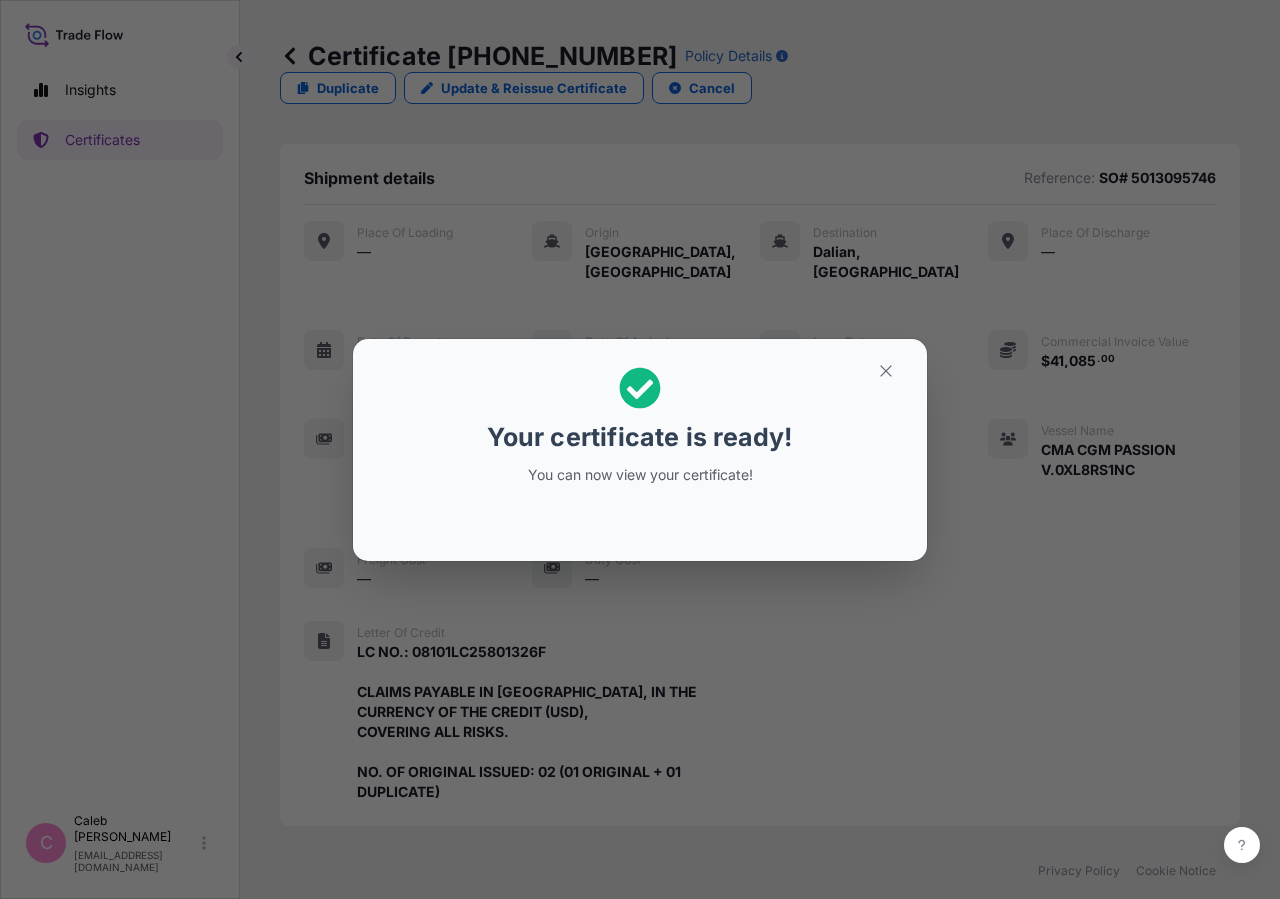 click 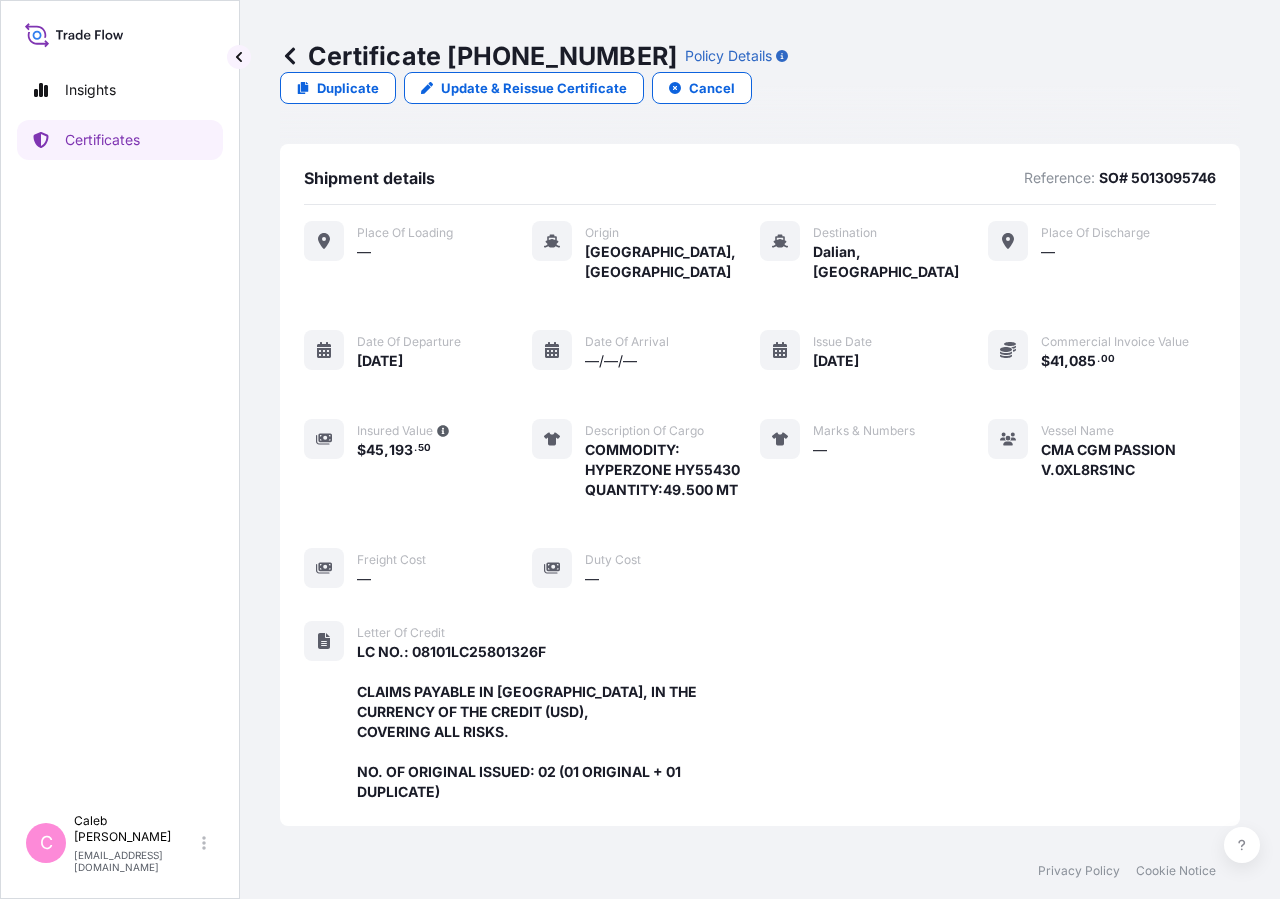 scroll, scrollTop: 558, scrollLeft: 0, axis: vertical 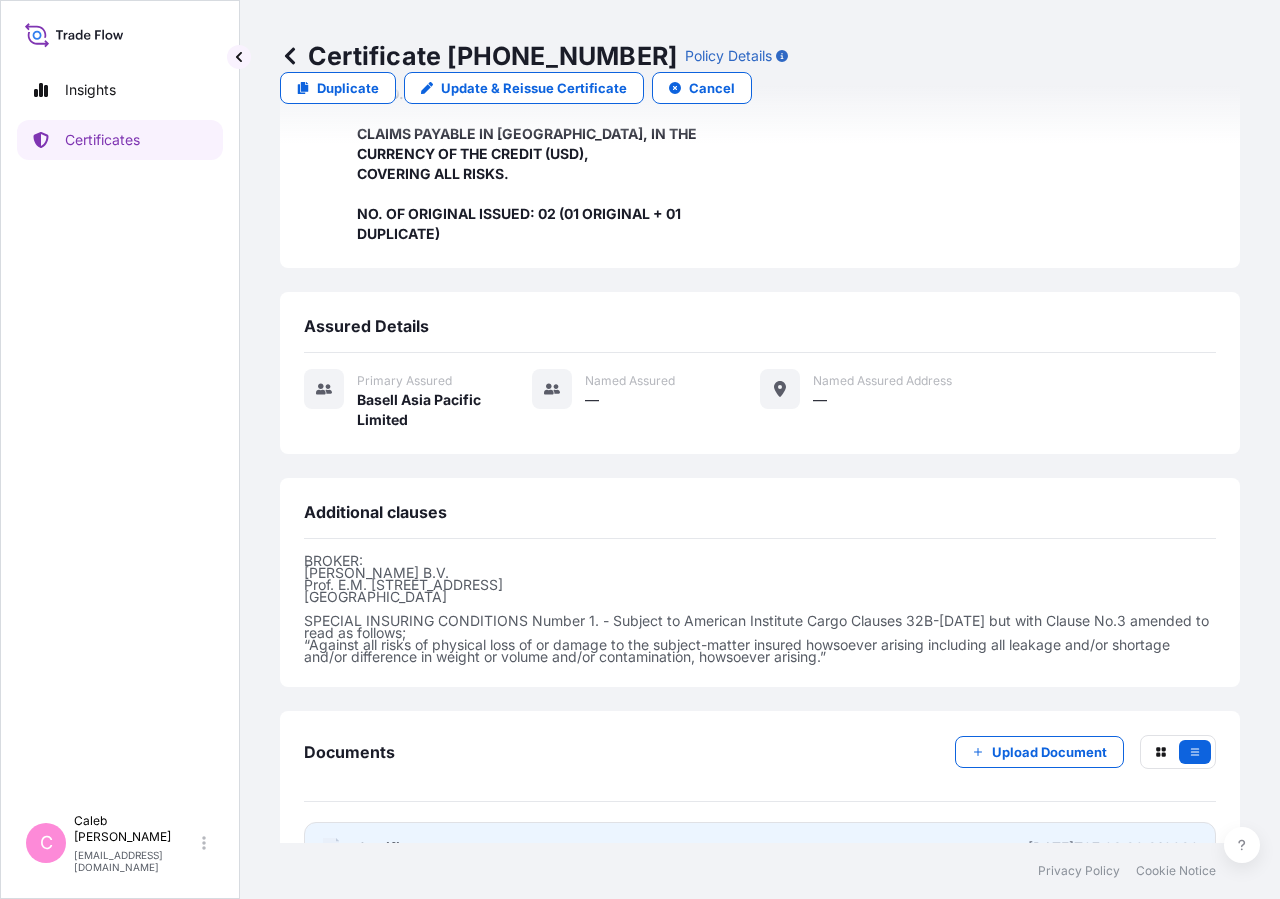 click on "Certificate" at bounding box center (393, 848) 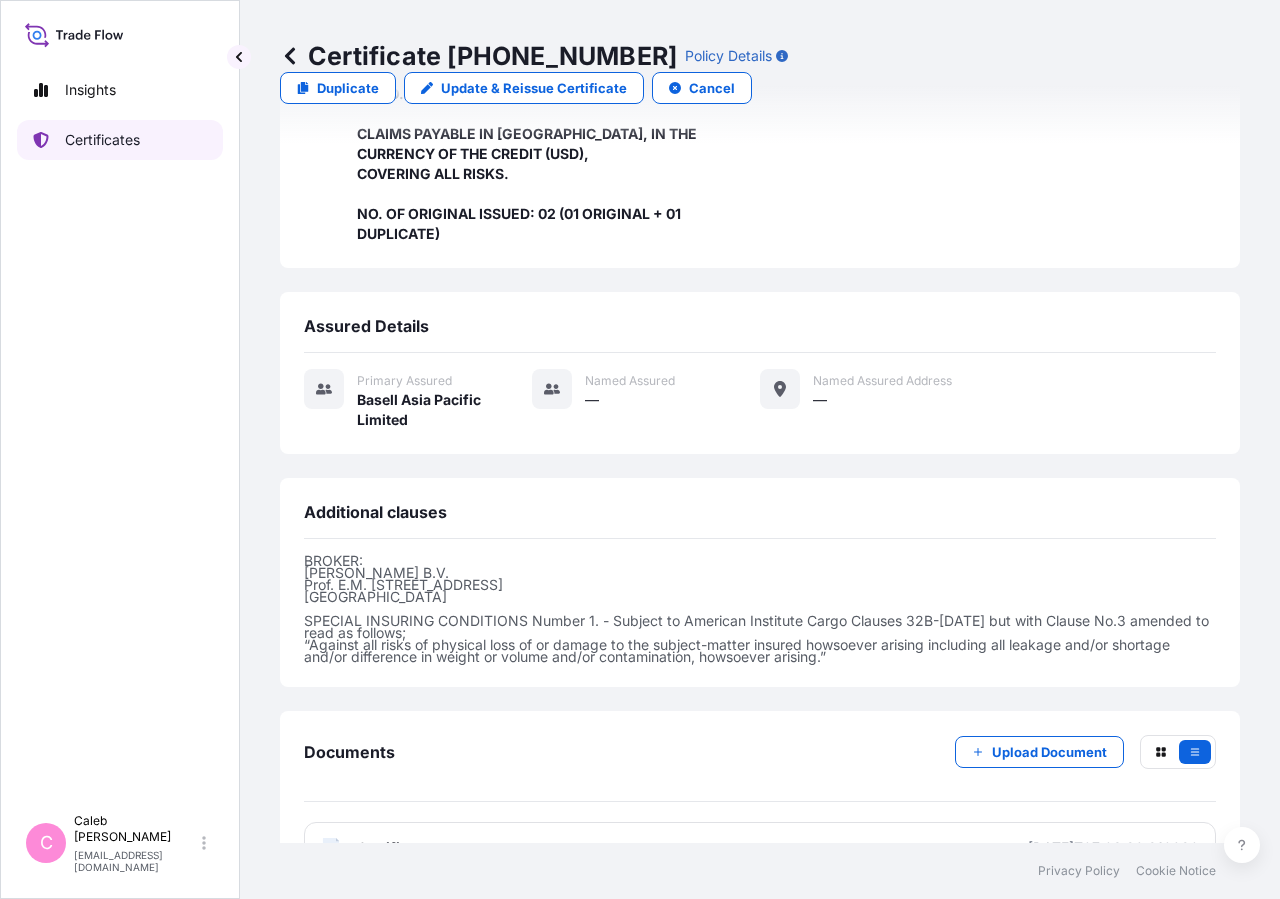 click on "Certificates" at bounding box center (102, 140) 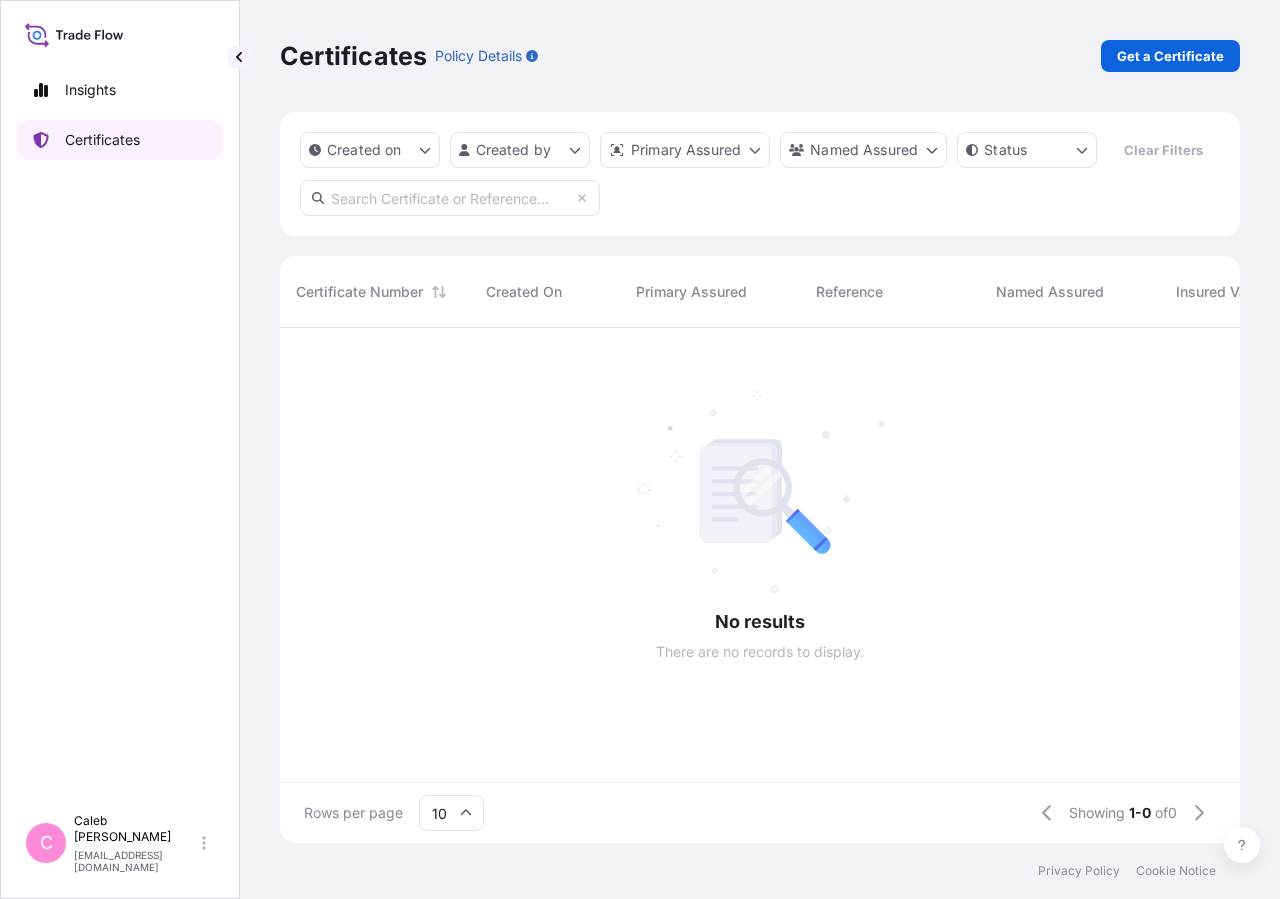 scroll, scrollTop: 0, scrollLeft: 0, axis: both 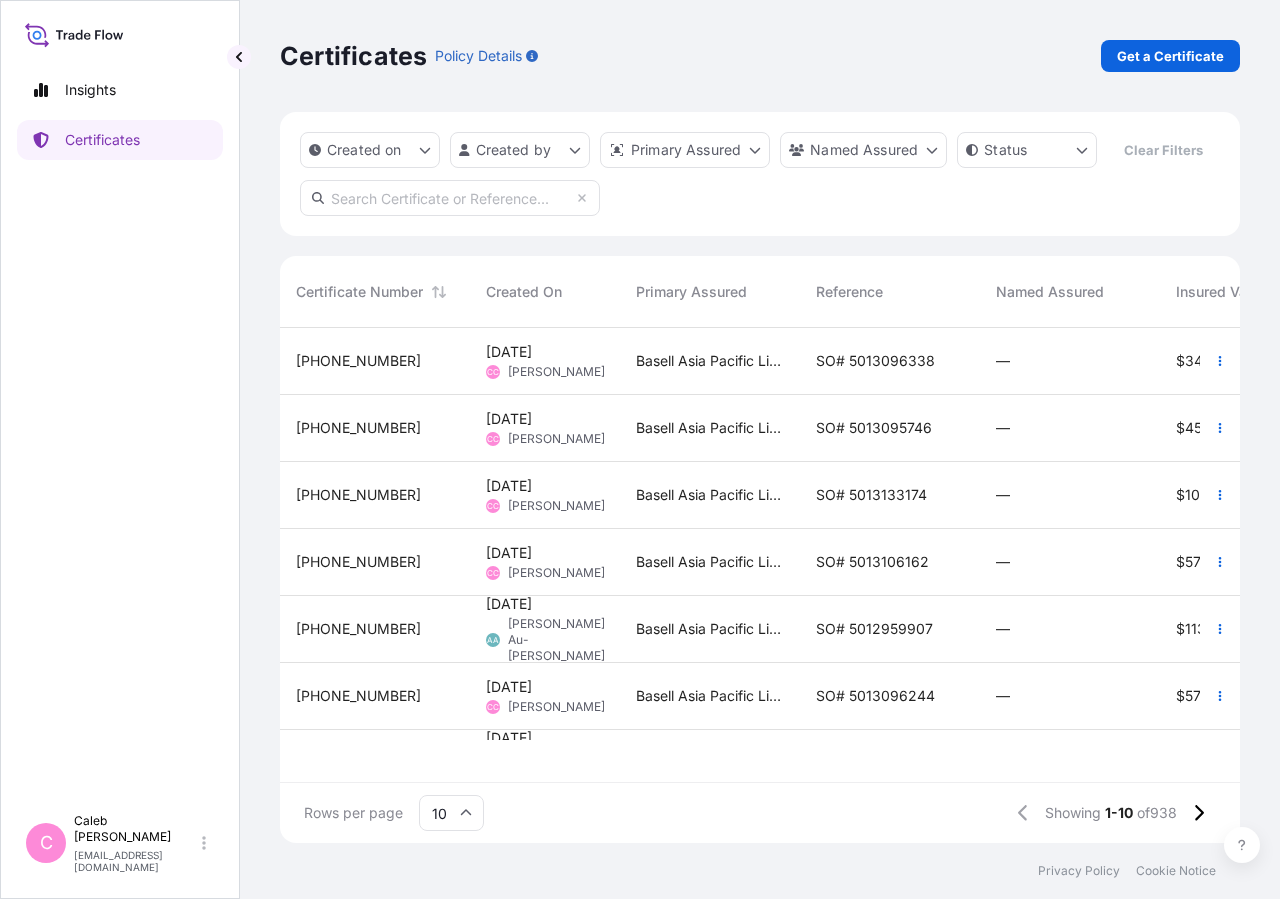 click at bounding box center [450, 198] 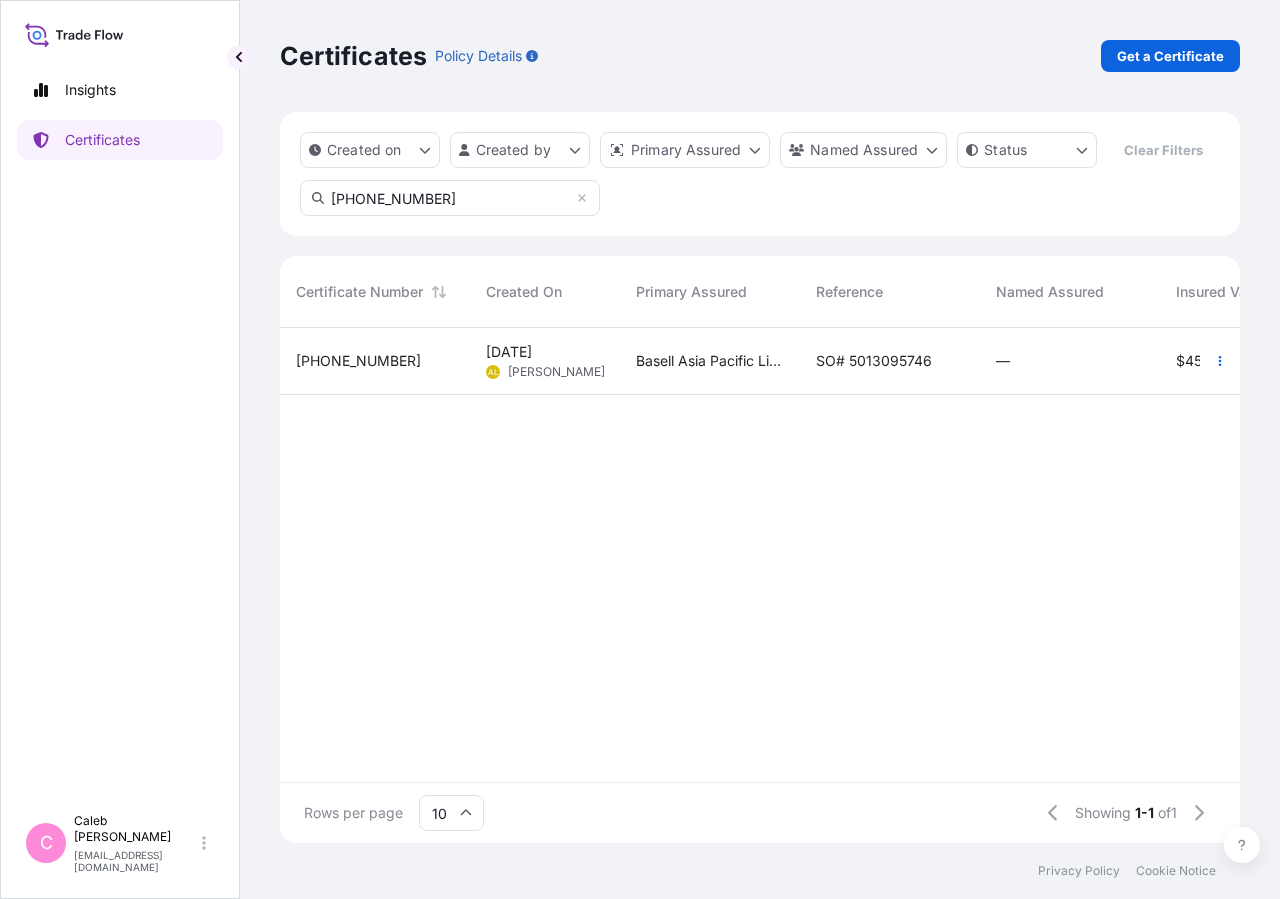 type on "[PHONE_NUMBER]" 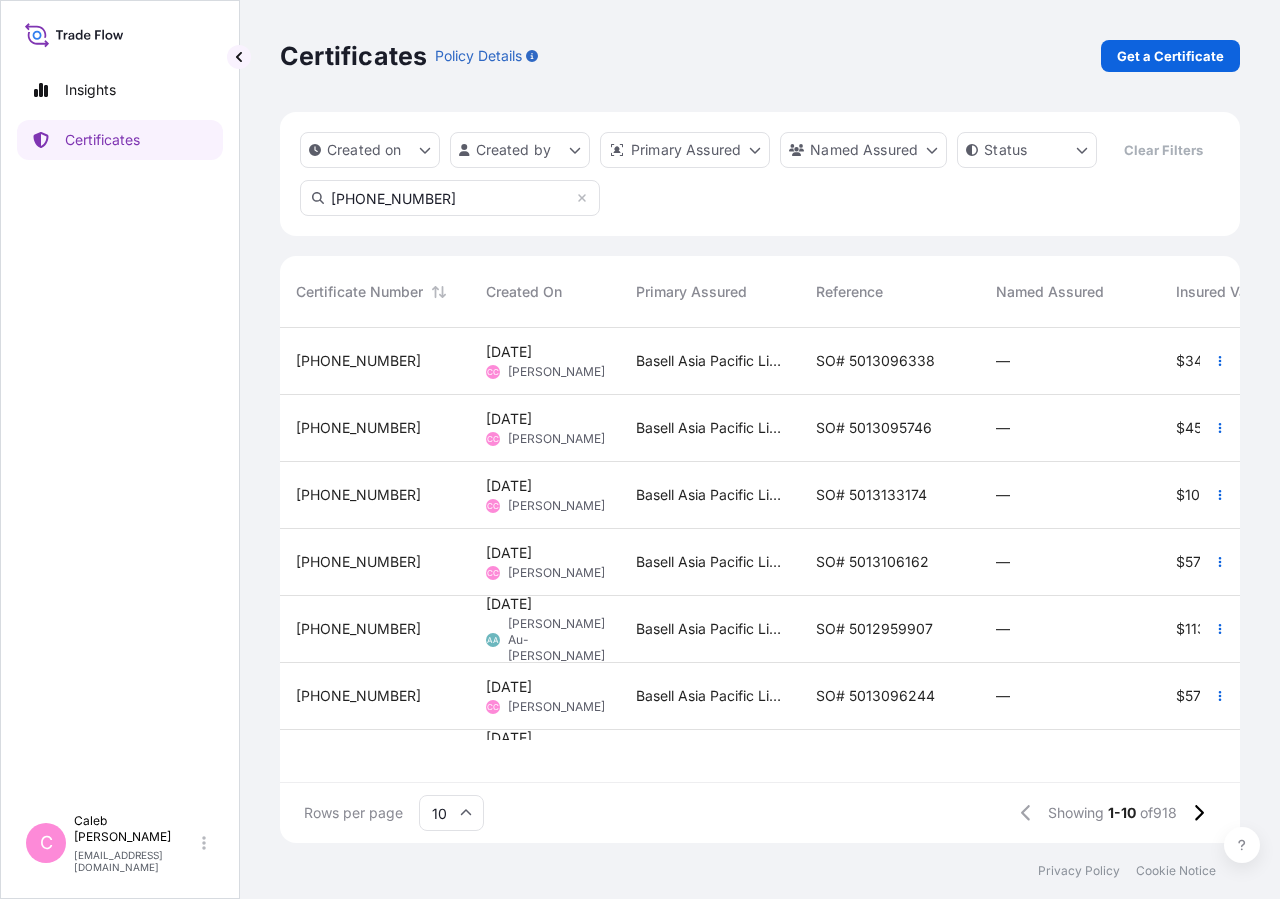 click on "SO# 5013096338" at bounding box center (890, 361) 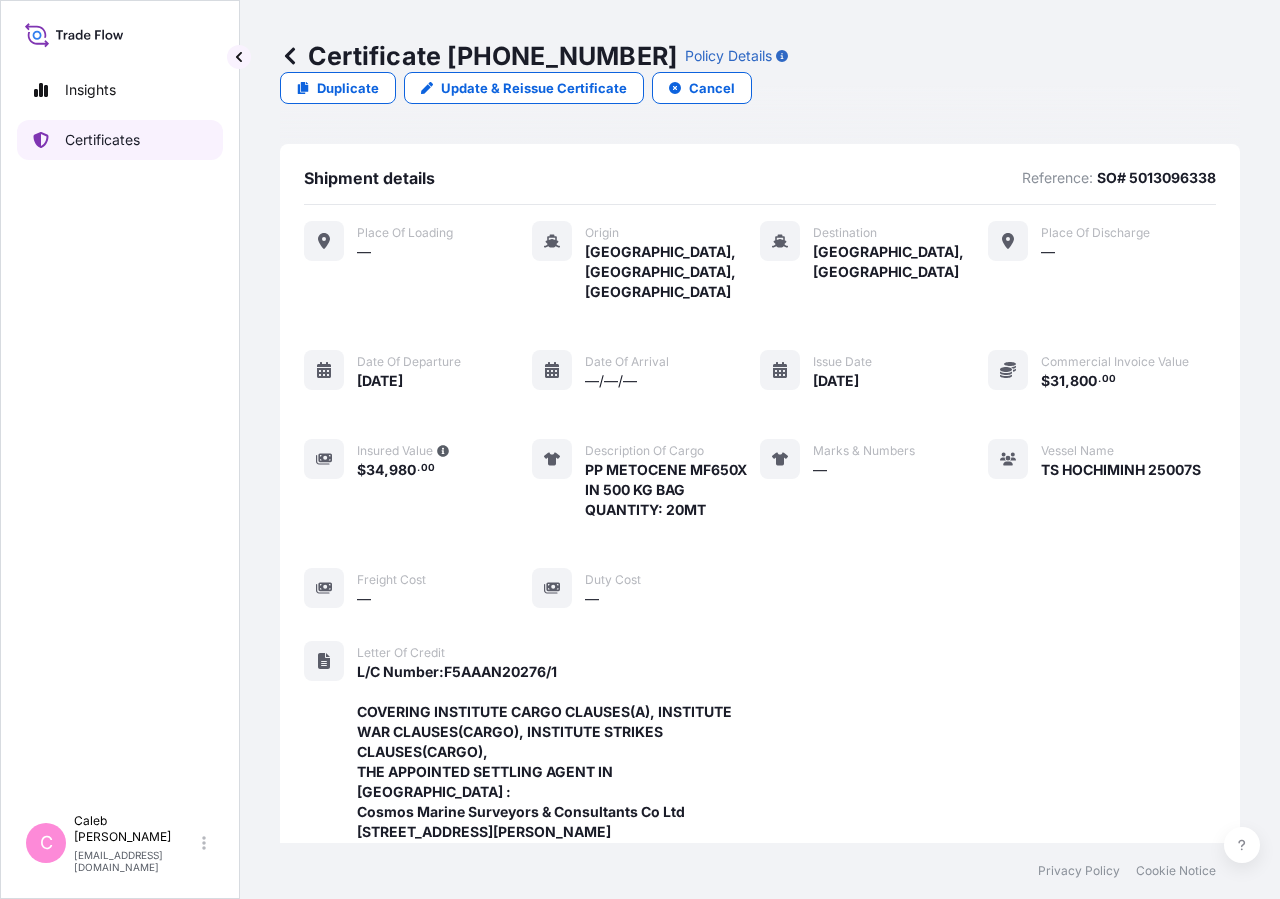 click on "Certificates" at bounding box center (120, 140) 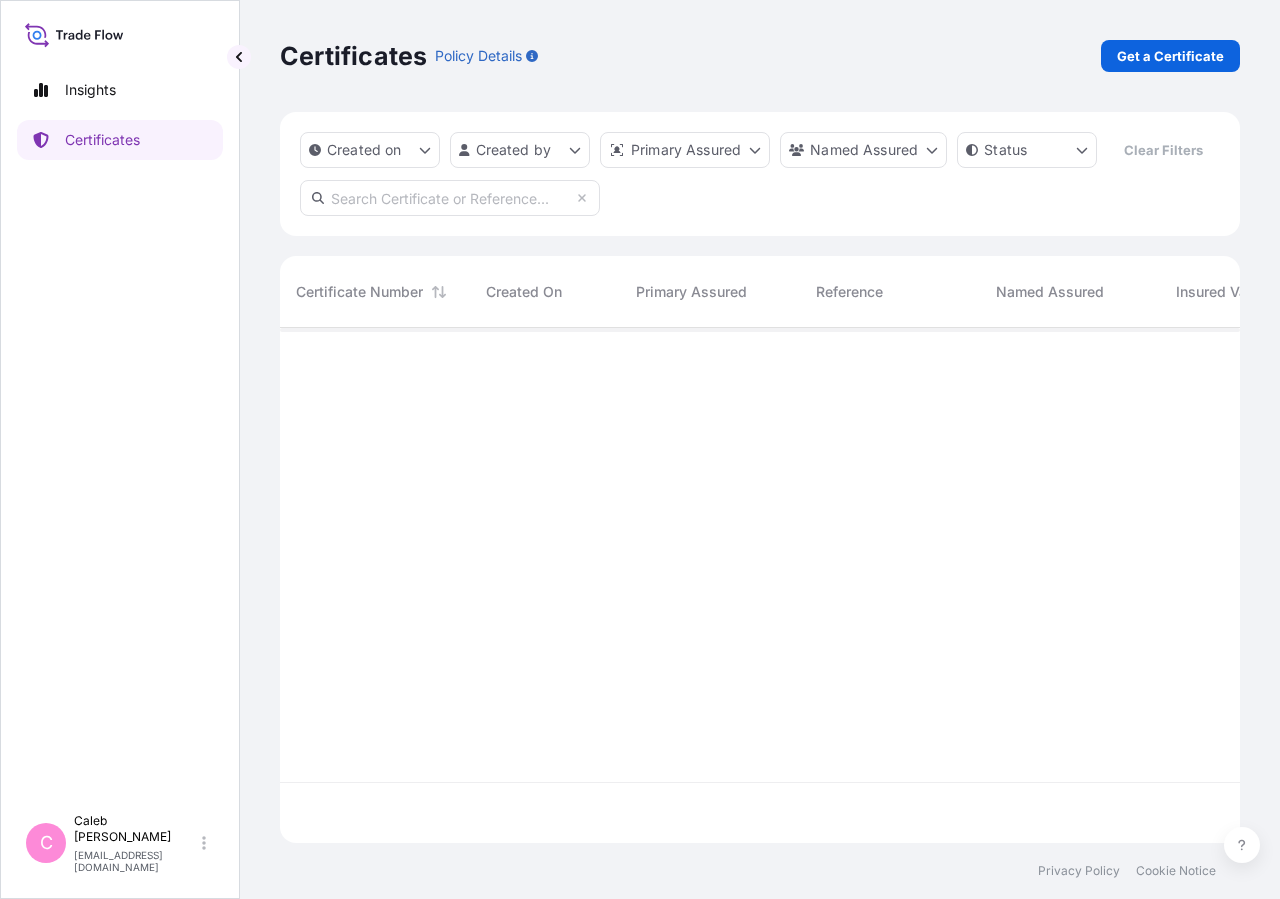 scroll, scrollTop: 18, scrollLeft: 18, axis: both 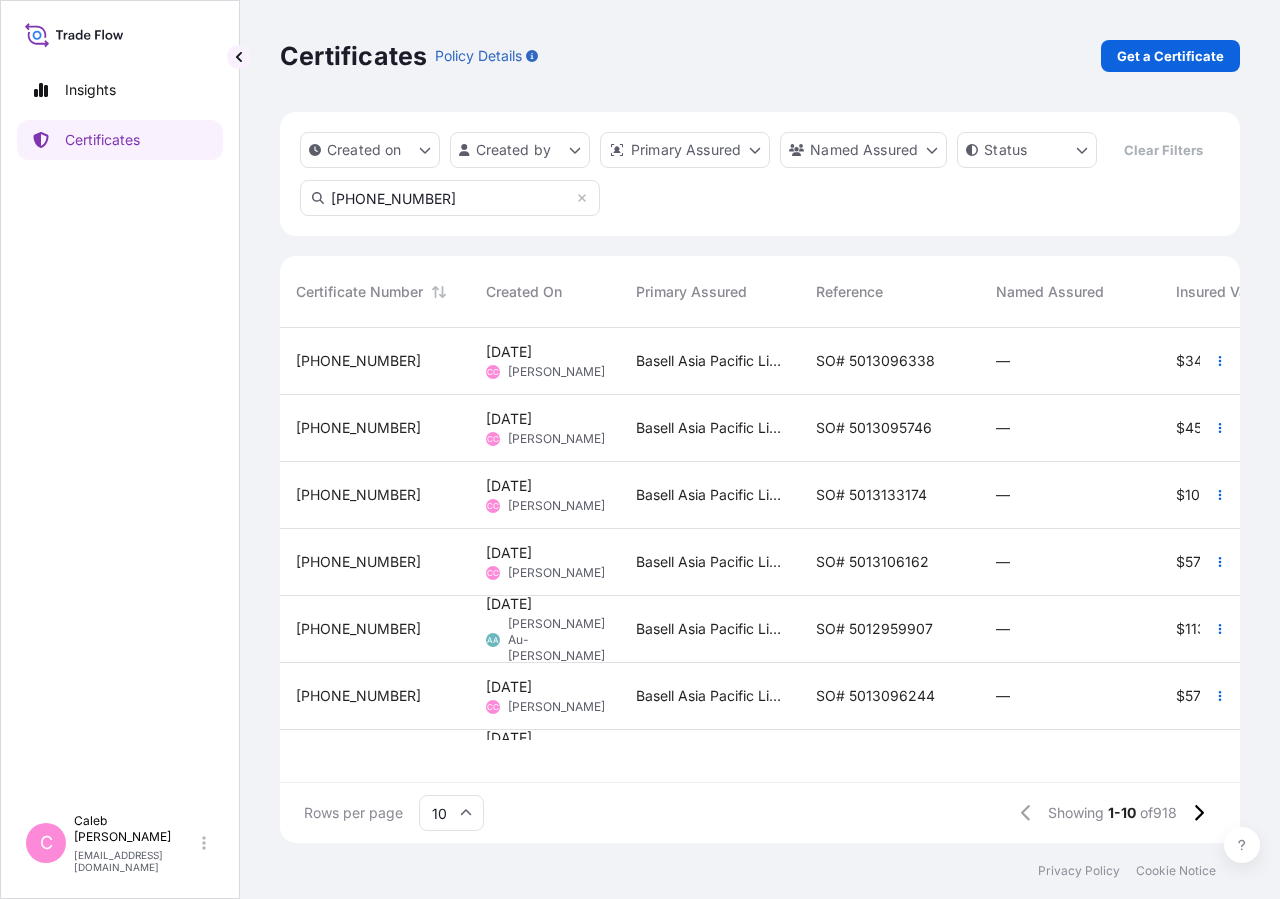click on "[PHONE_NUMBER]" at bounding box center [450, 198] 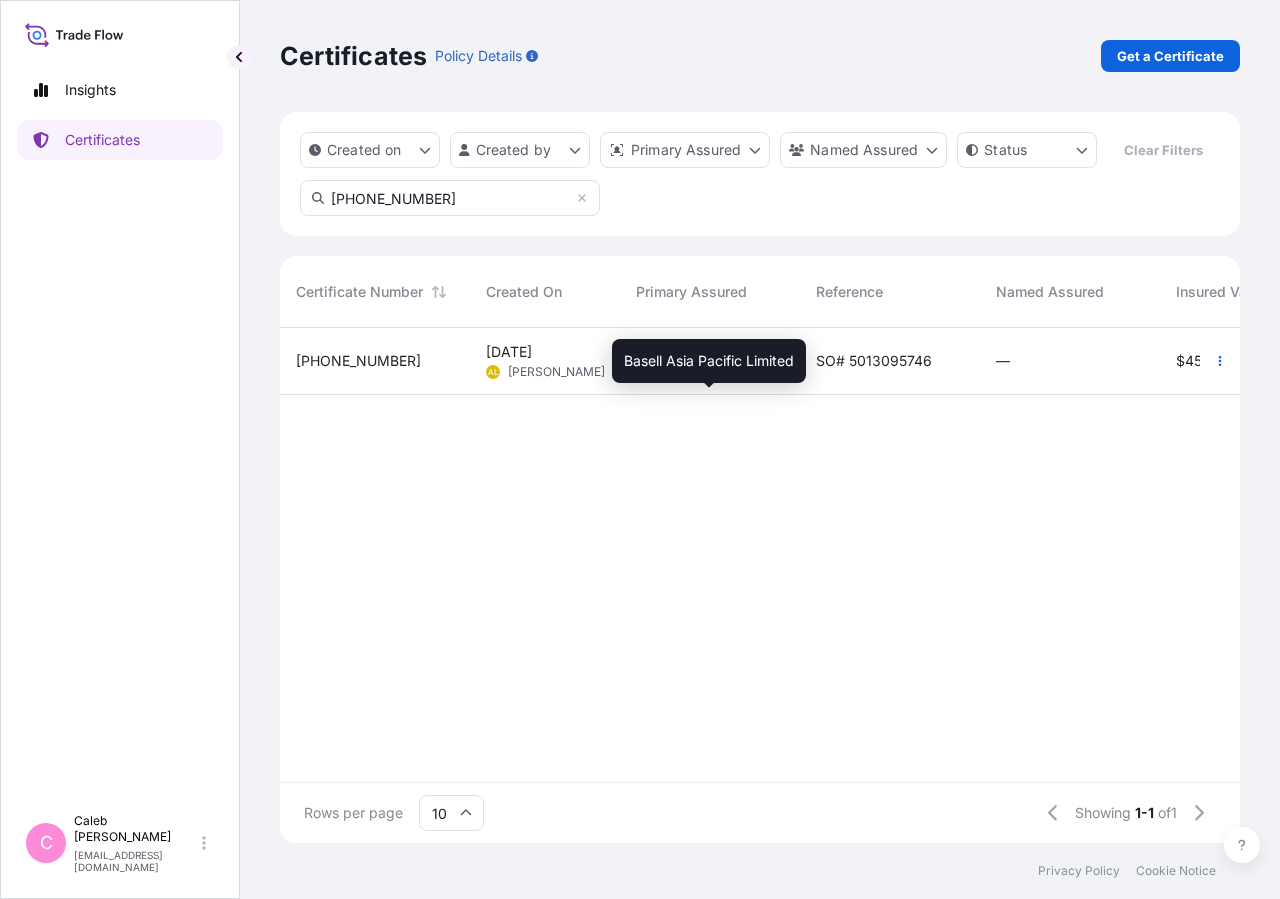 click on "Basell Asia Pacific Limited" at bounding box center (710, 361) 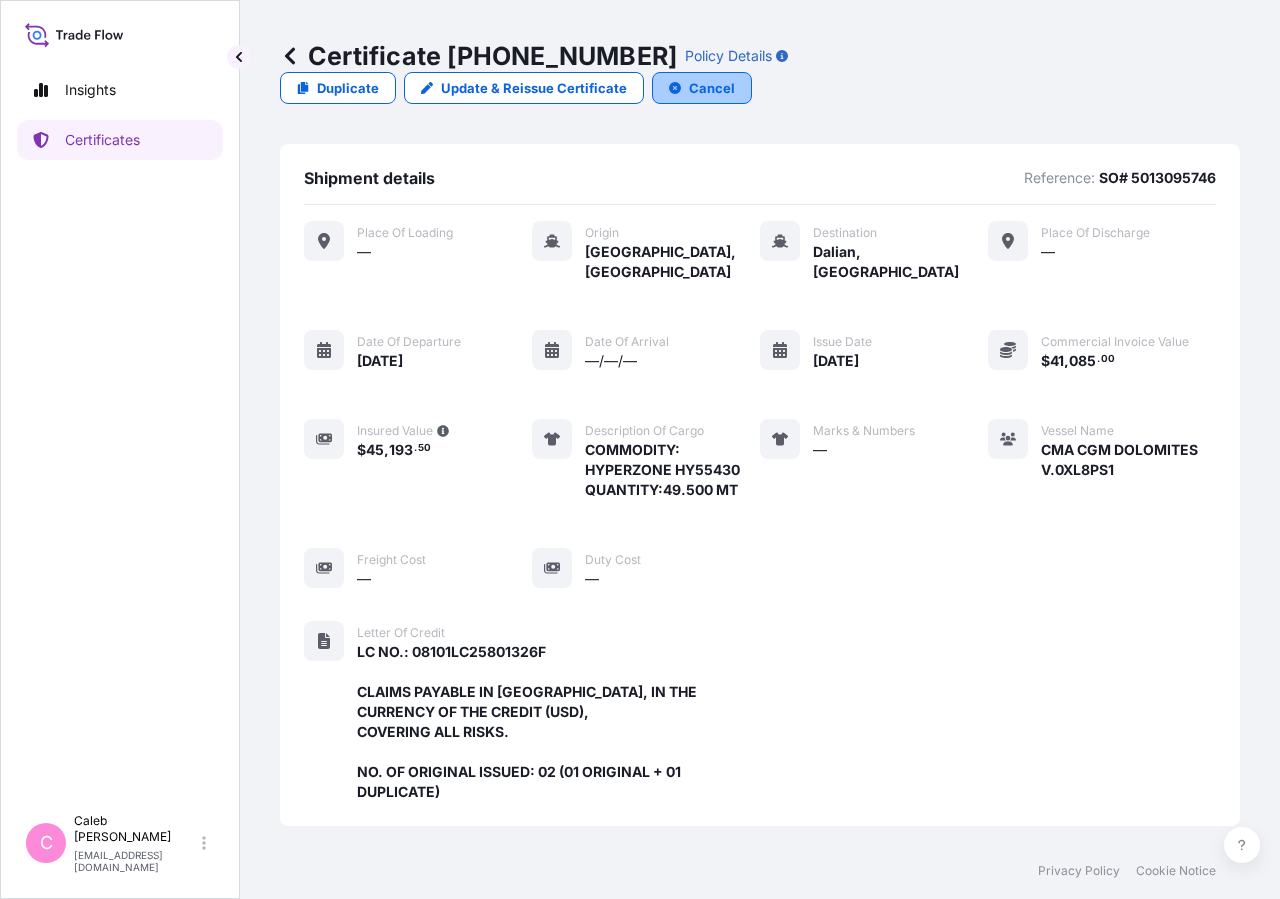 click on "Cancel" at bounding box center [702, 88] 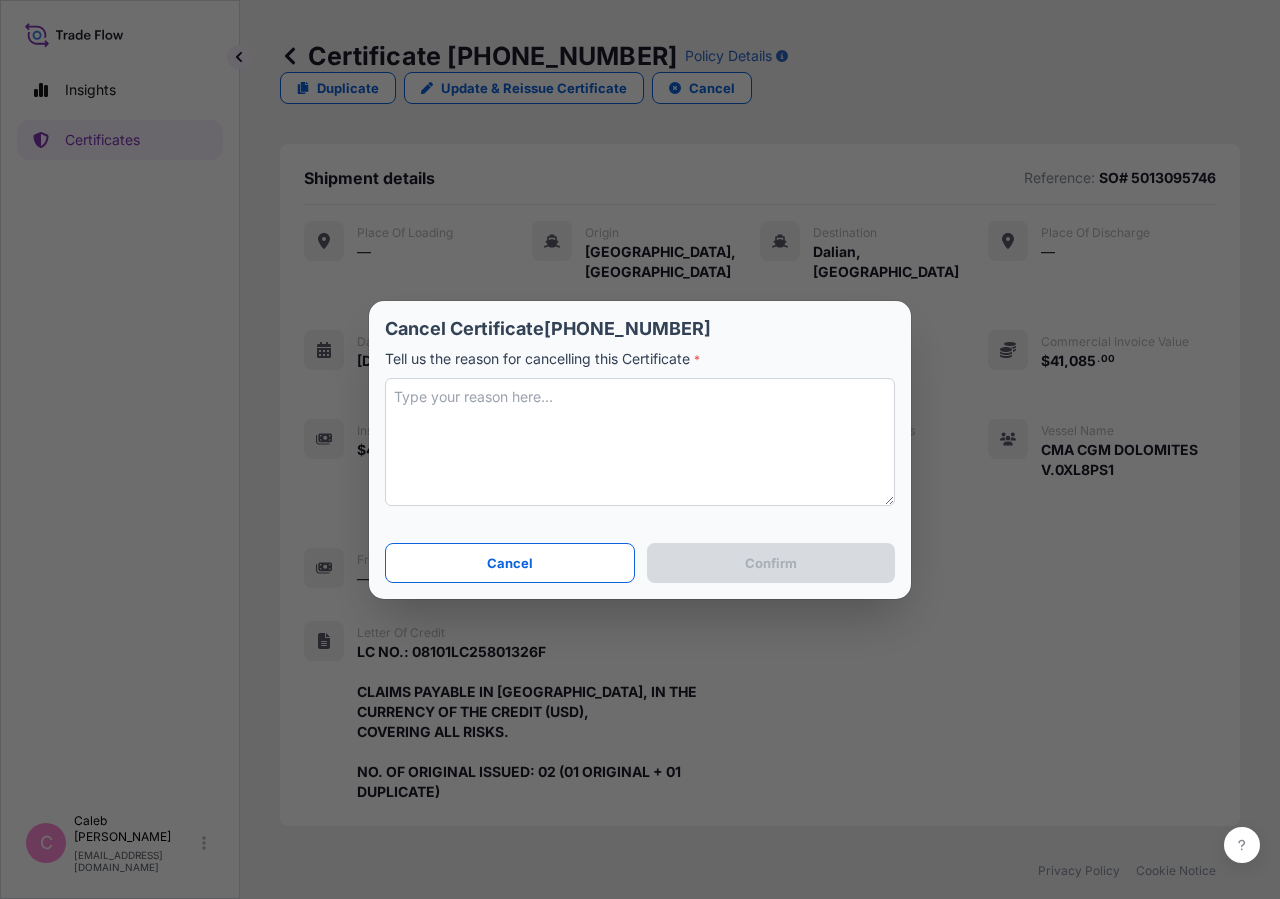 click at bounding box center (640, 442) 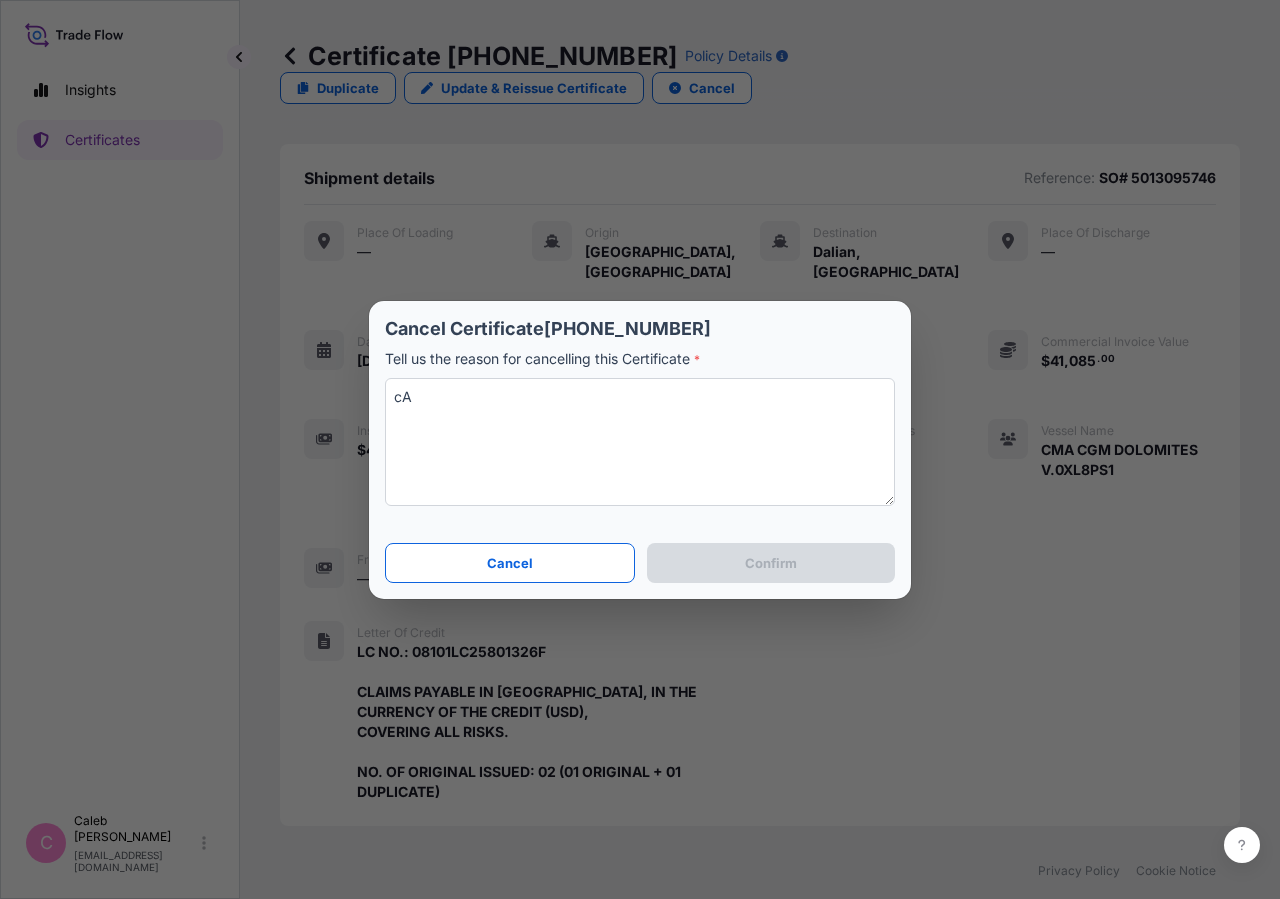 type on "c" 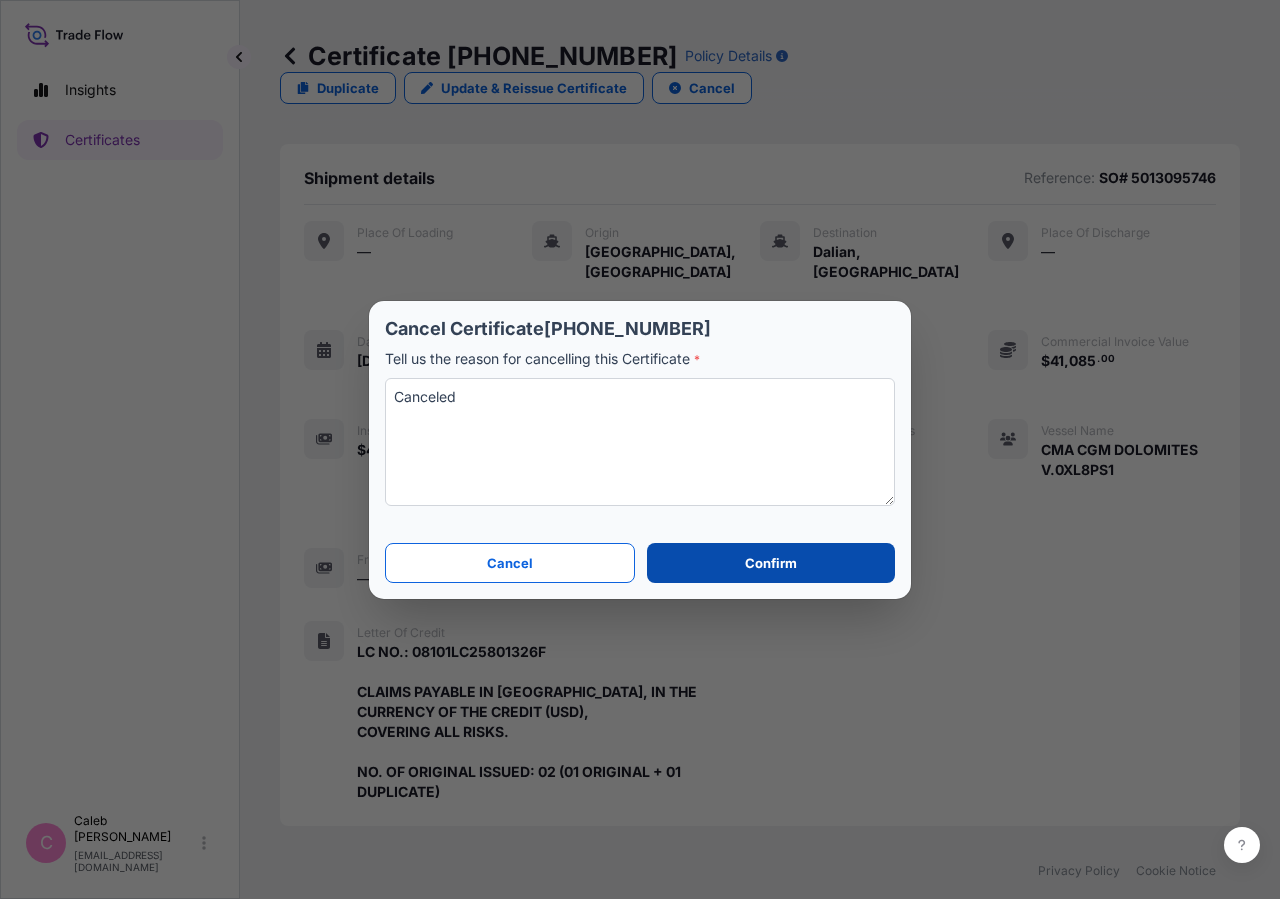 type on "Canceled" 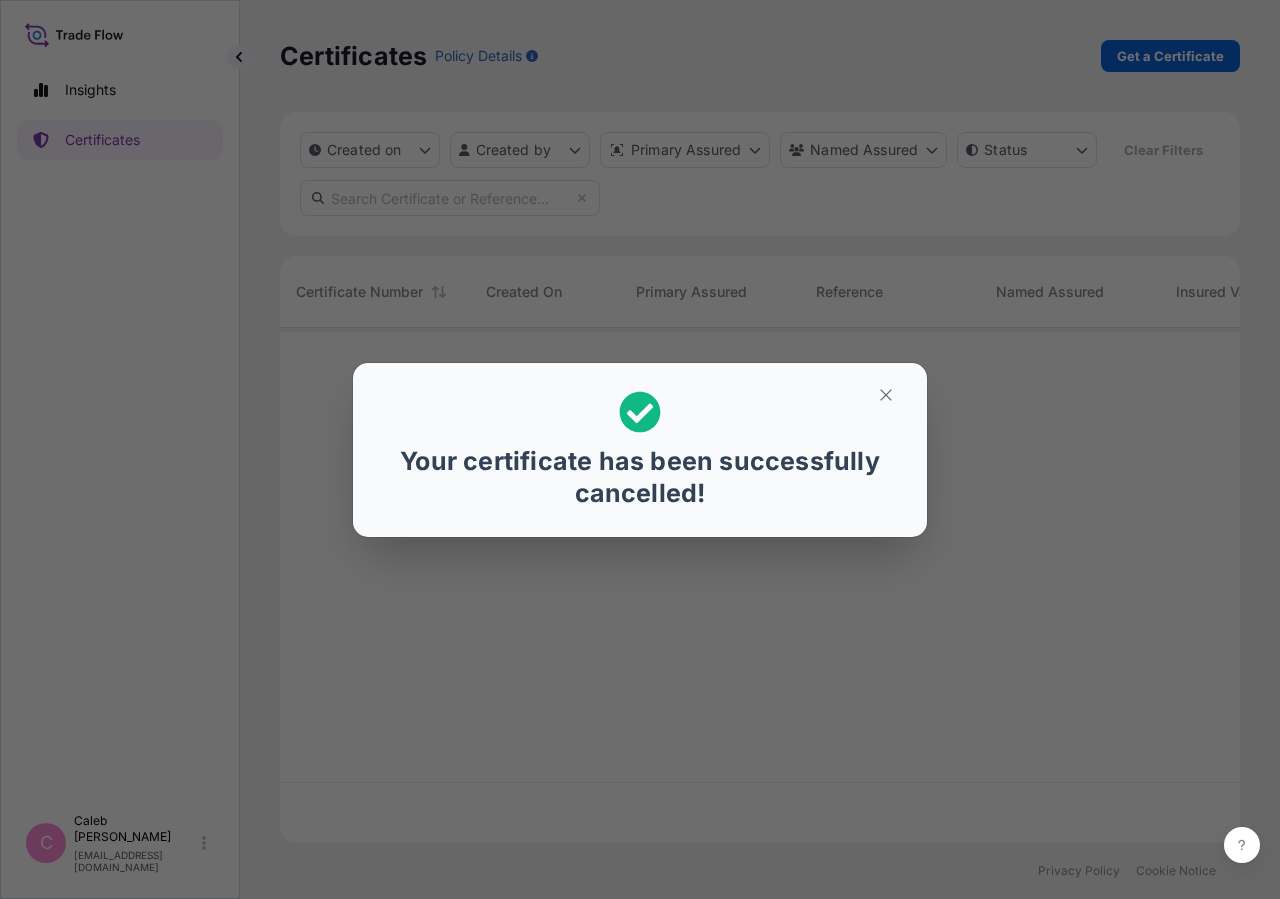 scroll, scrollTop: 18, scrollLeft: 18, axis: both 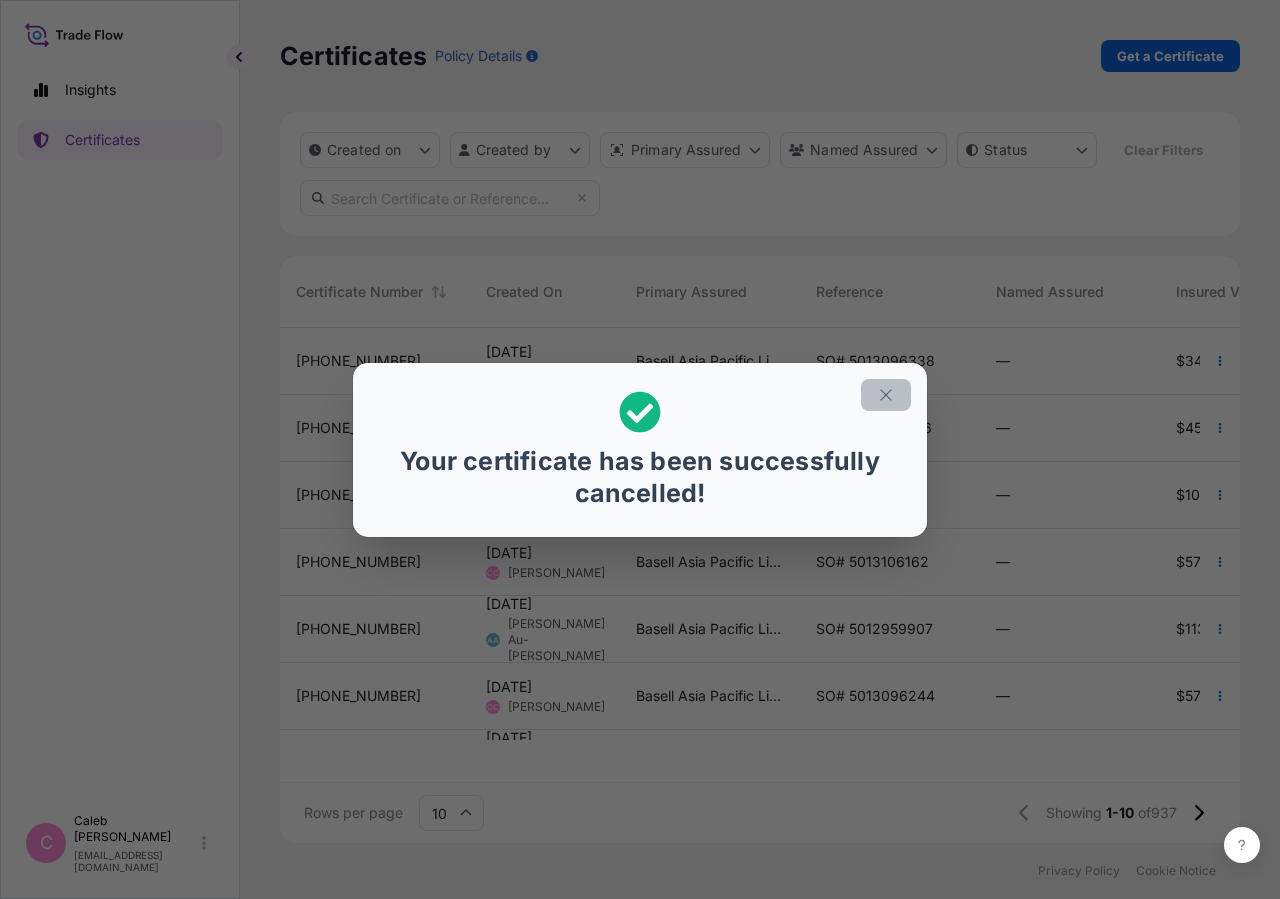 click 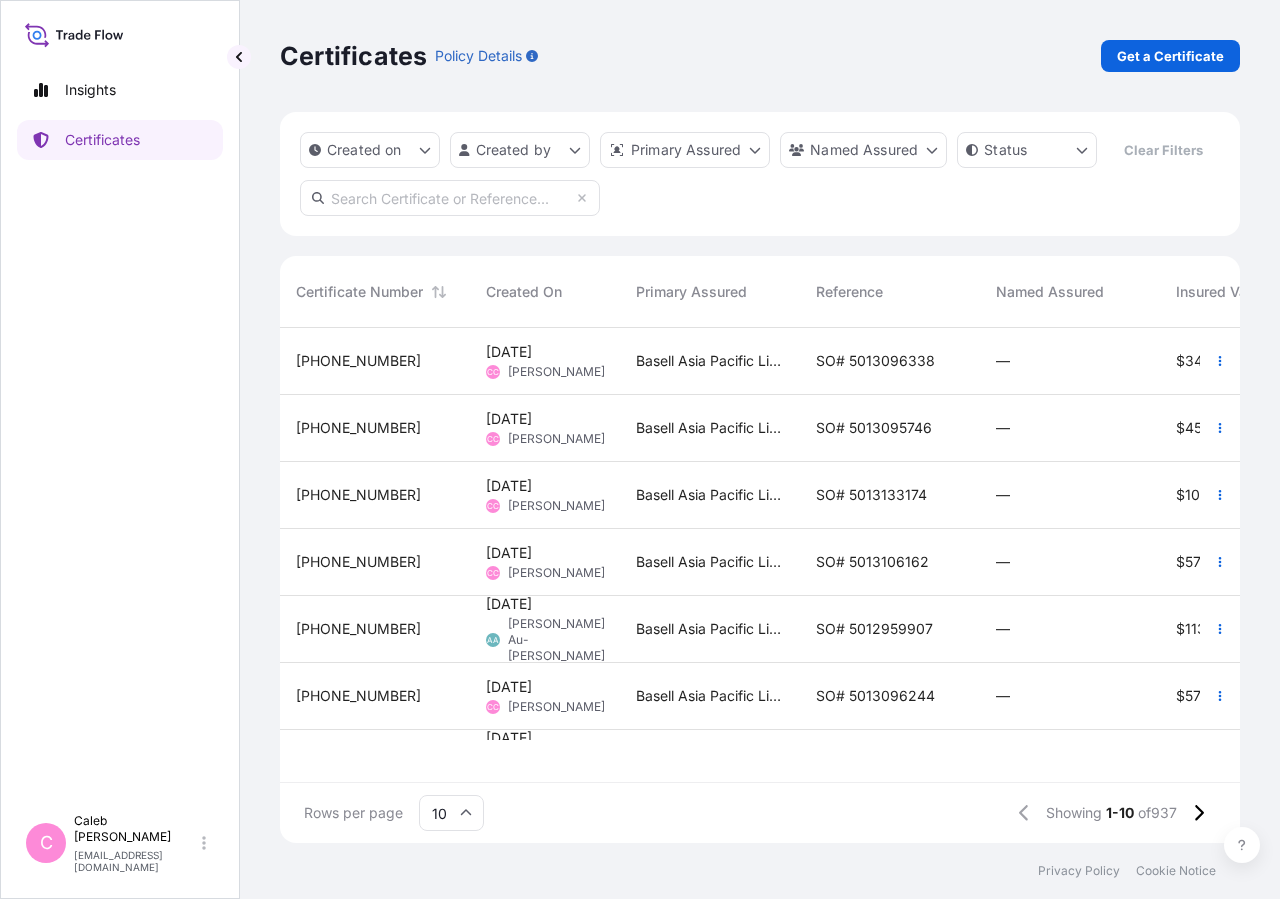 click at bounding box center [450, 198] 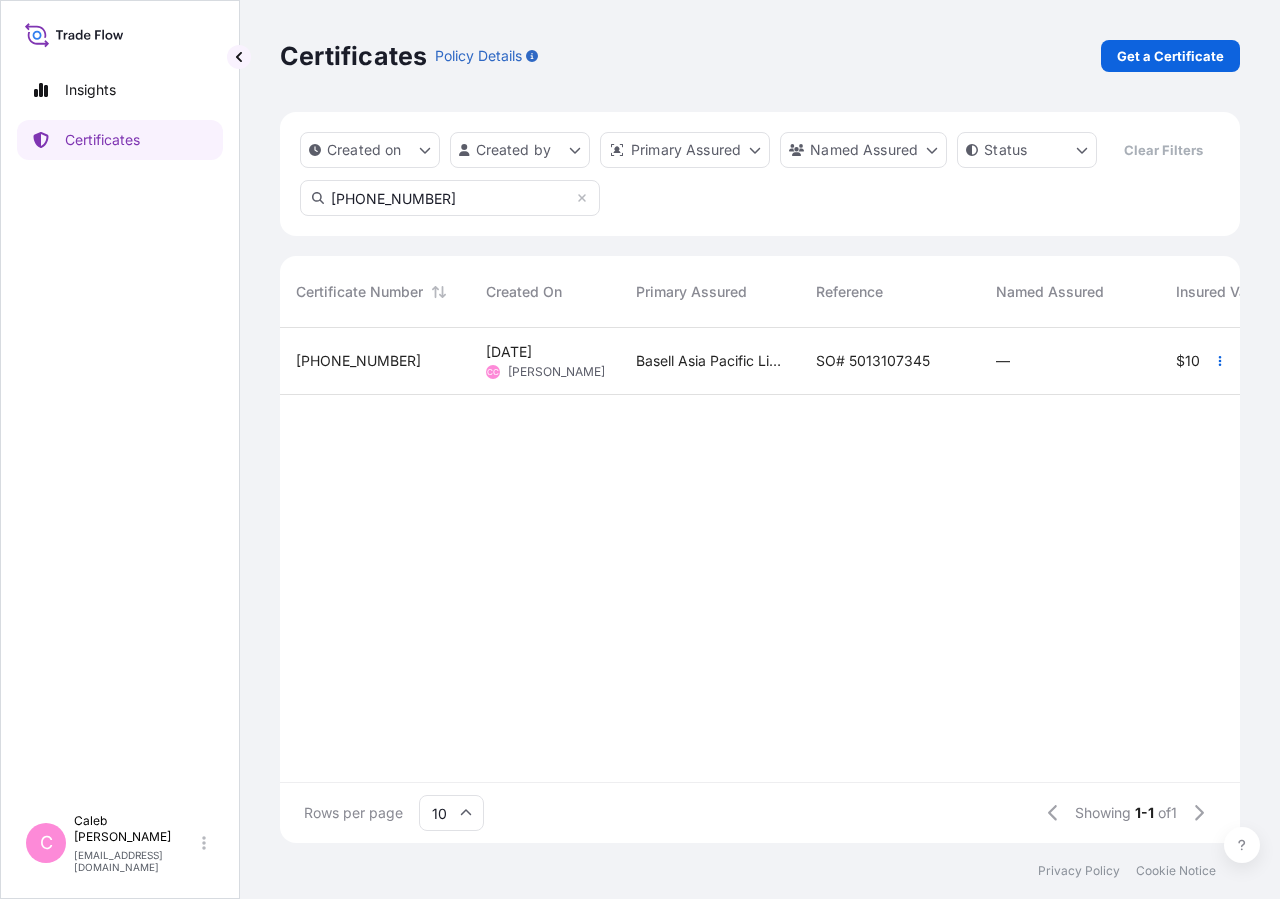 type on "[PHONE_NUMBER]" 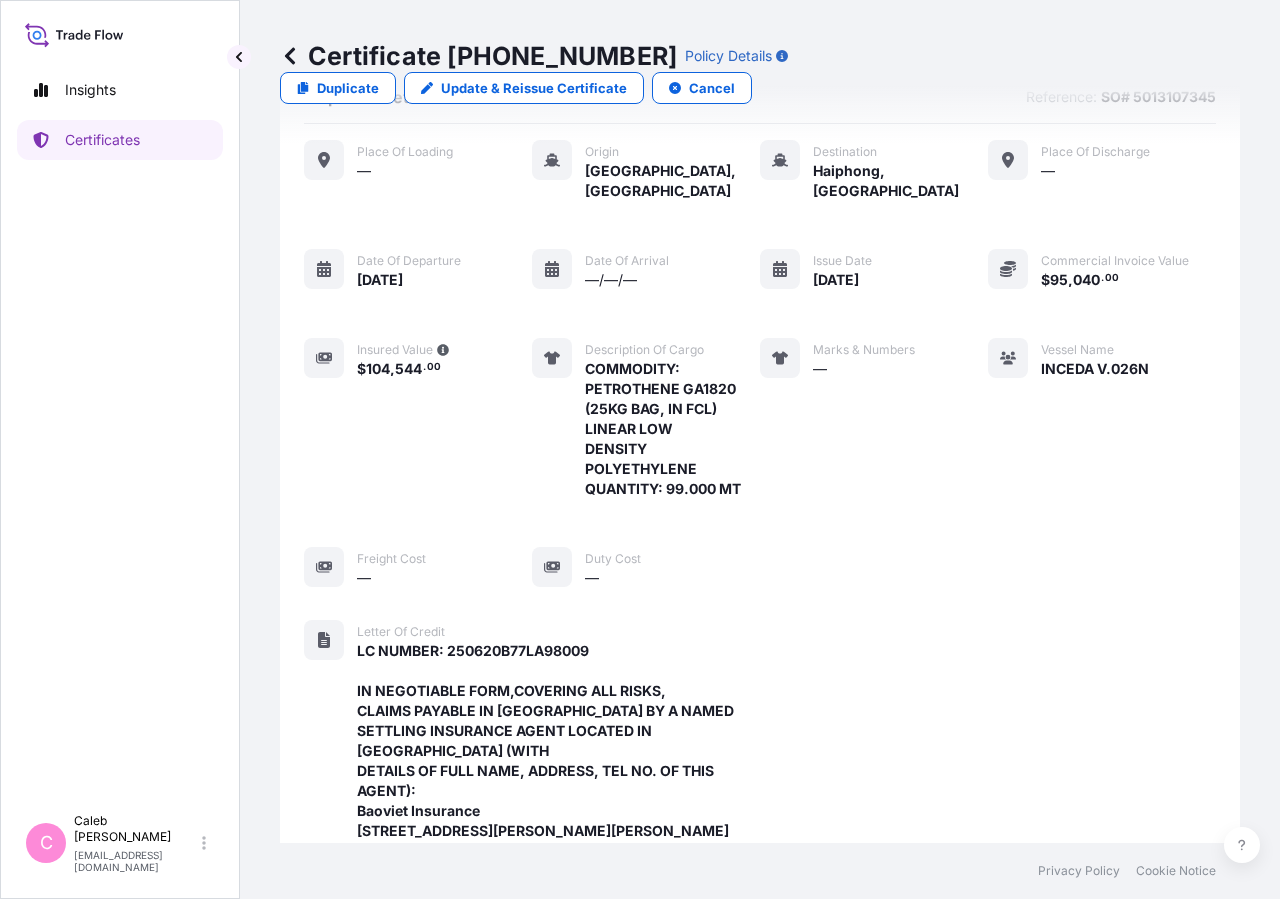scroll, scrollTop: 58, scrollLeft: 0, axis: vertical 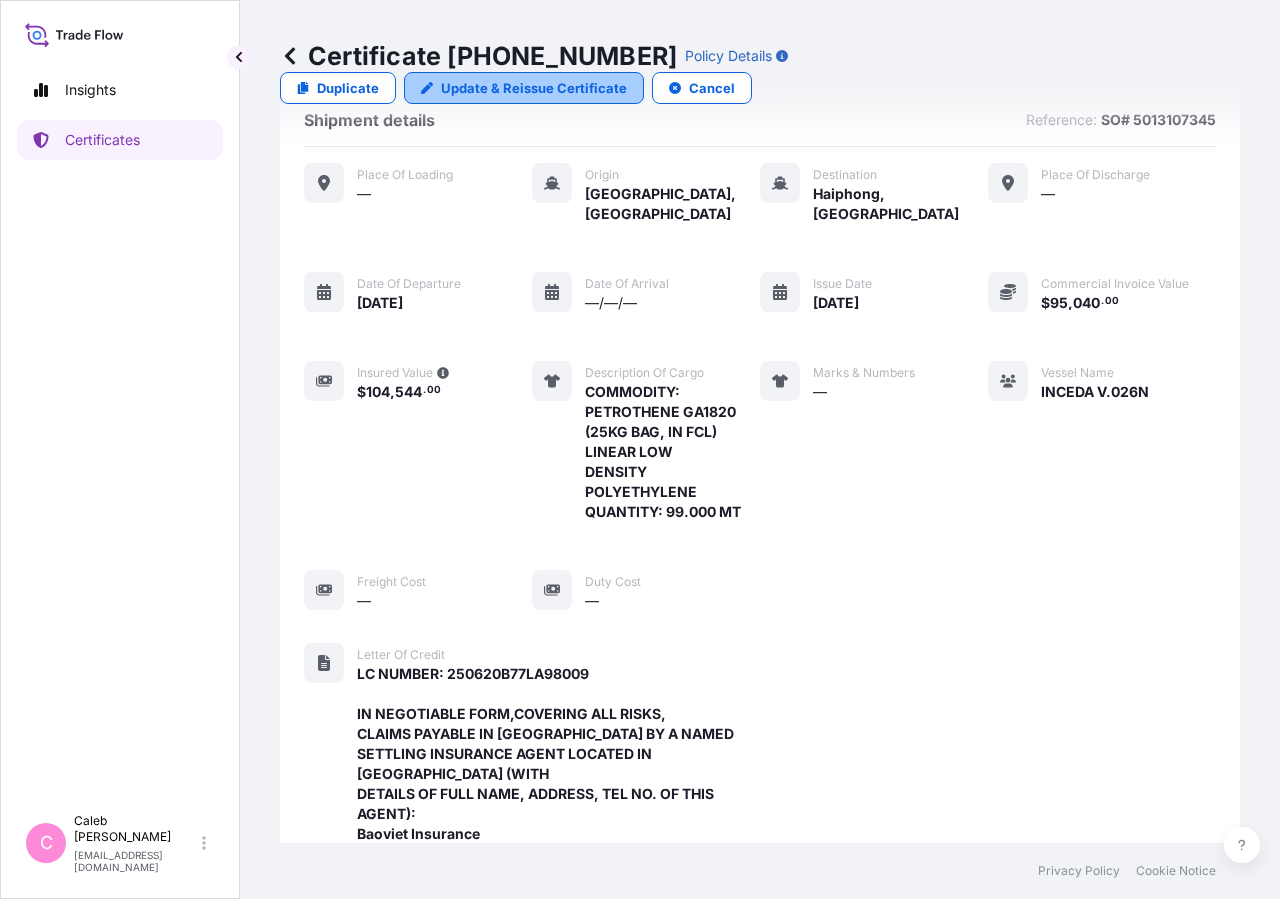 click on "Update & Reissue Certificate" at bounding box center (534, 88) 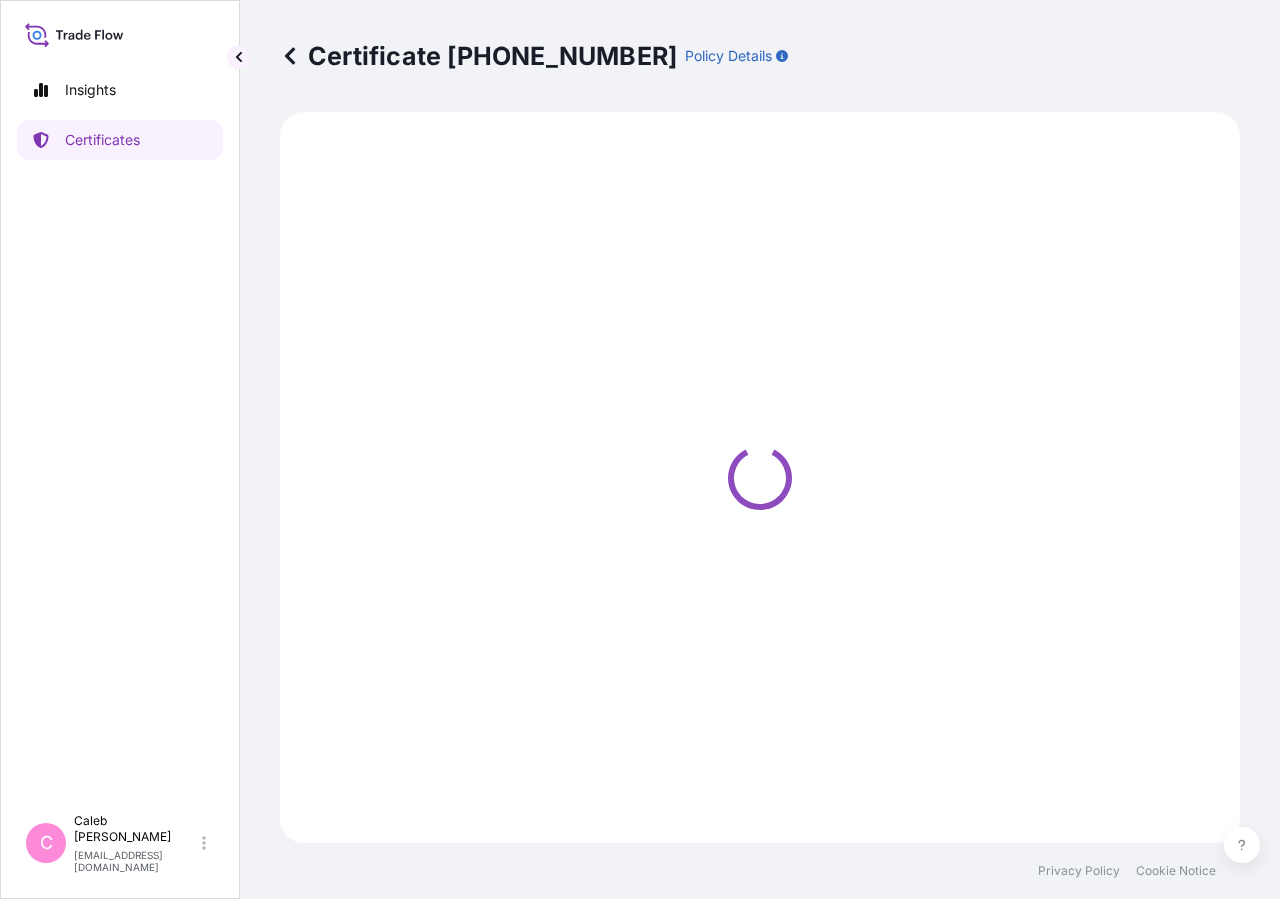 select on "Sea" 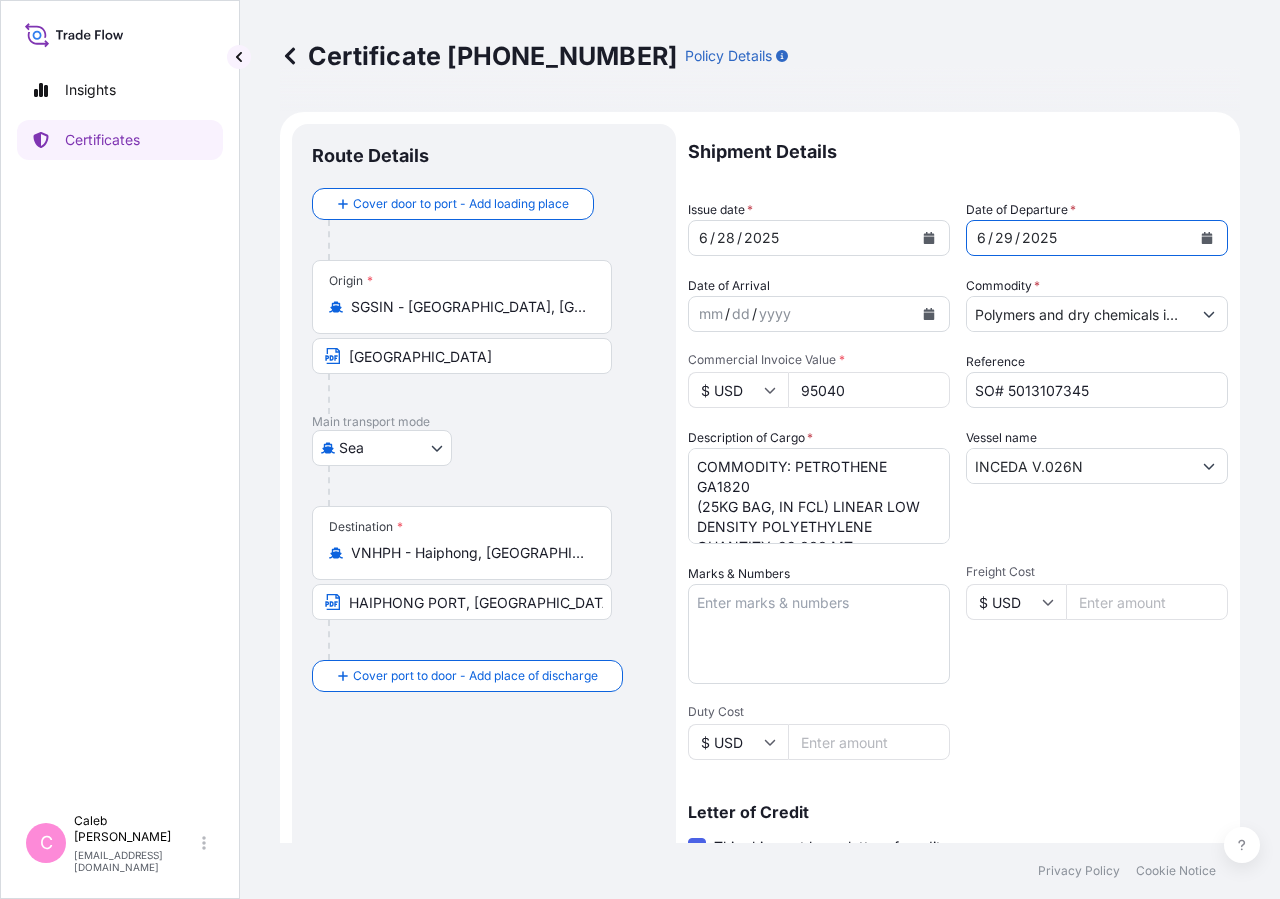 click 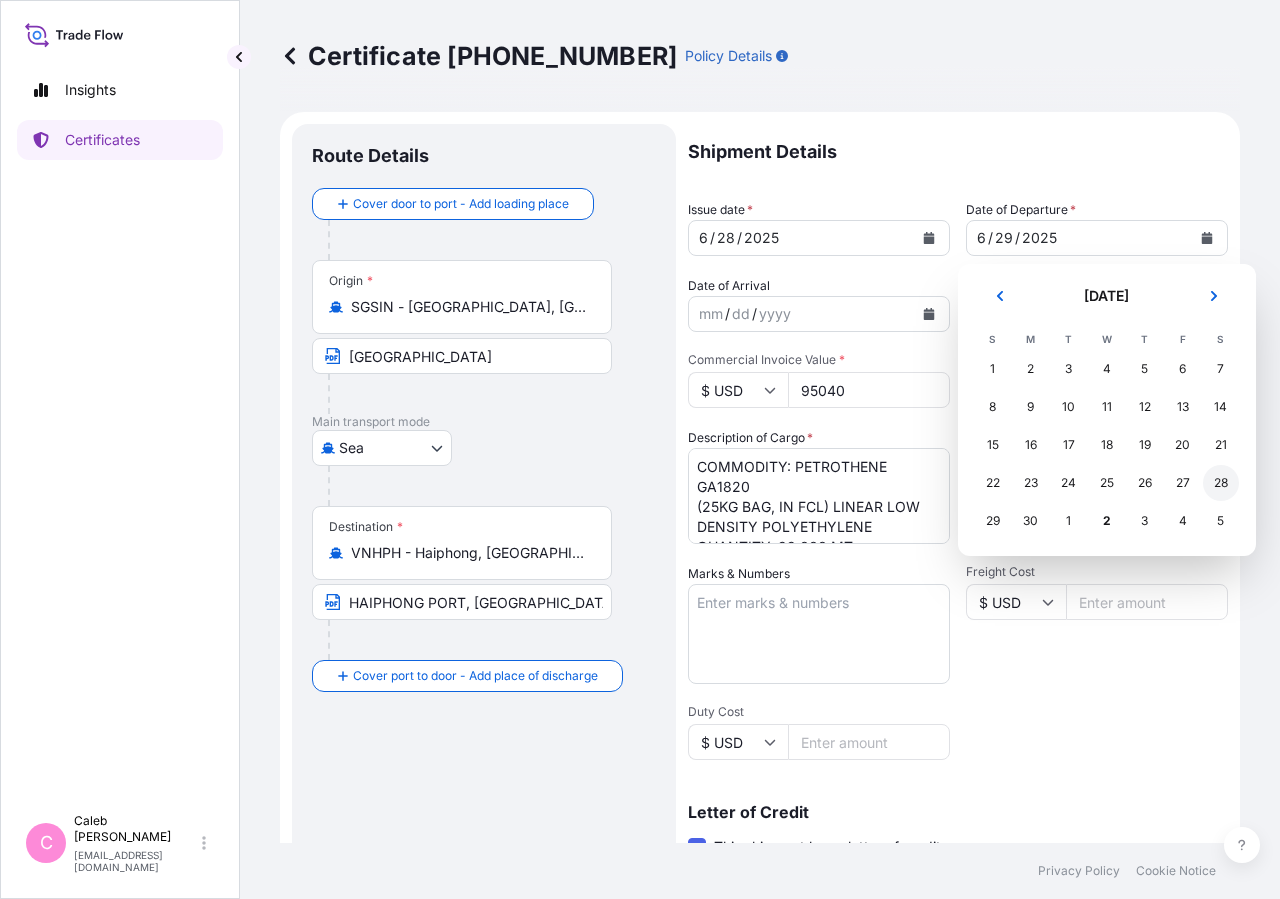 click on "28" at bounding box center [1221, 483] 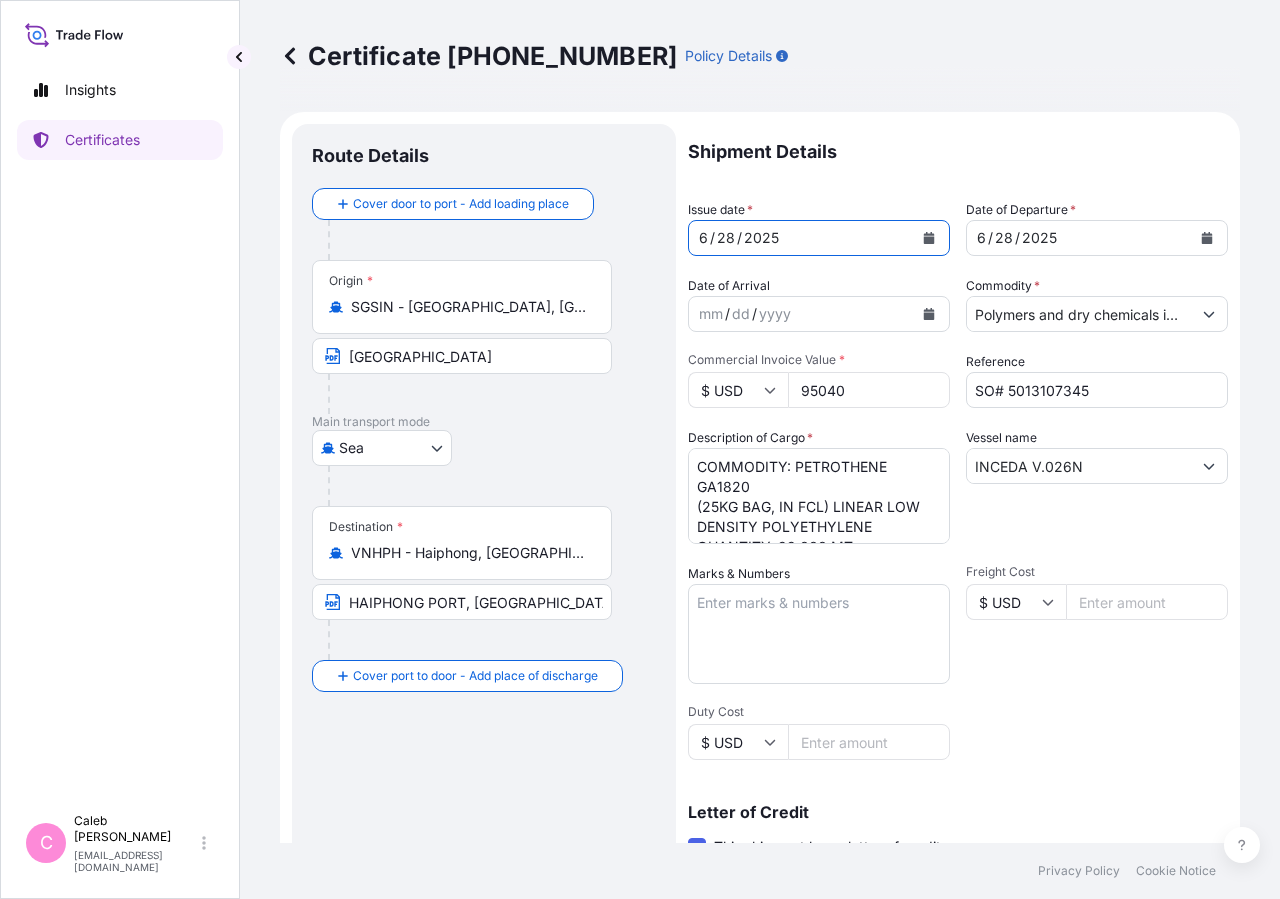 click on "[DATE]" at bounding box center [801, 238] 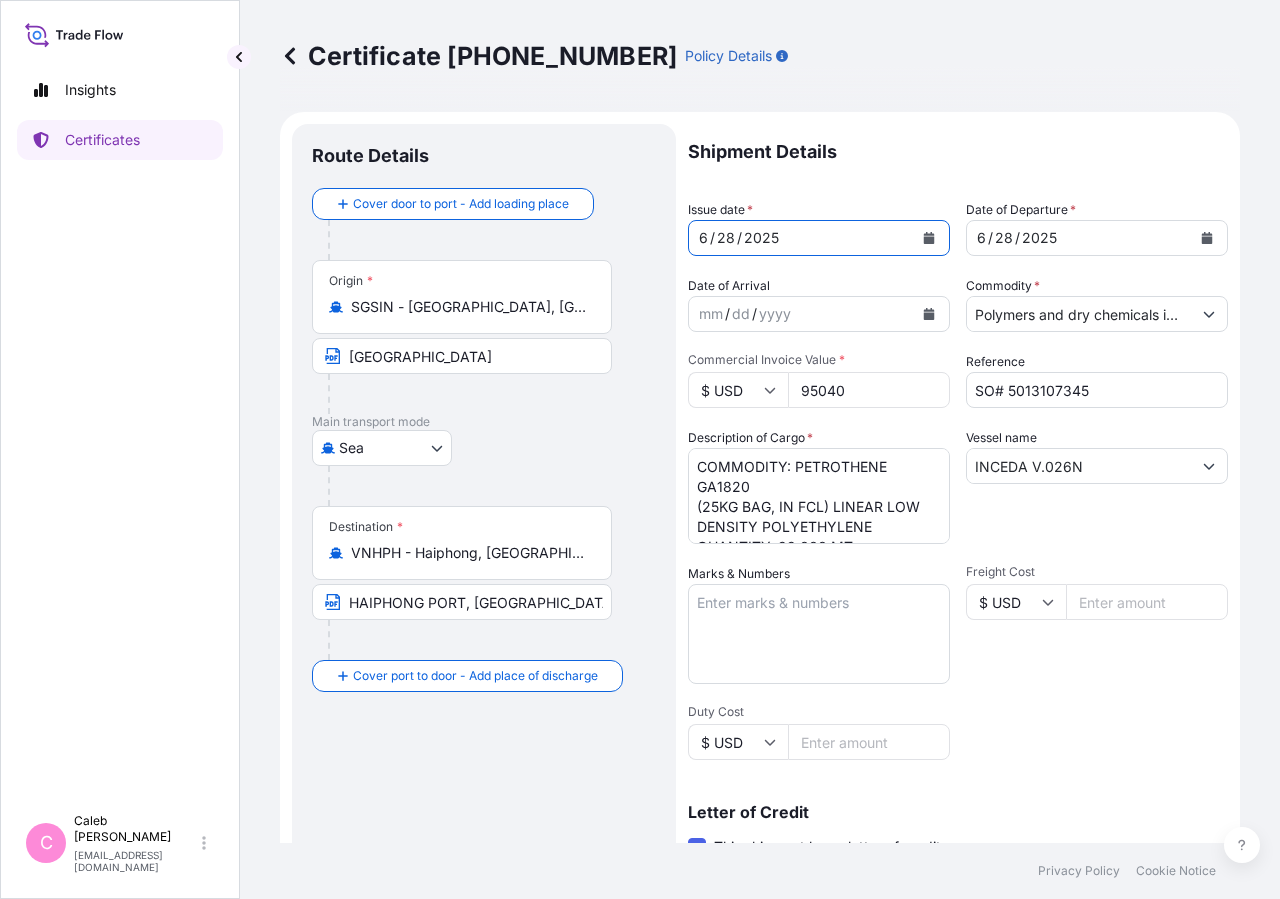 click 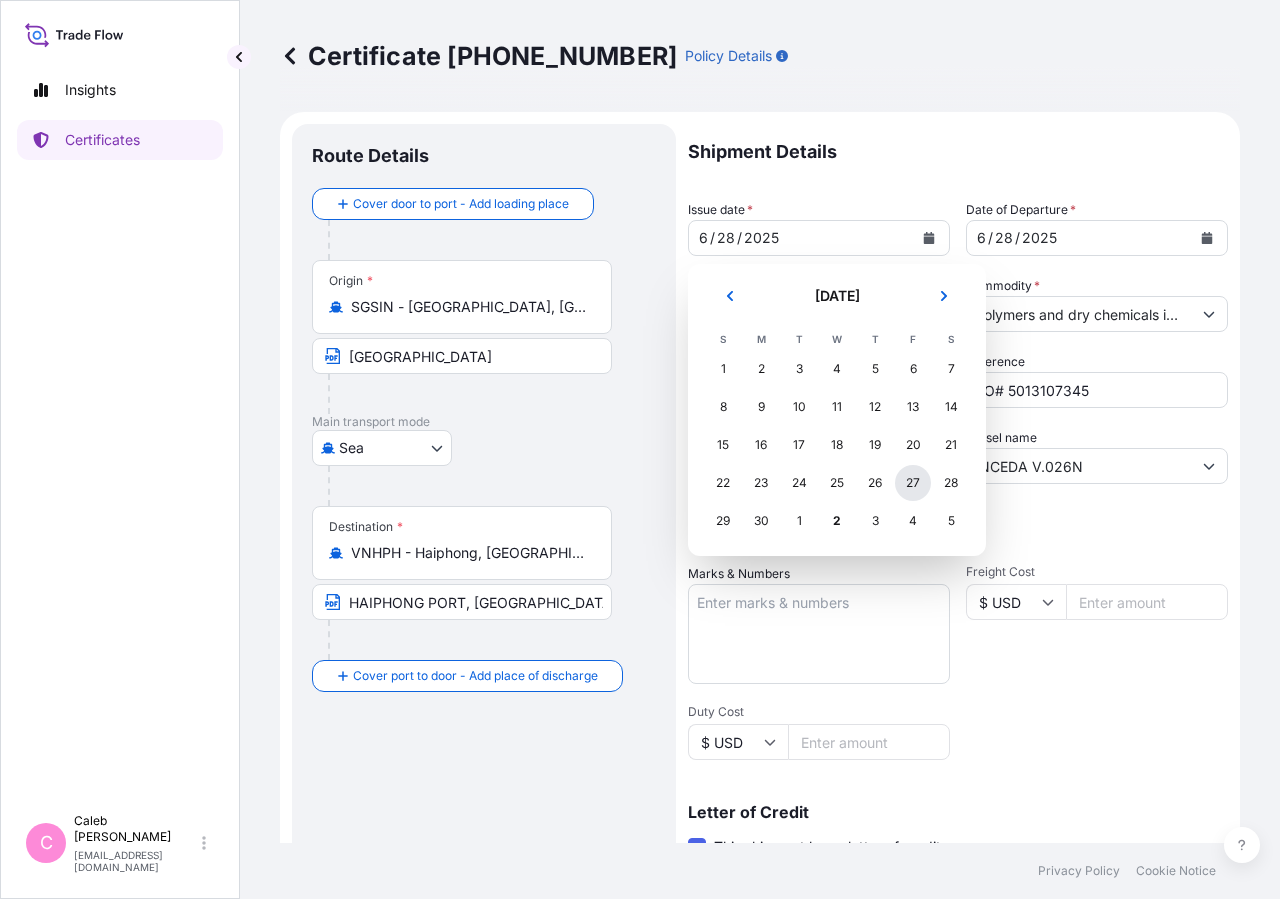 click on "27" at bounding box center (913, 483) 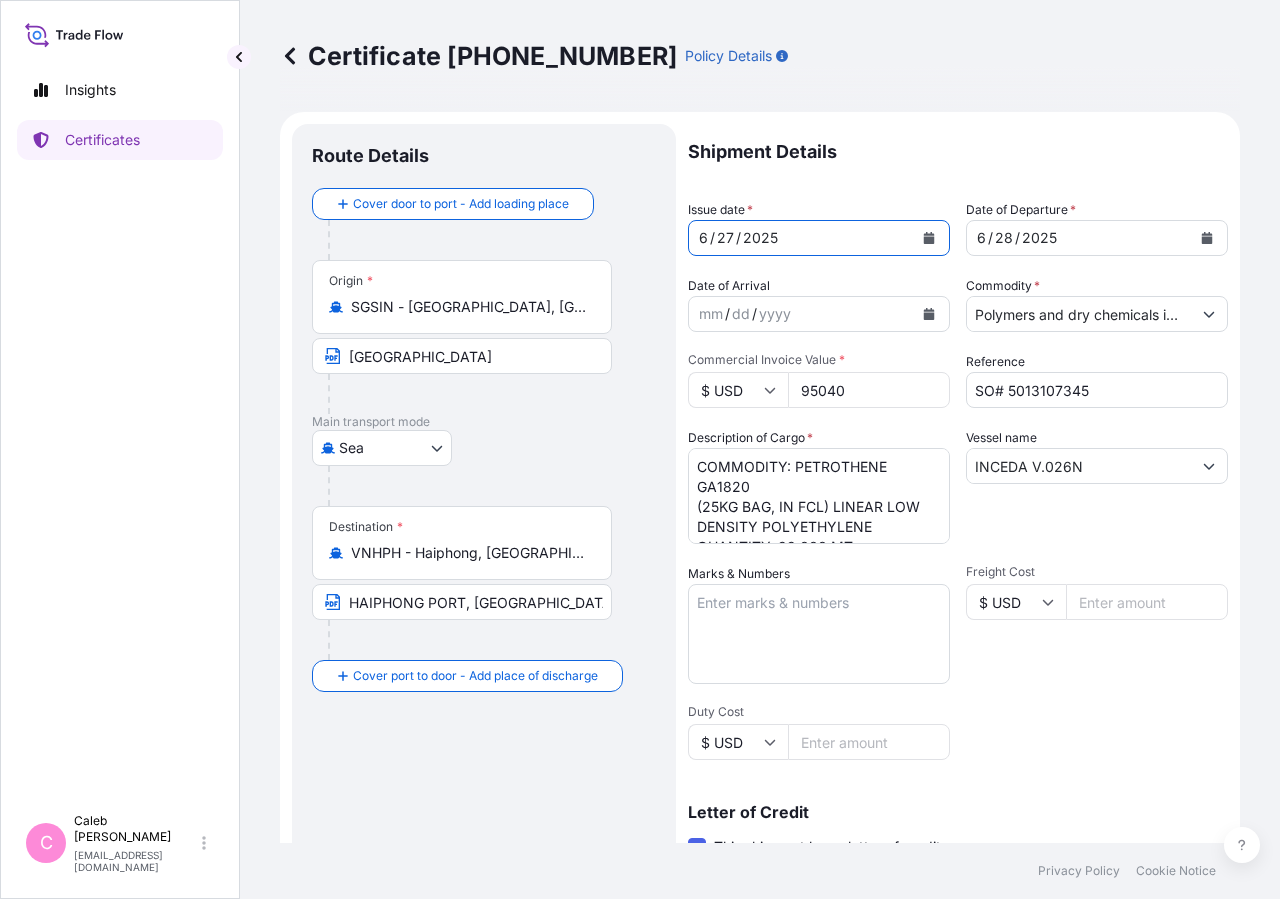 scroll, scrollTop: 442, scrollLeft: 0, axis: vertical 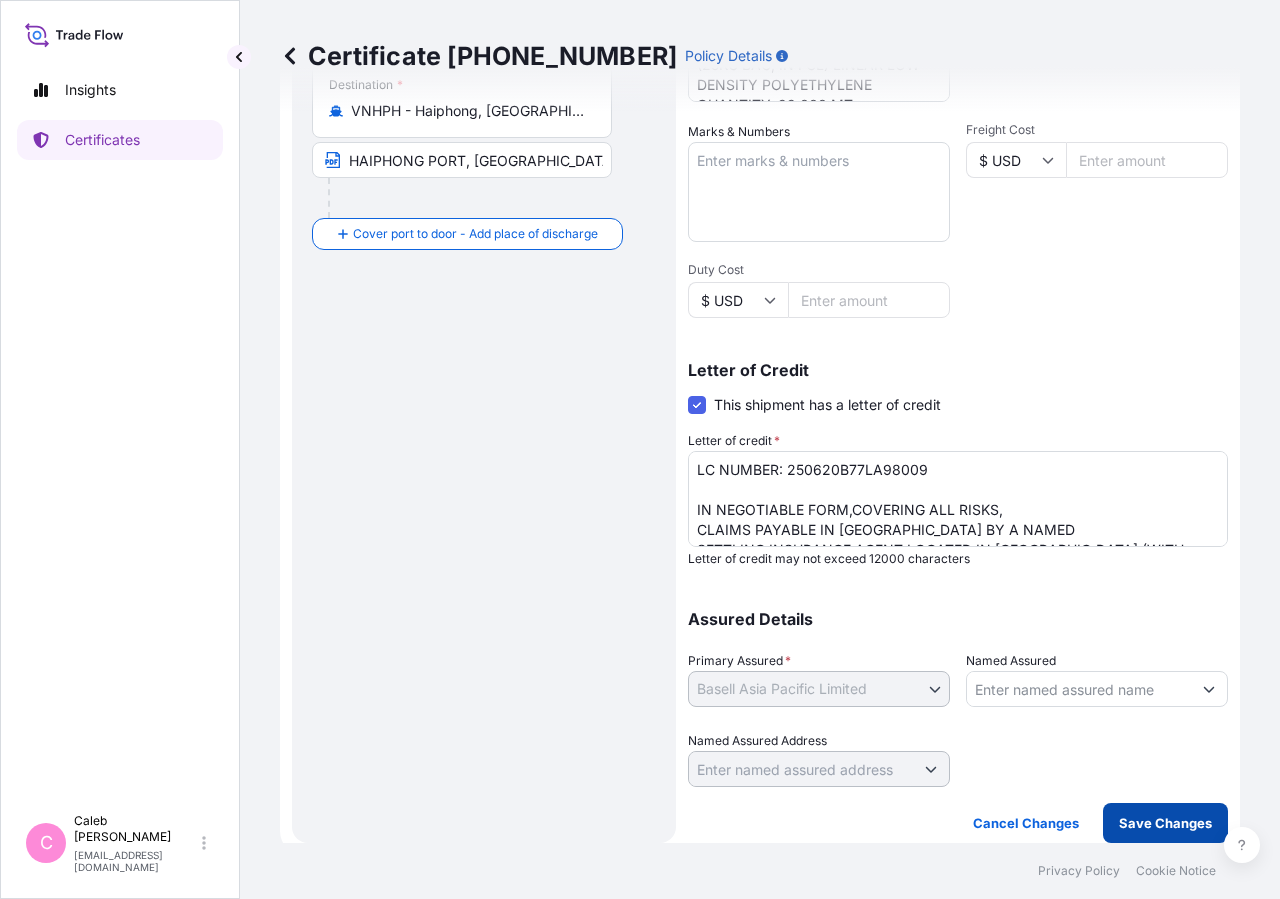 click on "Save Changes" at bounding box center (1165, 823) 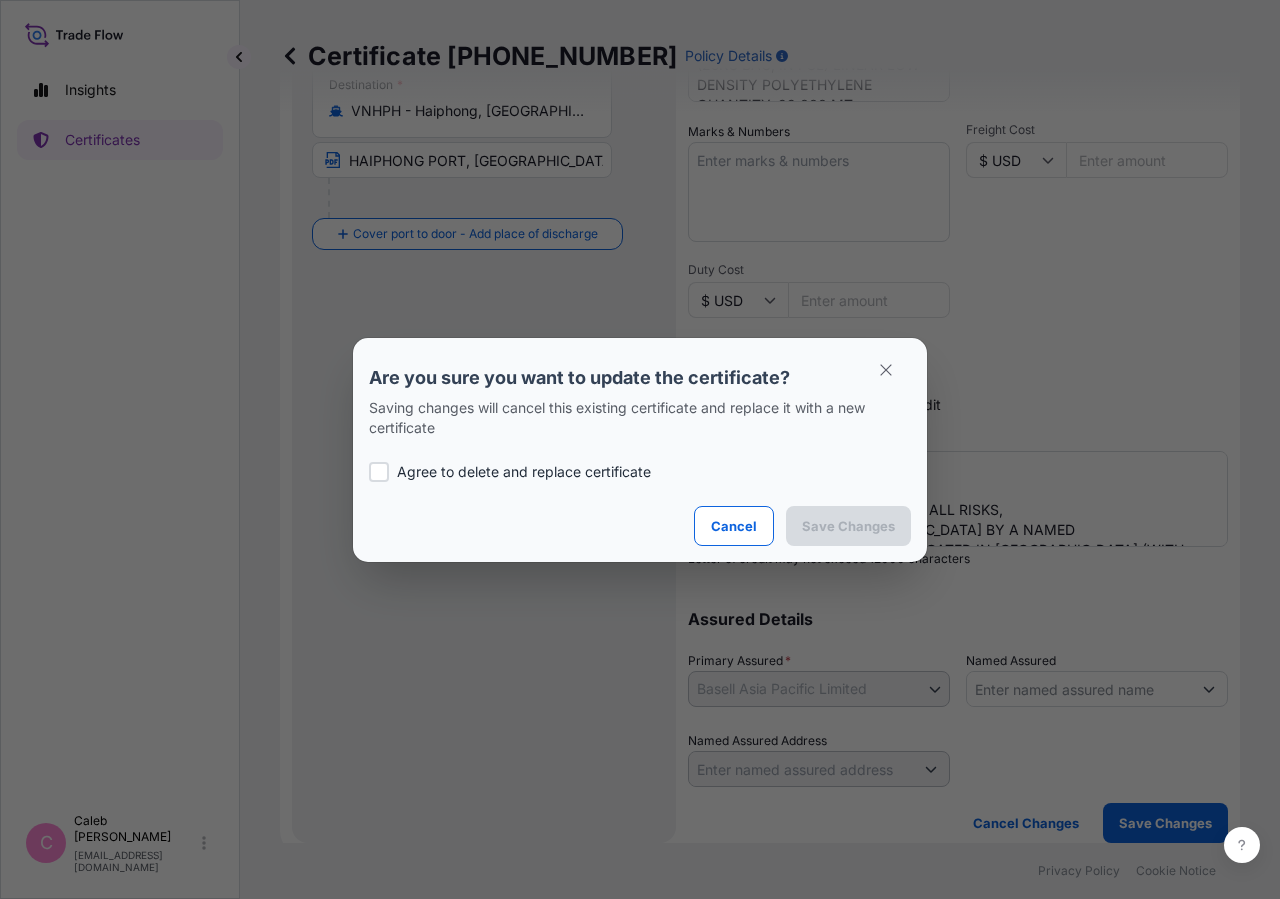 click on "Agree to delete and replace certificate" at bounding box center [524, 472] 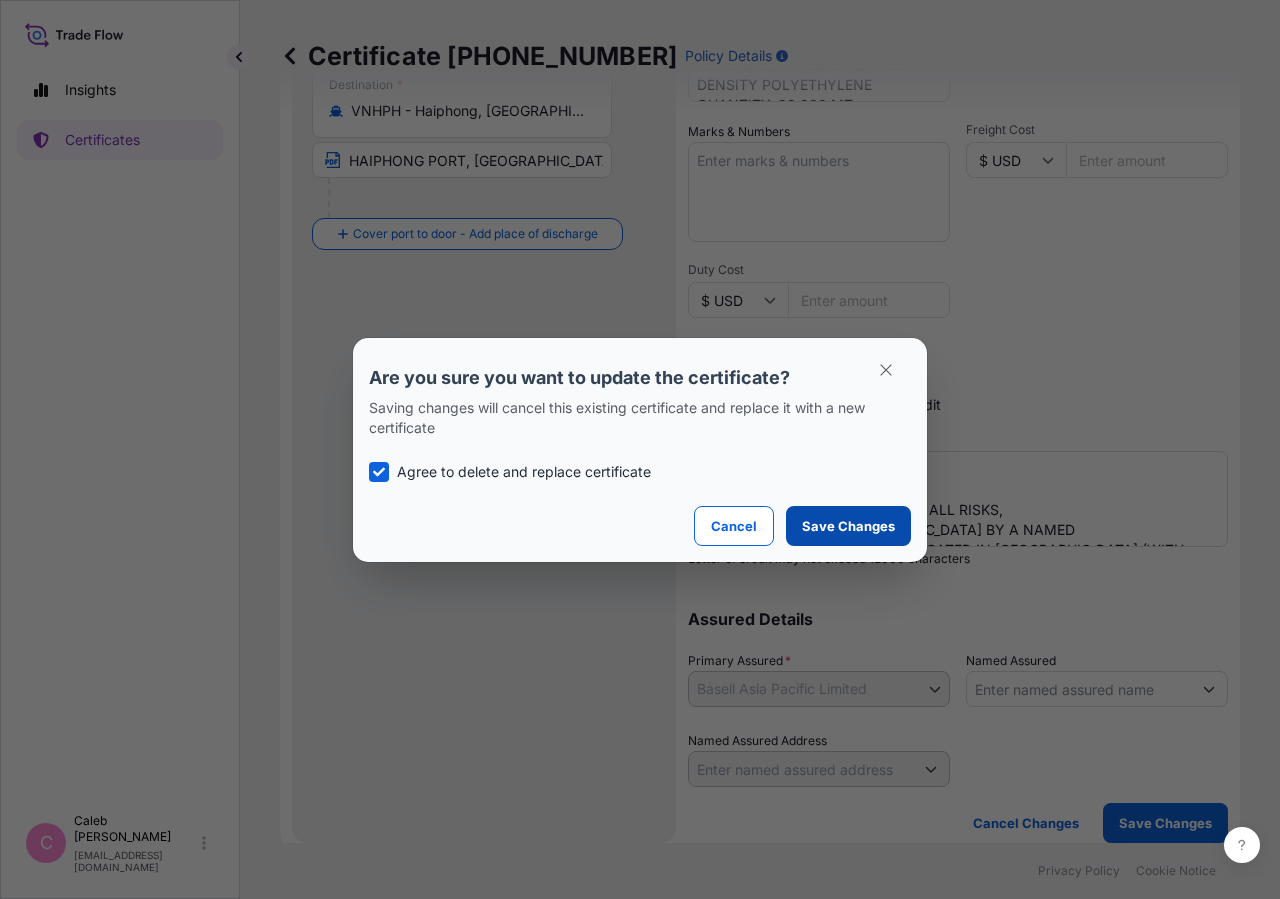 click on "Save Changes" at bounding box center (848, 526) 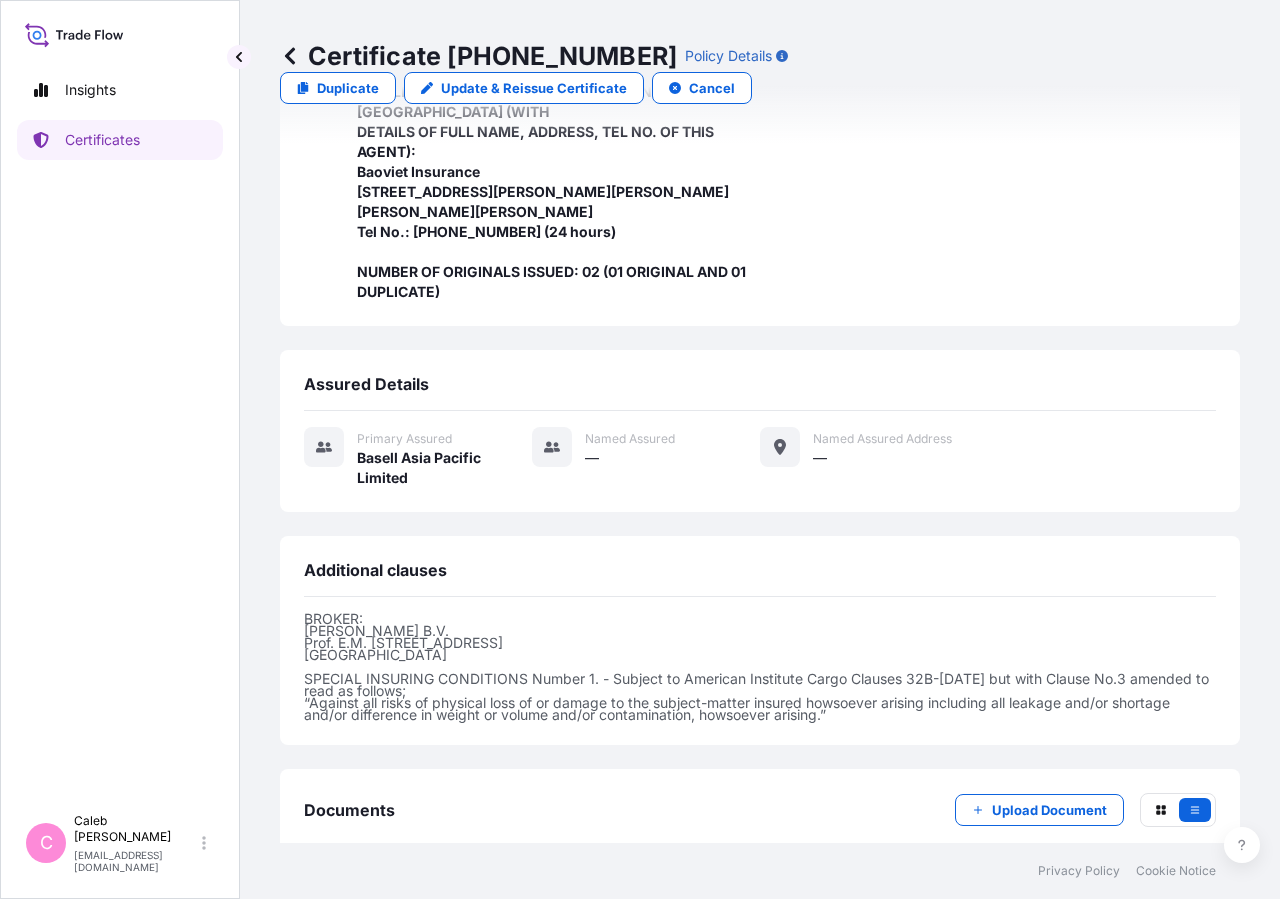 scroll, scrollTop: 778, scrollLeft: 0, axis: vertical 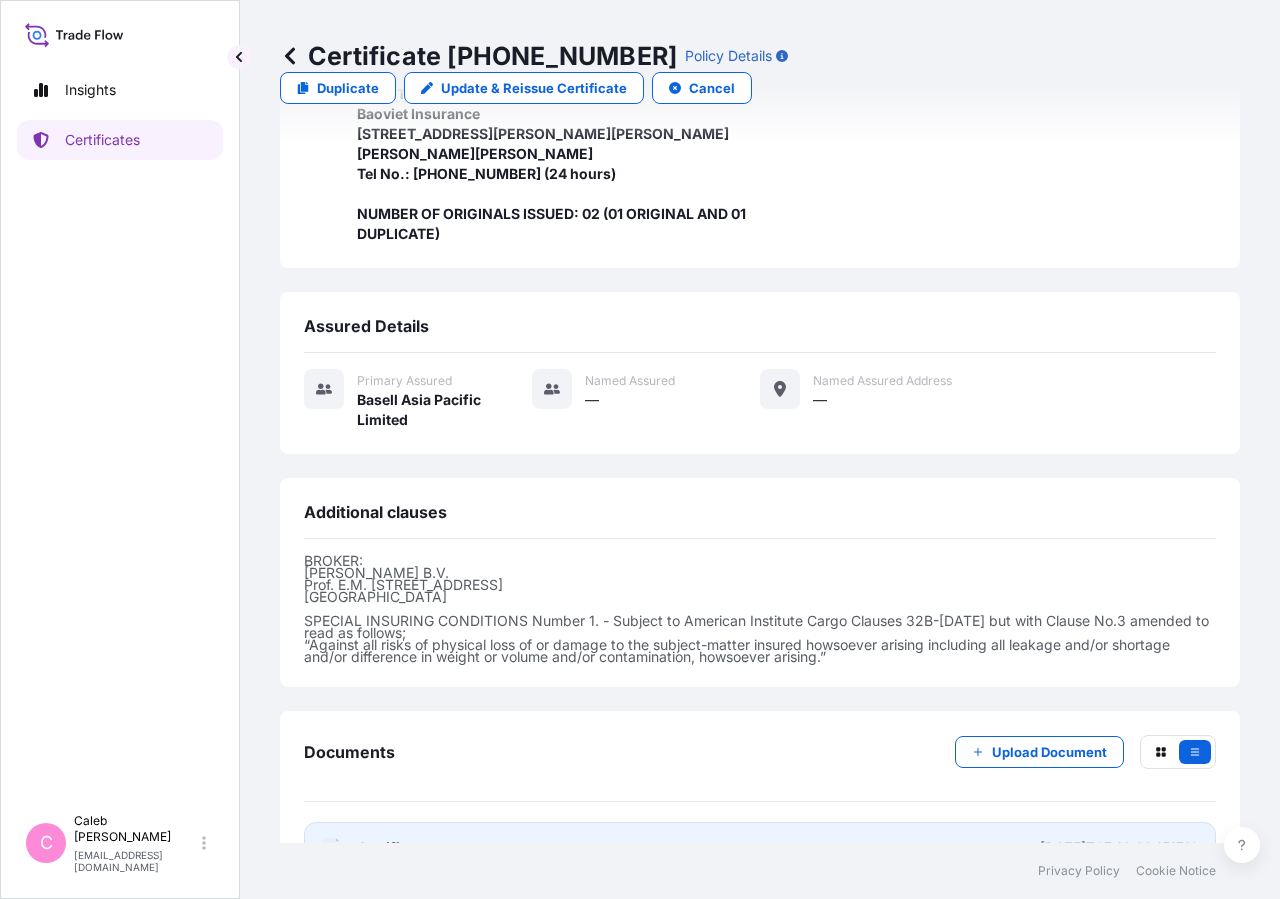 click on "Certificate" at bounding box center [393, 848] 